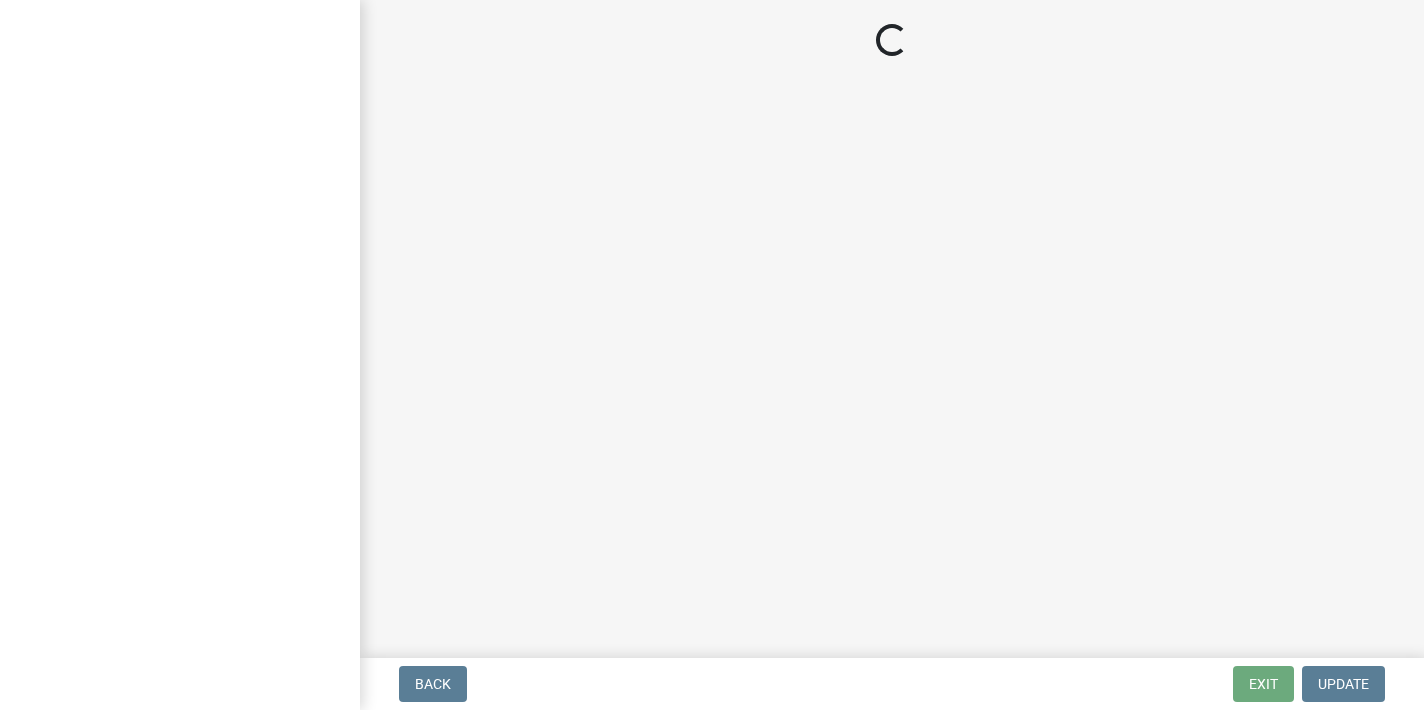 scroll, scrollTop: 0, scrollLeft: 0, axis: both 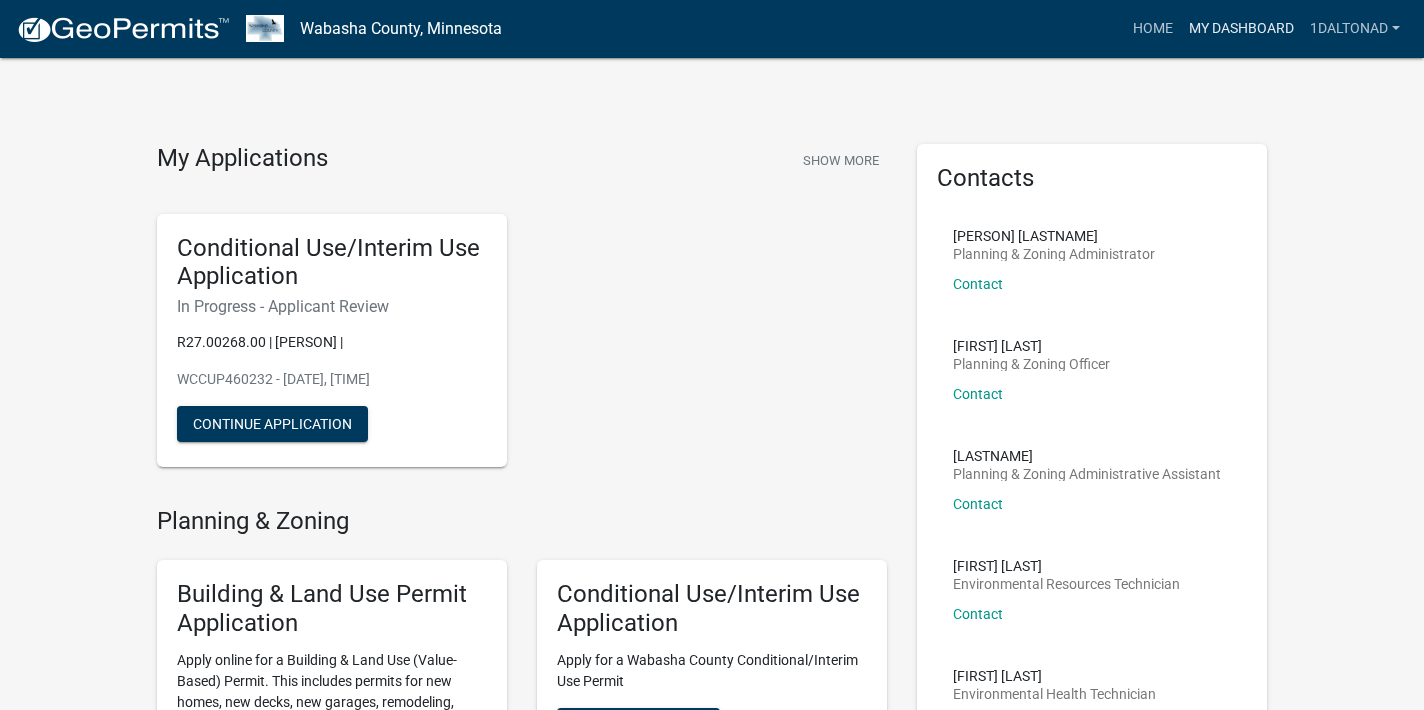 click on "My Dashboard" at bounding box center (1241, 29) 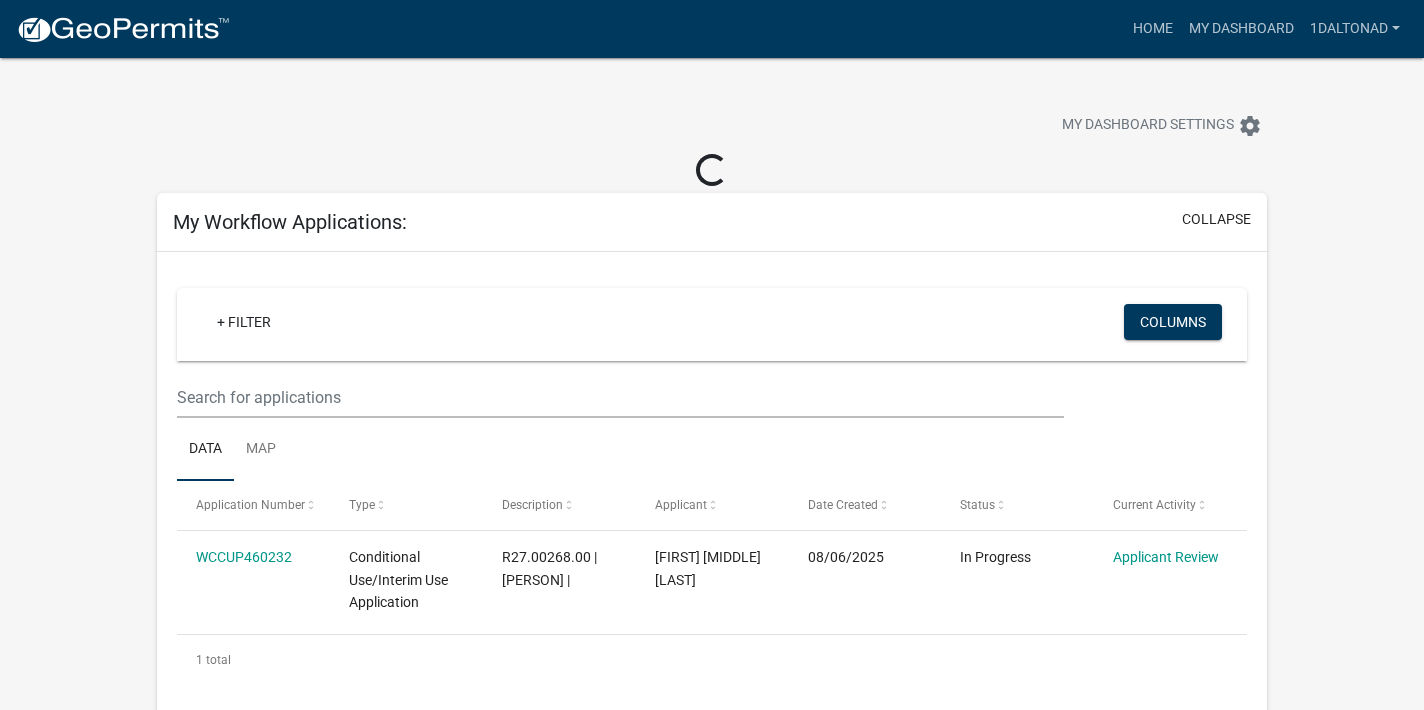 scroll, scrollTop: 228, scrollLeft: 0, axis: vertical 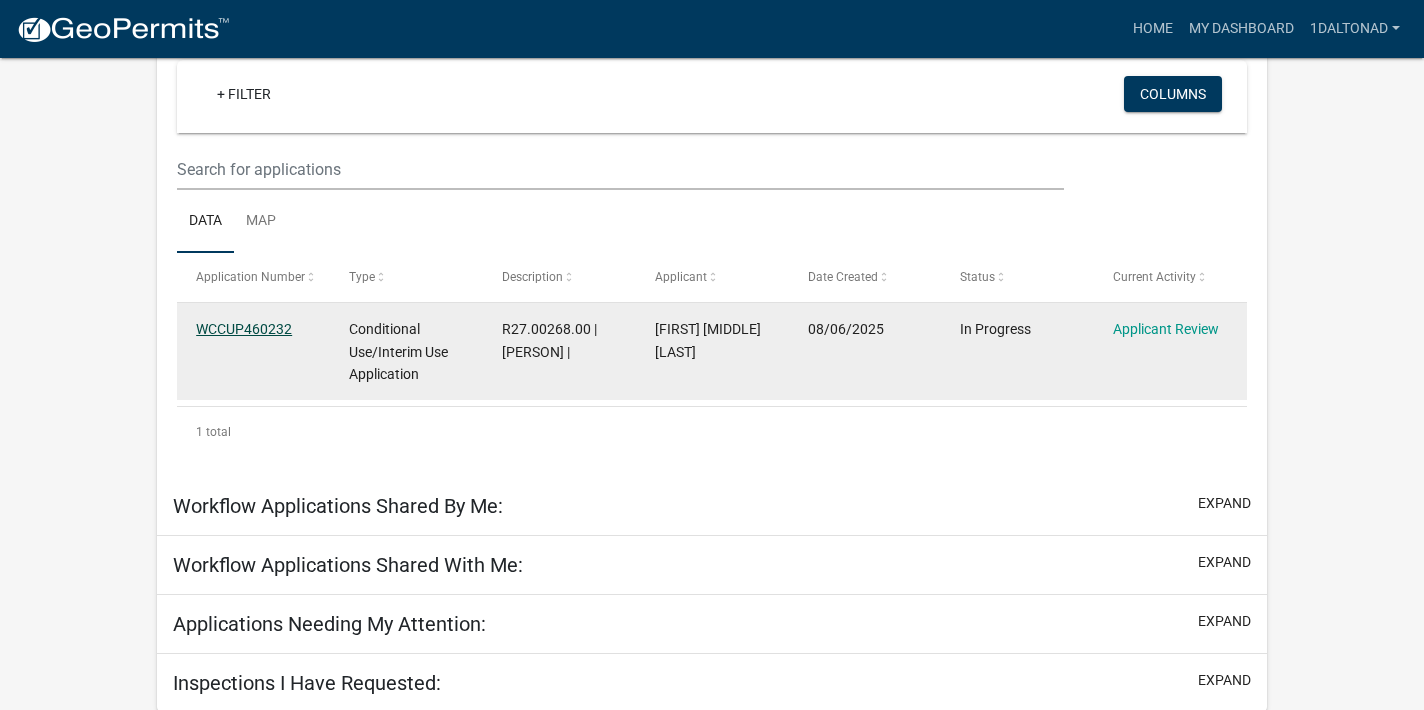 click on "WCCUP460232" 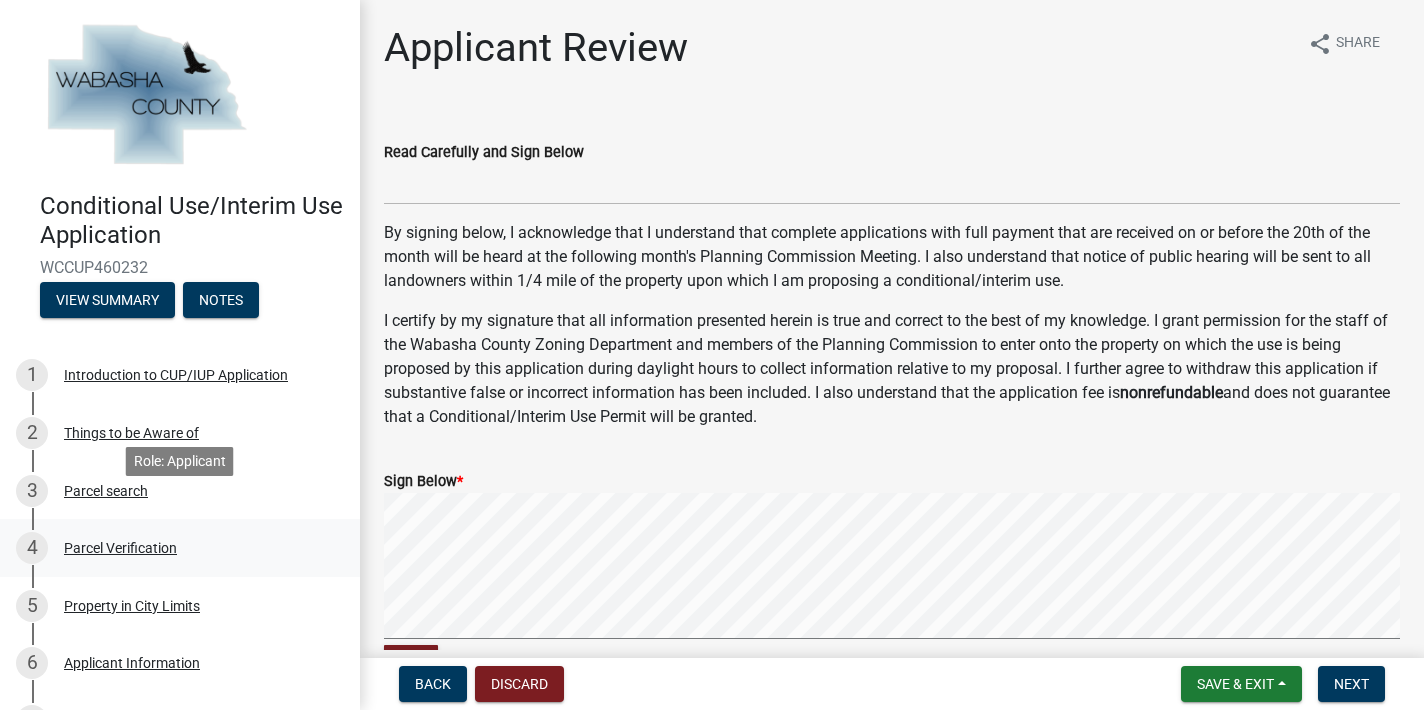 scroll, scrollTop: 221, scrollLeft: 0, axis: vertical 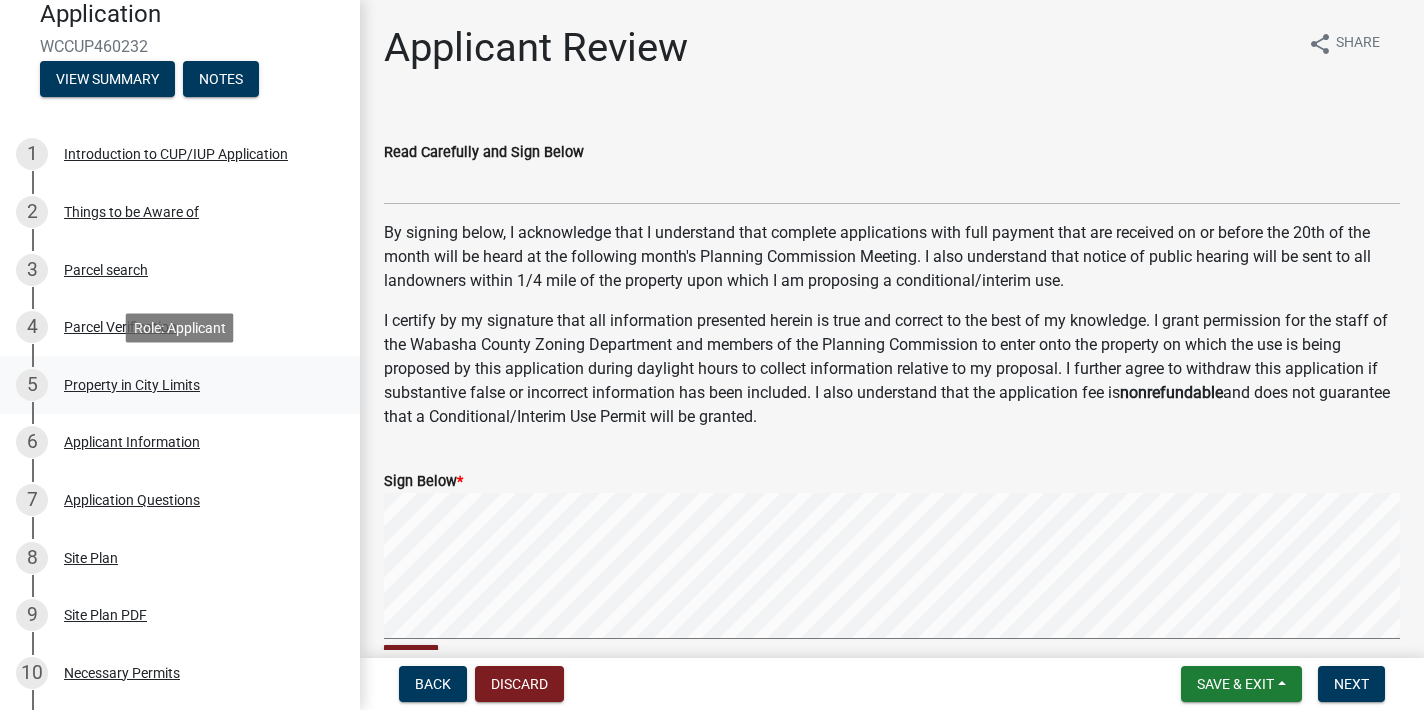 click on "Property in City Limits" at bounding box center (132, 385) 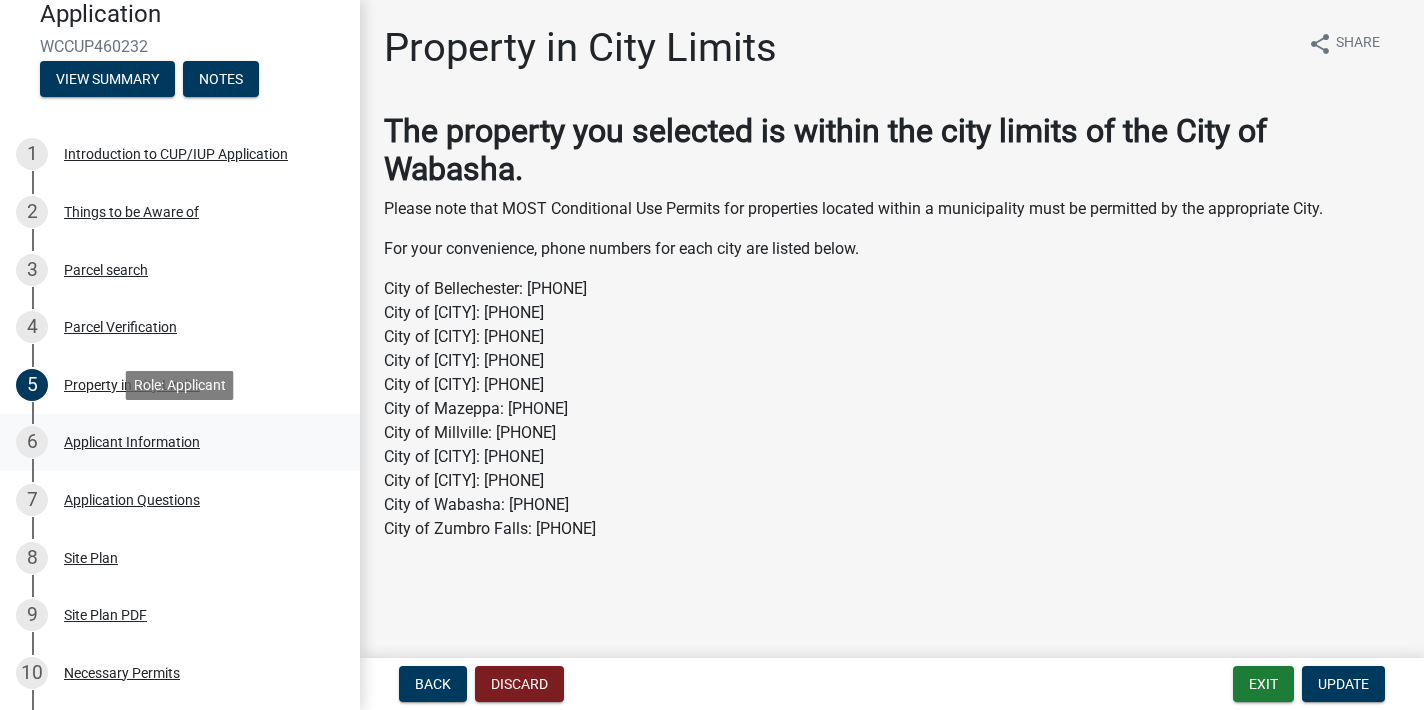 click on "Applicant Information" at bounding box center [132, 442] 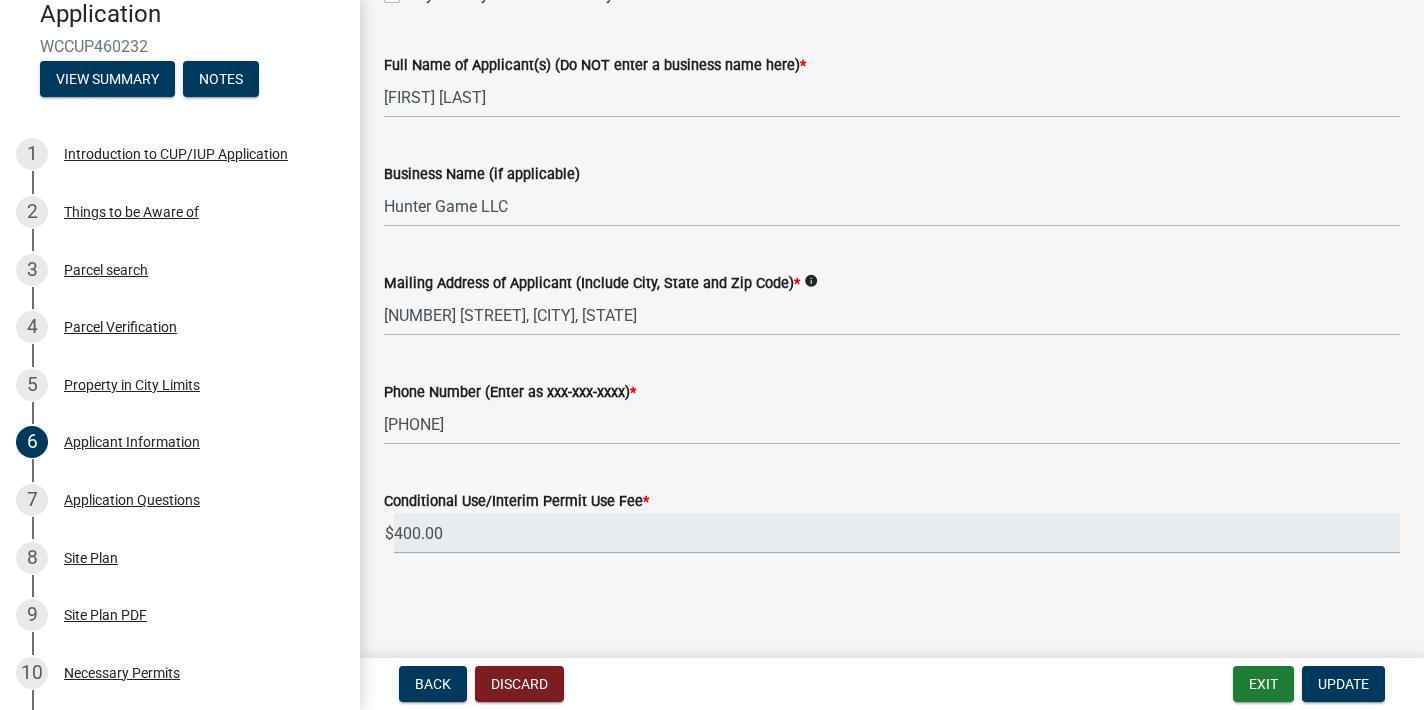 scroll, scrollTop: 291, scrollLeft: 0, axis: vertical 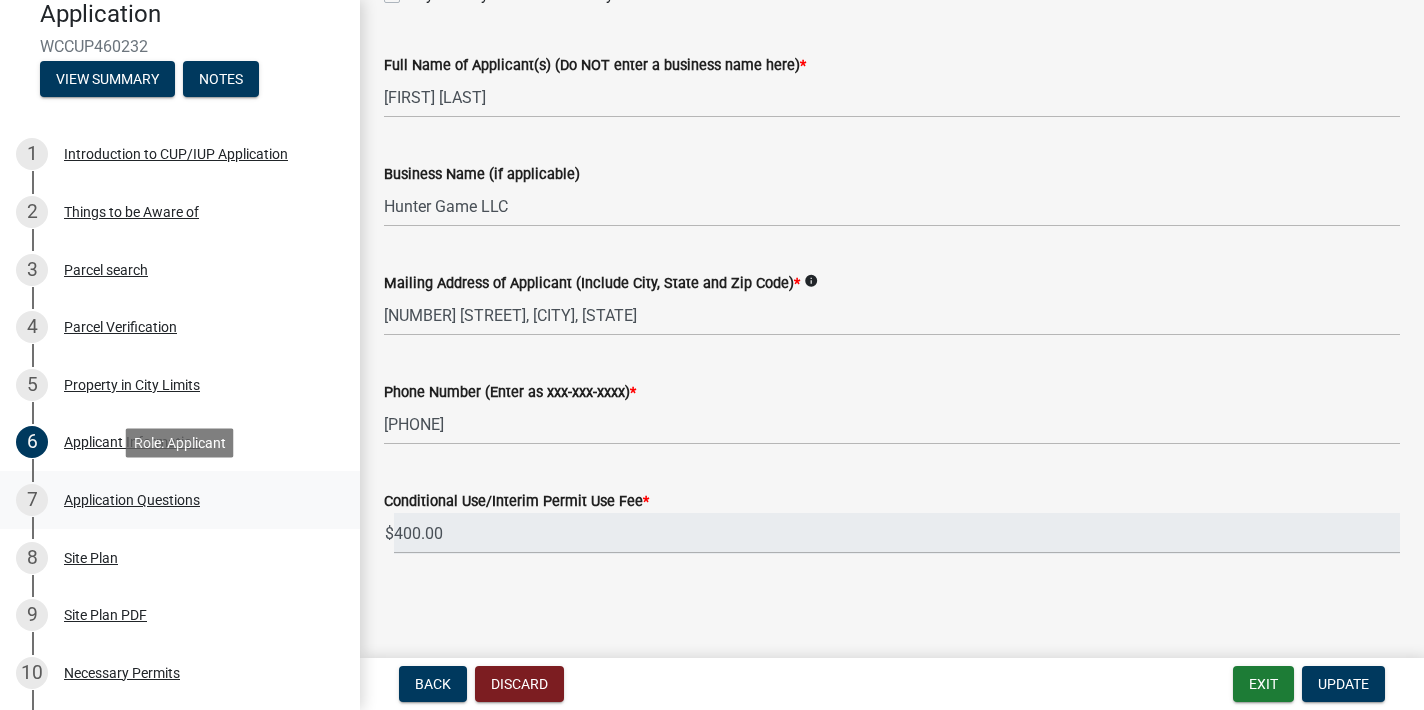 click on "7     Application Questions" at bounding box center [172, 500] 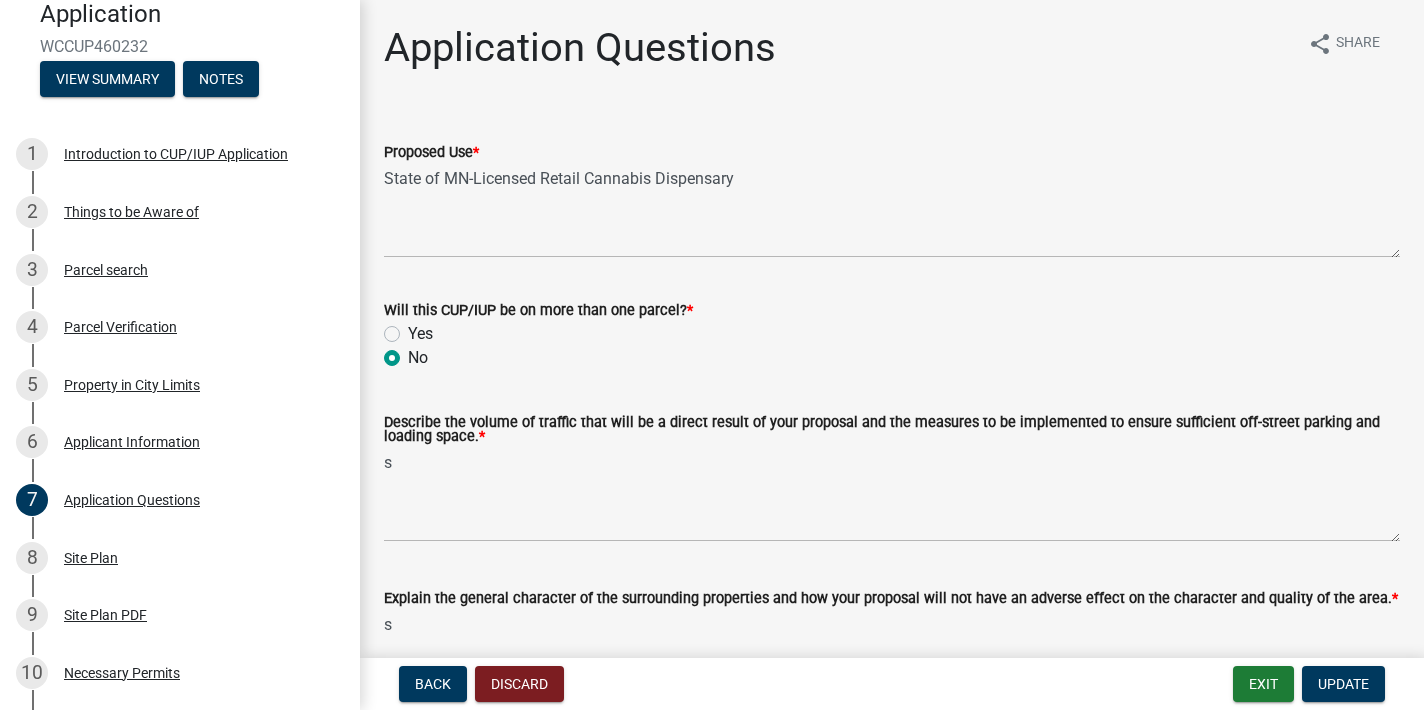 scroll, scrollTop: 0, scrollLeft: 0, axis: both 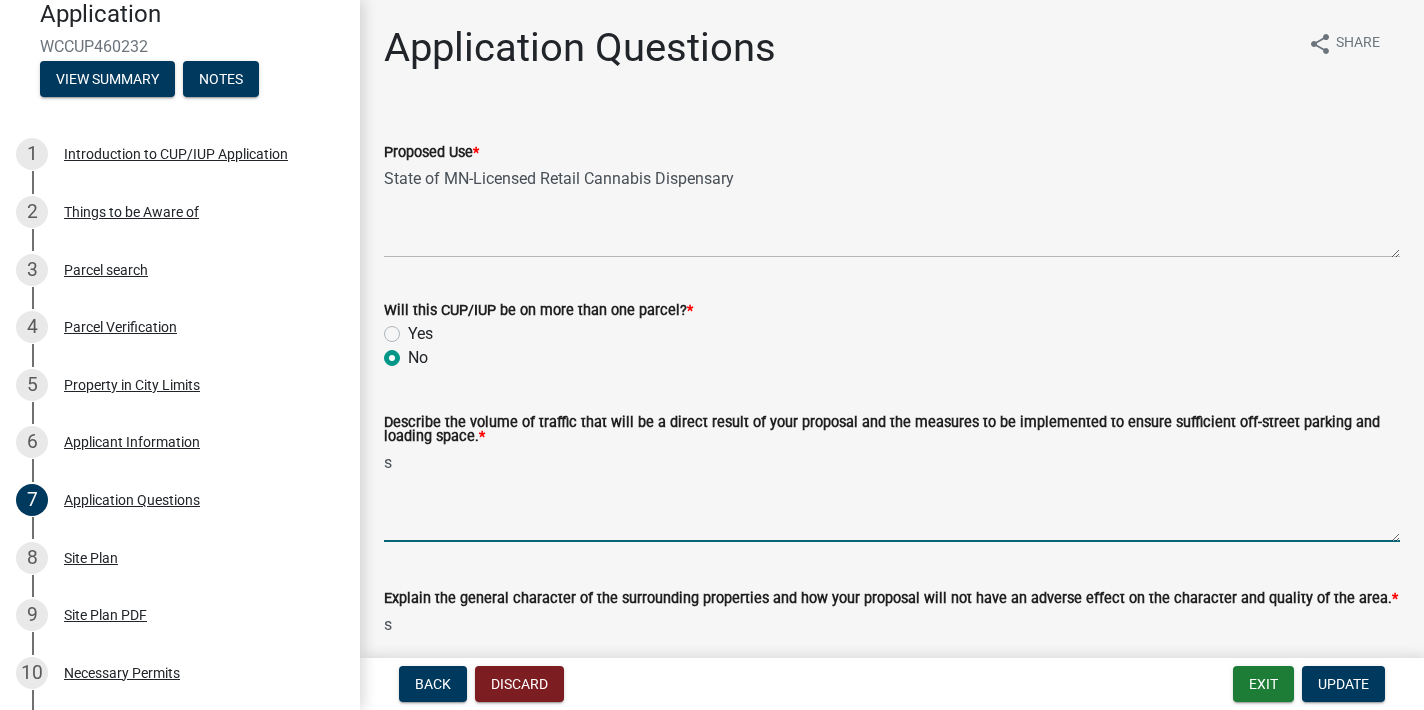 click on "s" at bounding box center (892, 495) 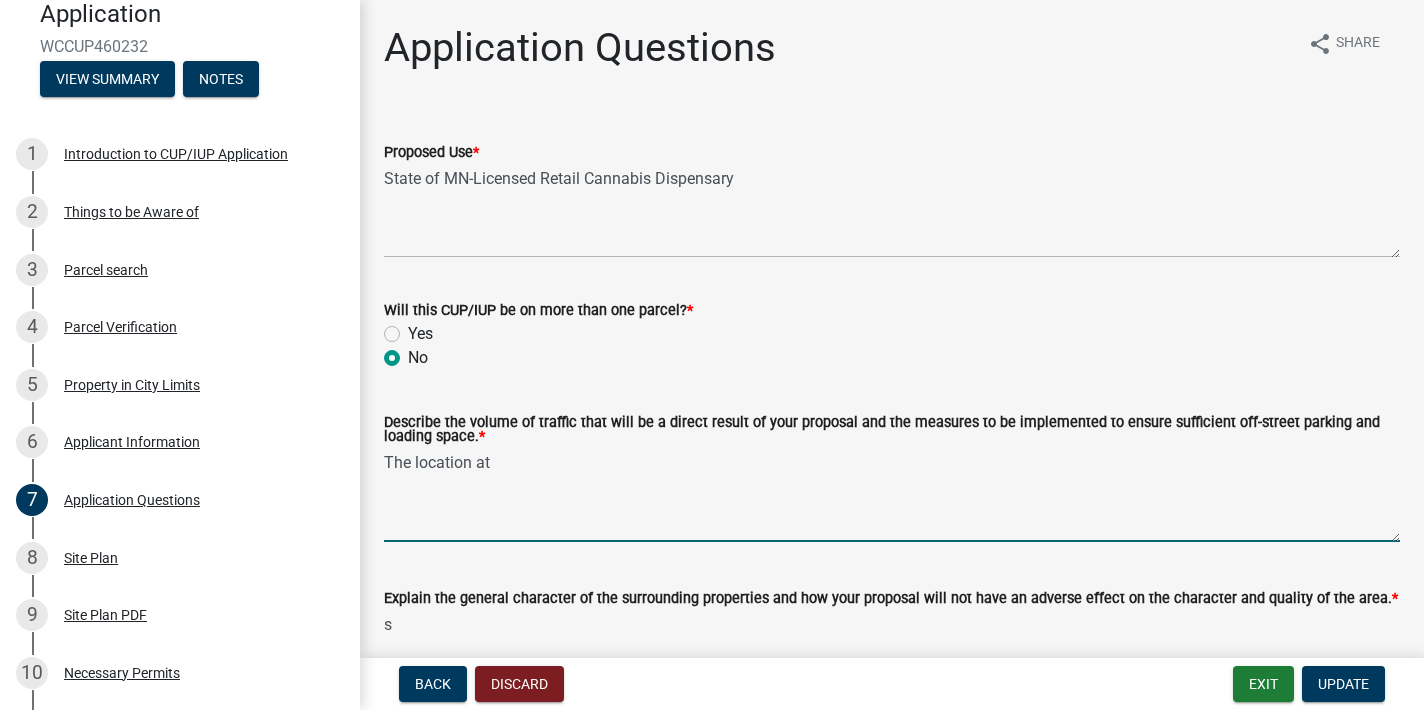 paste on "[NUMBER] [STREET], [CITY], [STATE] [POSTAL CODE]" 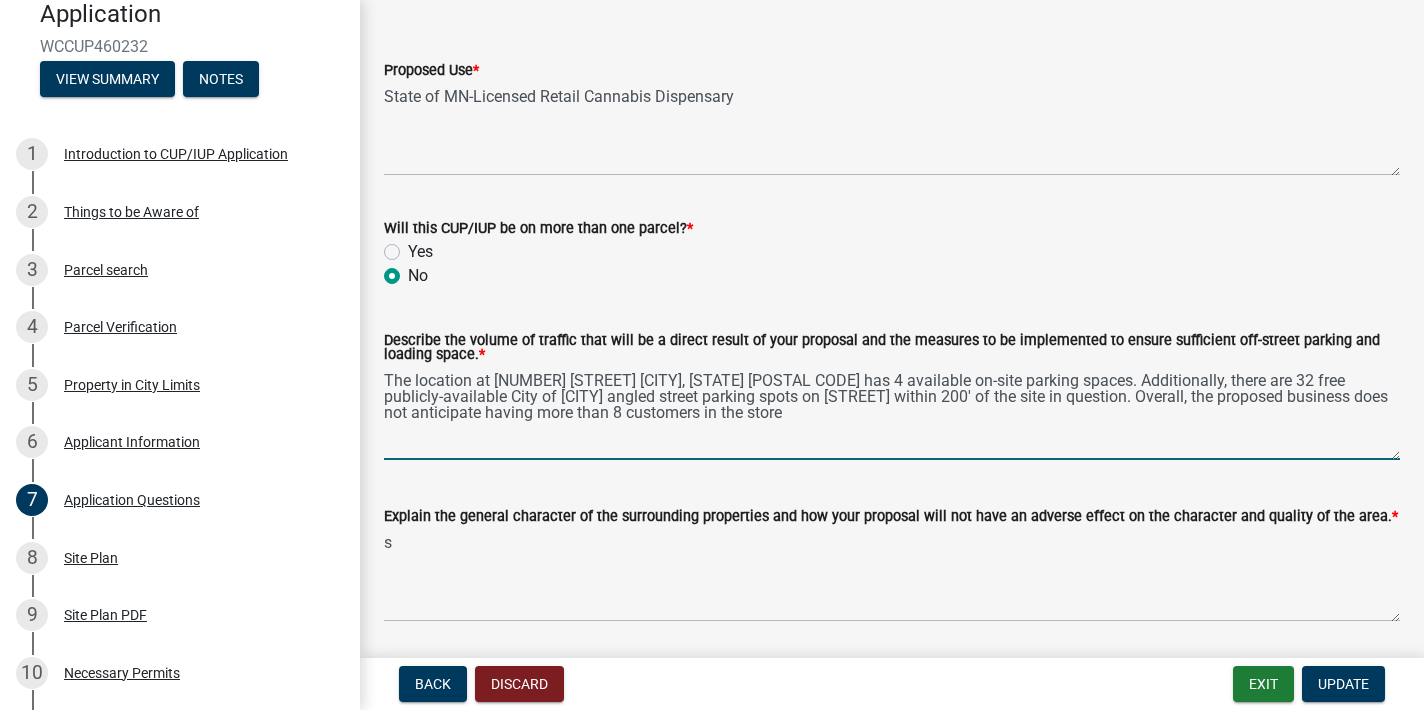 scroll, scrollTop: 110, scrollLeft: 0, axis: vertical 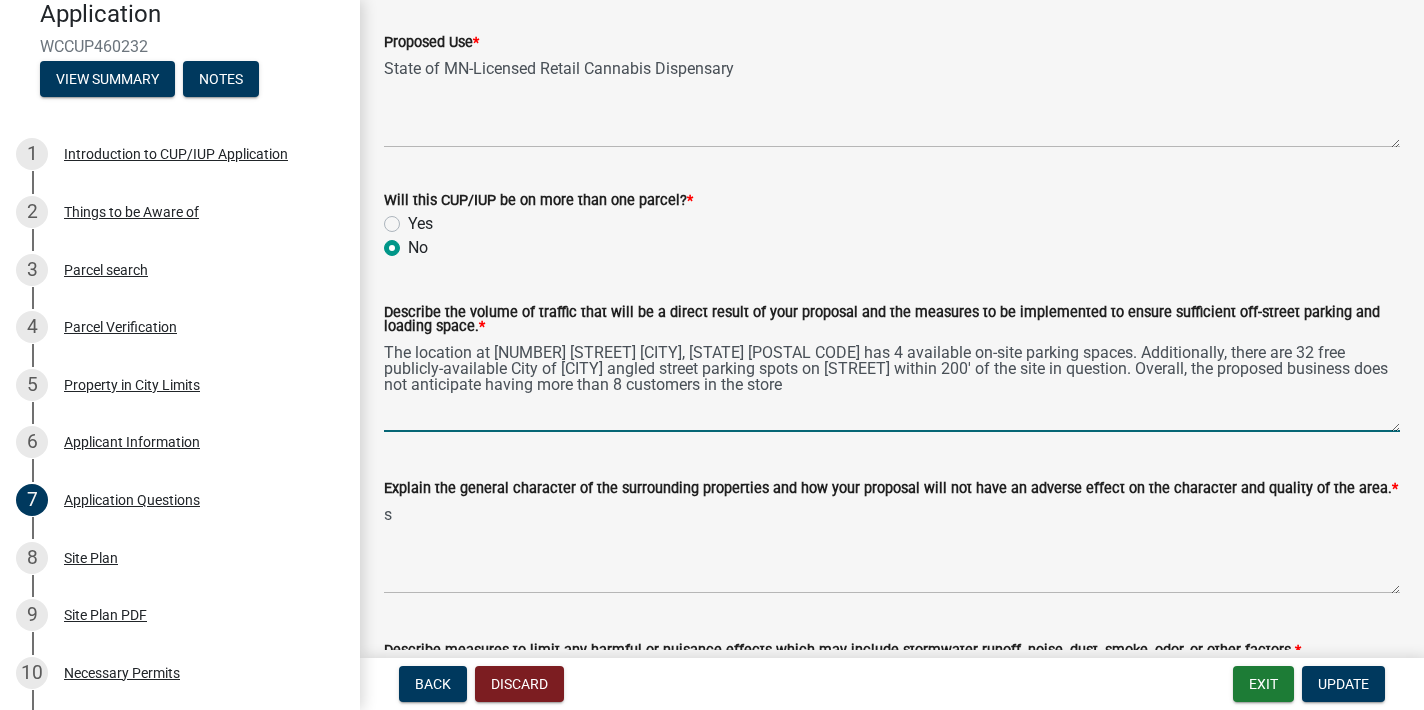 type on "The location at [NUMBER] [STREET] [CITY], [STATE] [POSTAL CODE] has 4 available on-site parking spaces. Additionally, there are 32 free publicly-available City of [CITY] angled street parking spots on [STREET] within 200' of the site in question. Overall, the proposed business does not anticipate having more than 8 customers in the store" 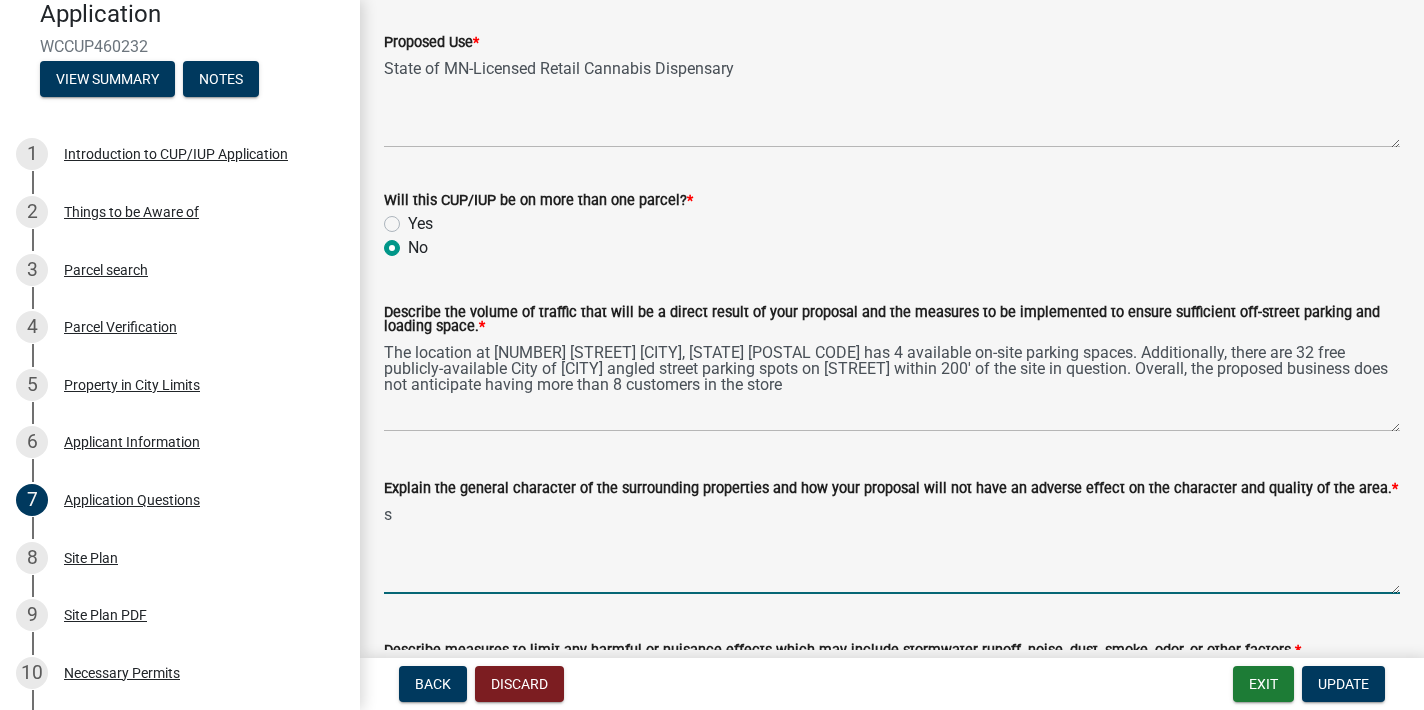 drag, startPoint x: 512, startPoint y: 512, endPoint x: 526, endPoint y: 531, distance: 23.600847 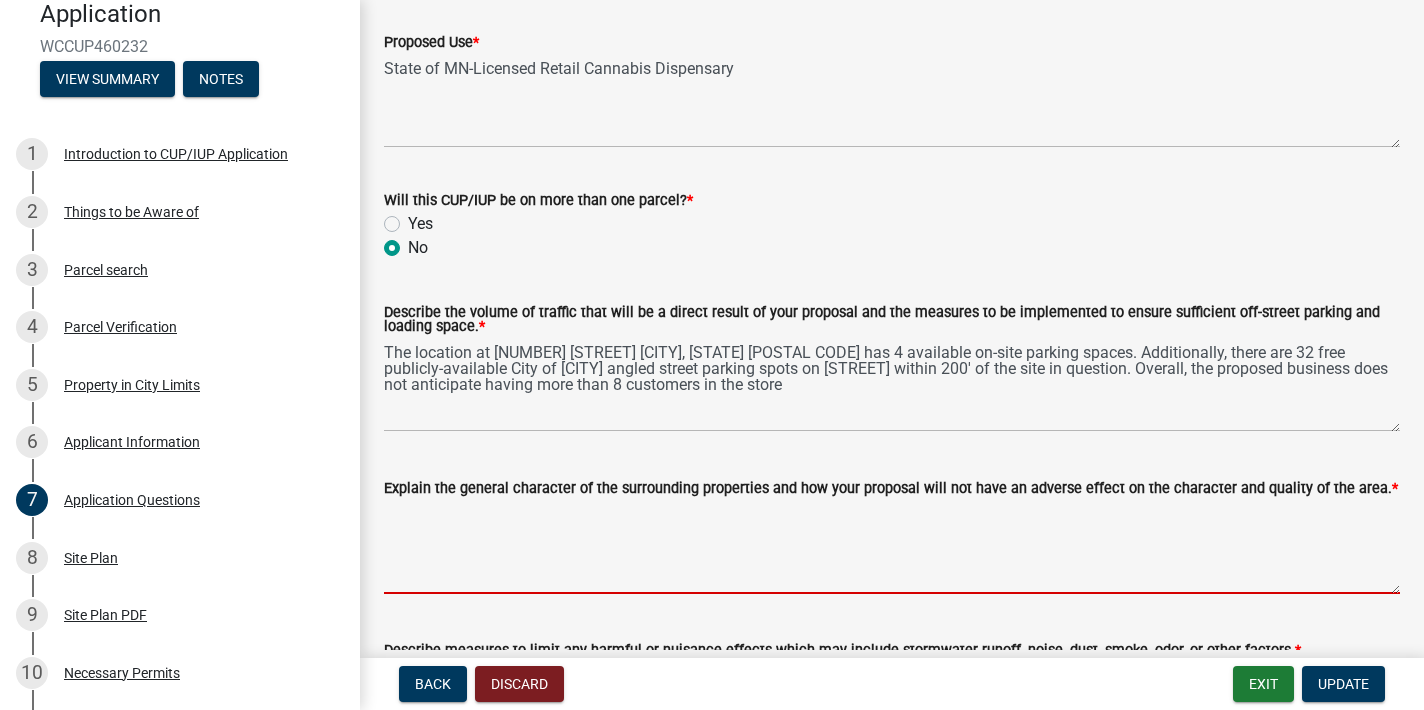 paste on "Traditional Downtown Commercial" 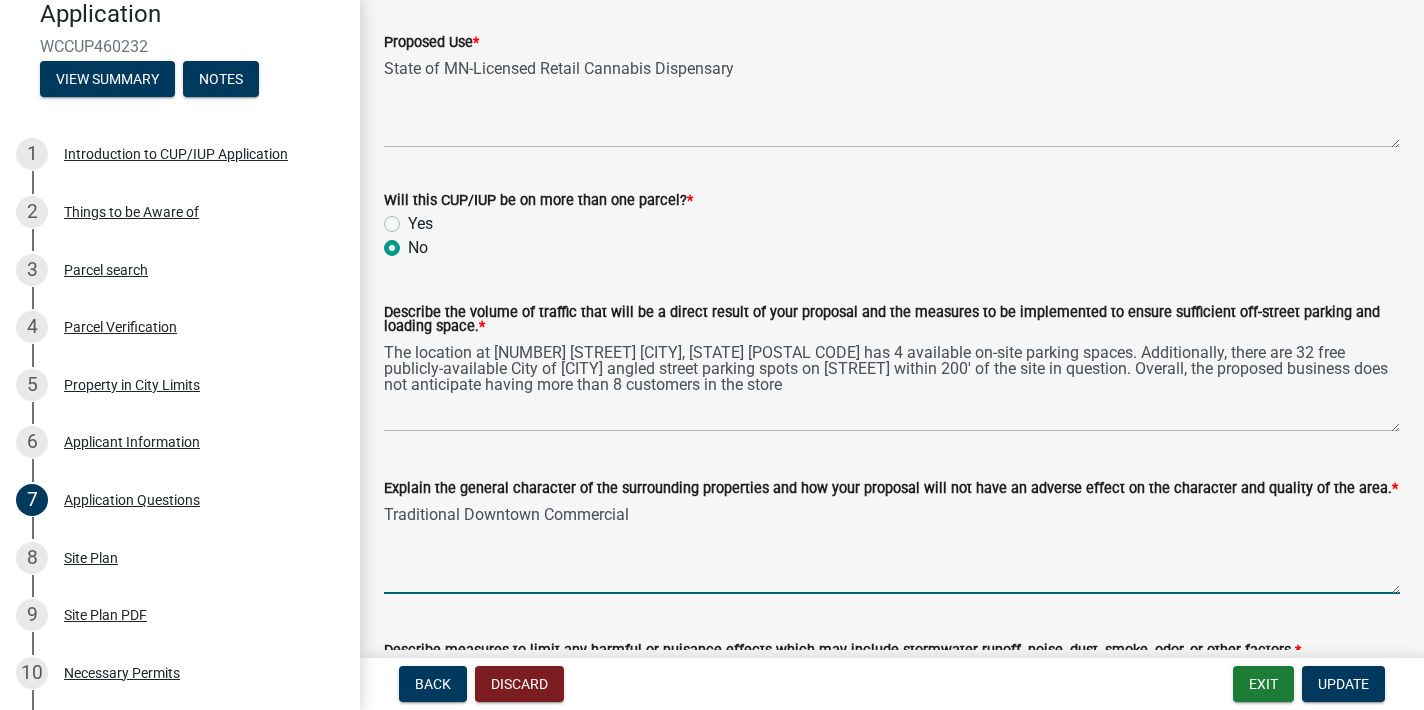 click on "Traditional Downtown Commercial" at bounding box center [892, 547] 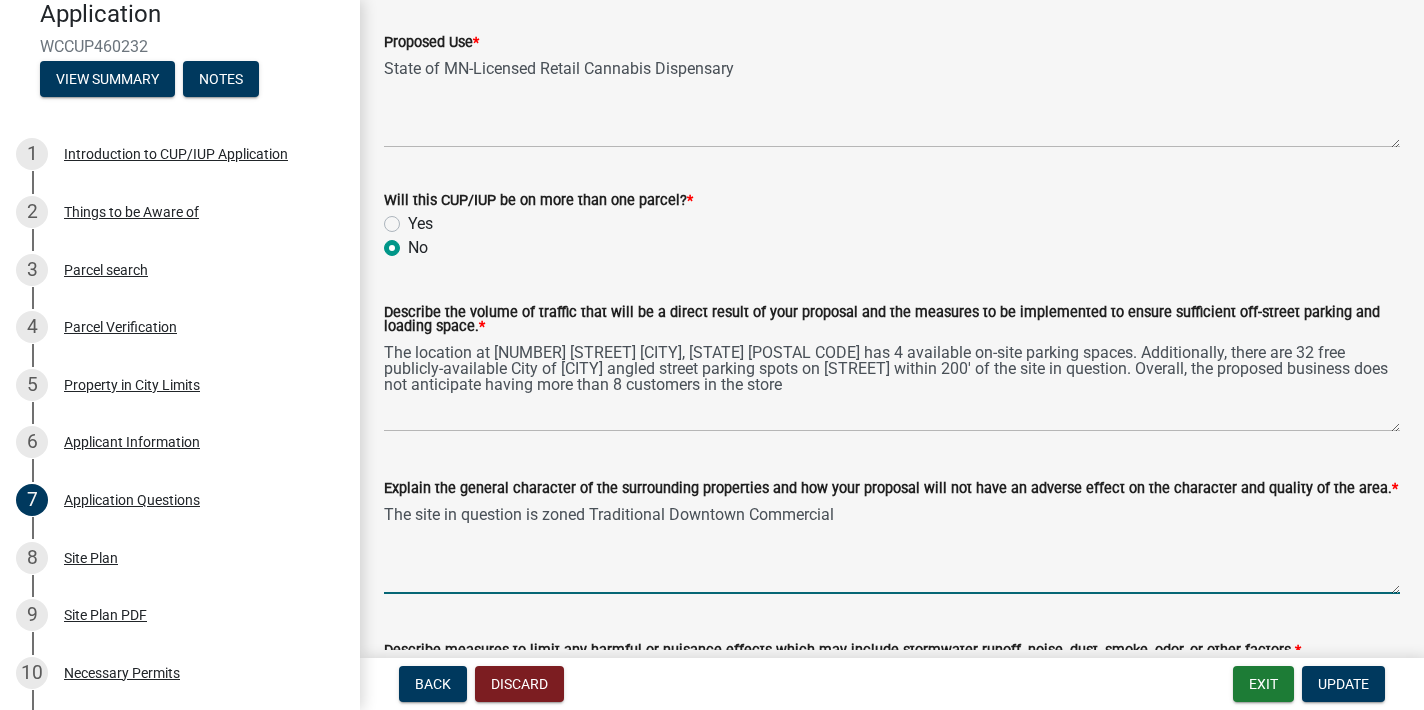 click on "The site in question is zoned Traditional Downtown Commercial" at bounding box center (892, 547) 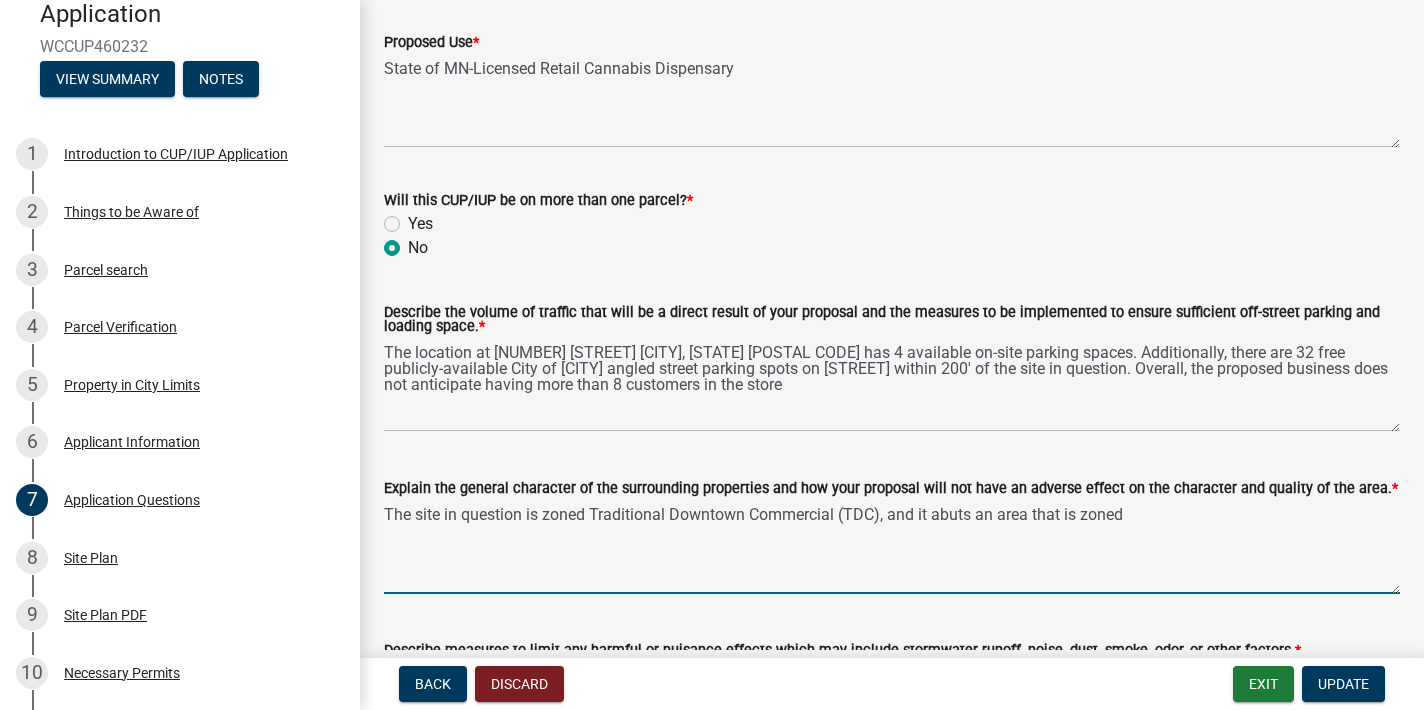 paste on "General Commercial" 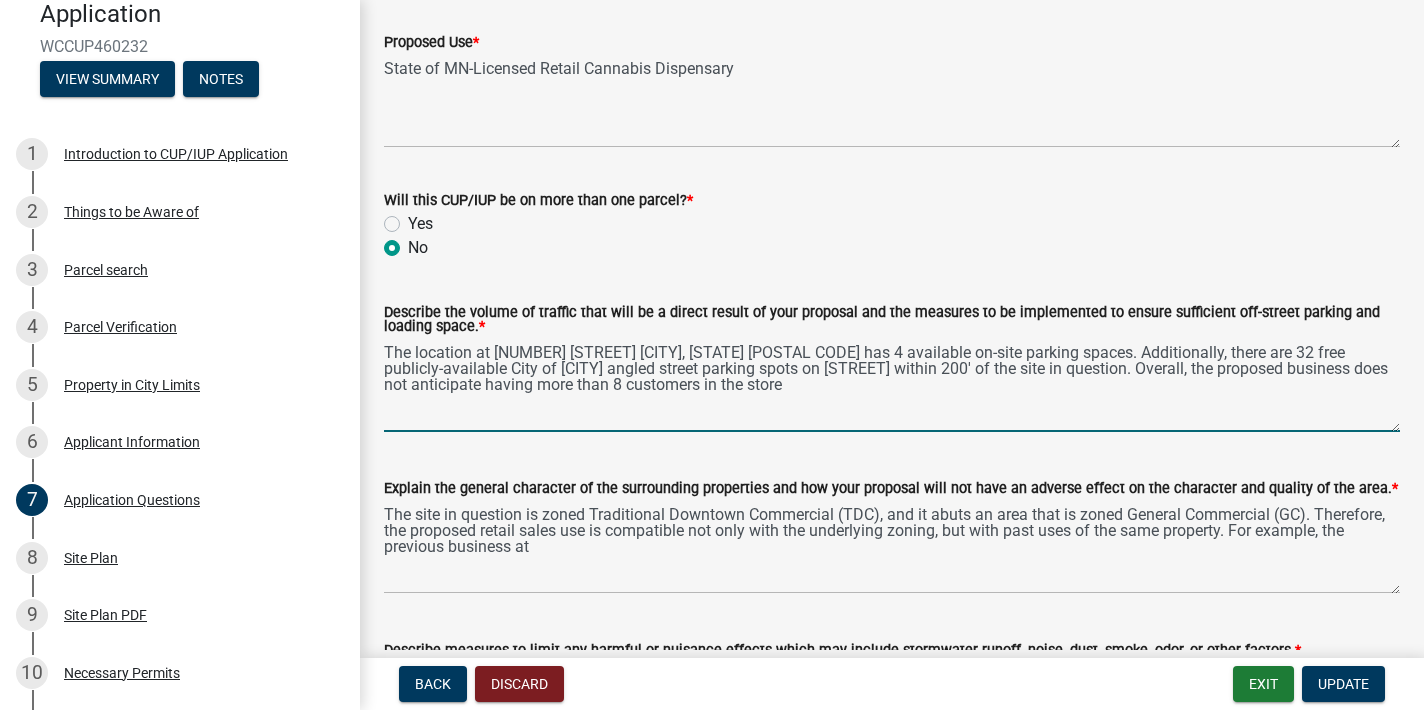 drag, startPoint x: 789, startPoint y: 348, endPoint x: 497, endPoint y: 353, distance: 292.04282 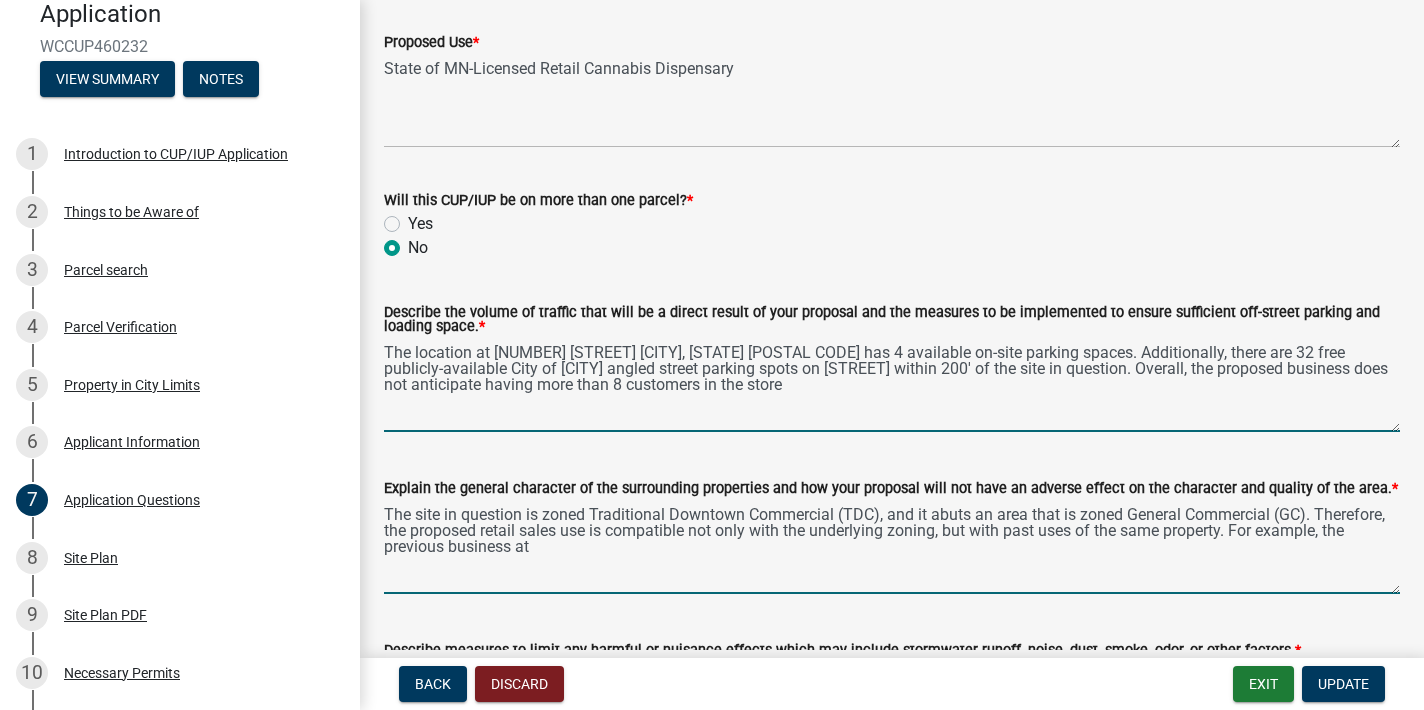 click on "The site in question is zoned Traditional Downtown Commercial (TDC), and it abuts an area that is zoned General Commercial (GC). Therefore, the proposed retail sales use is compatible not only with the underlying zoning, but with past uses of the same property. For example, the previous business at" at bounding box center [892, 547] 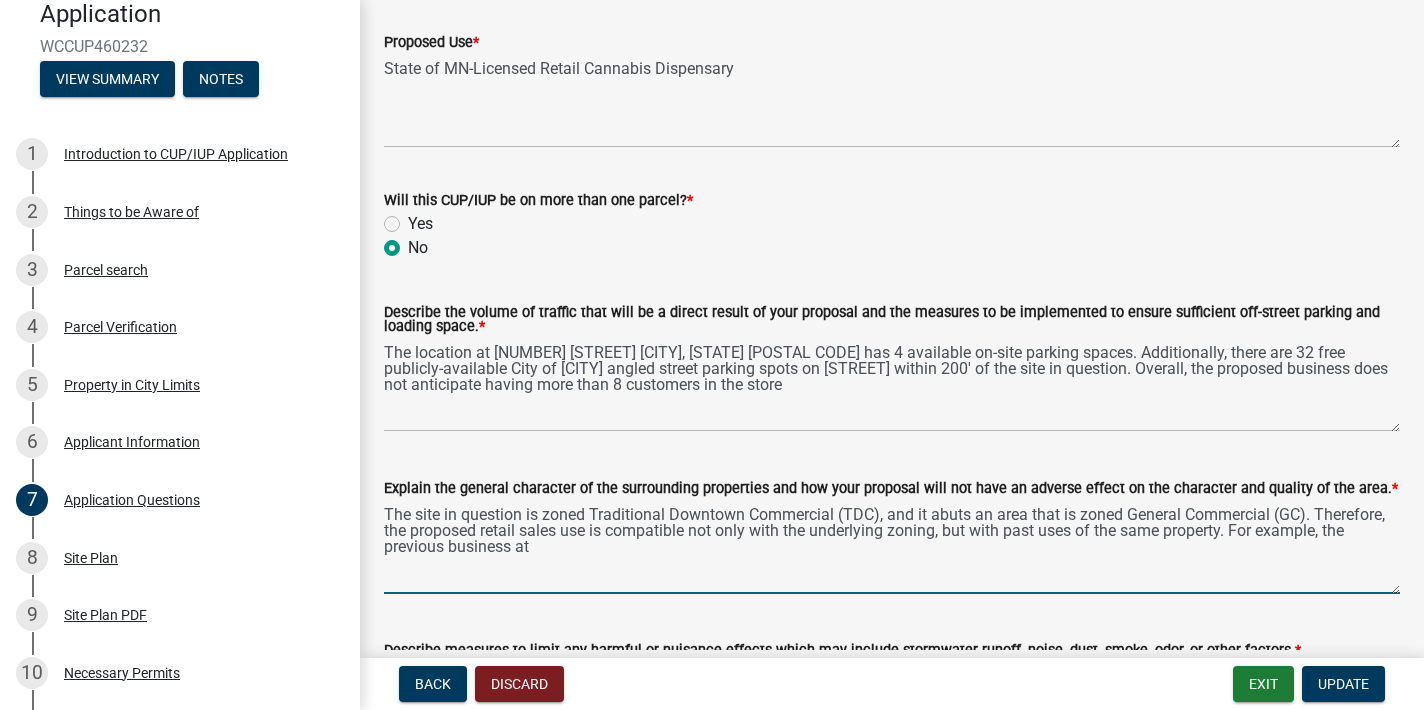 paste on "[NUMBER] [STREET], [CITY], [STATE] [POSTAL CODE]" 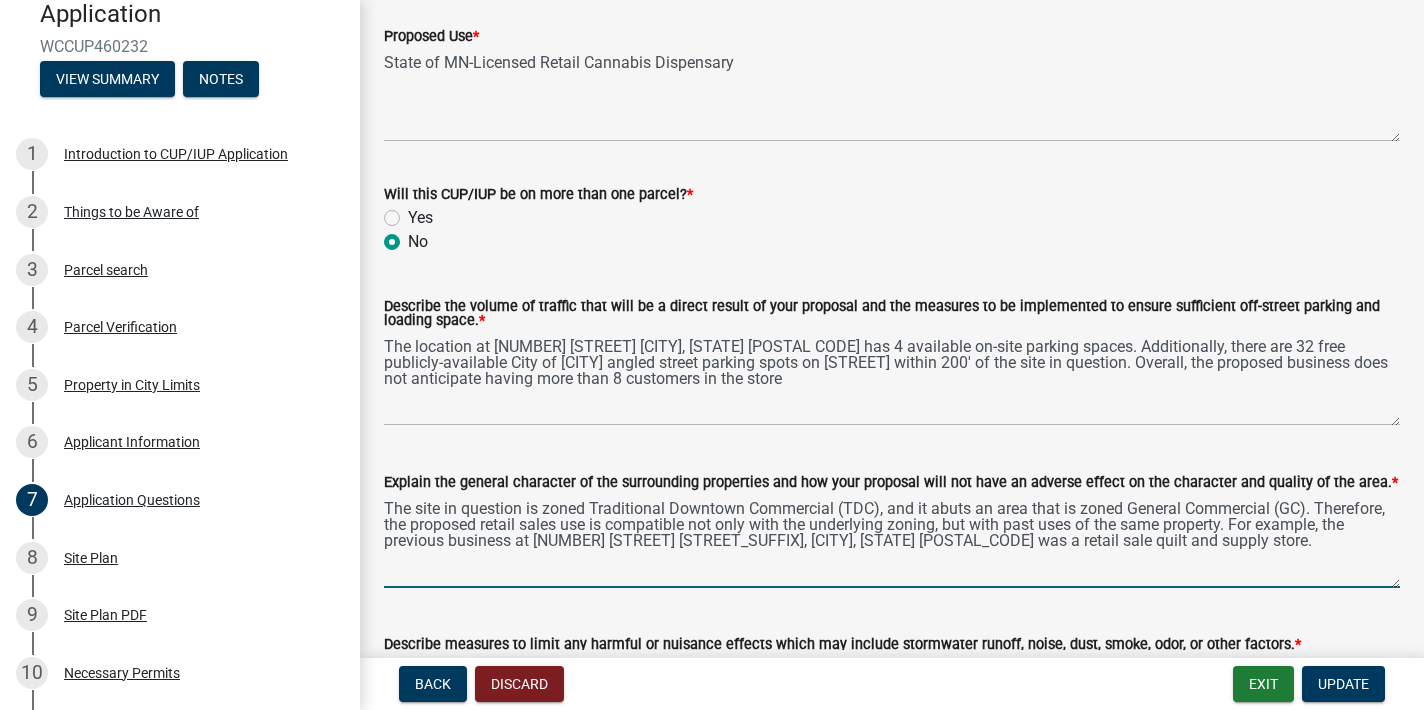 scroll, scrollTop: 117, scrollLeft: 0, axis: vertical 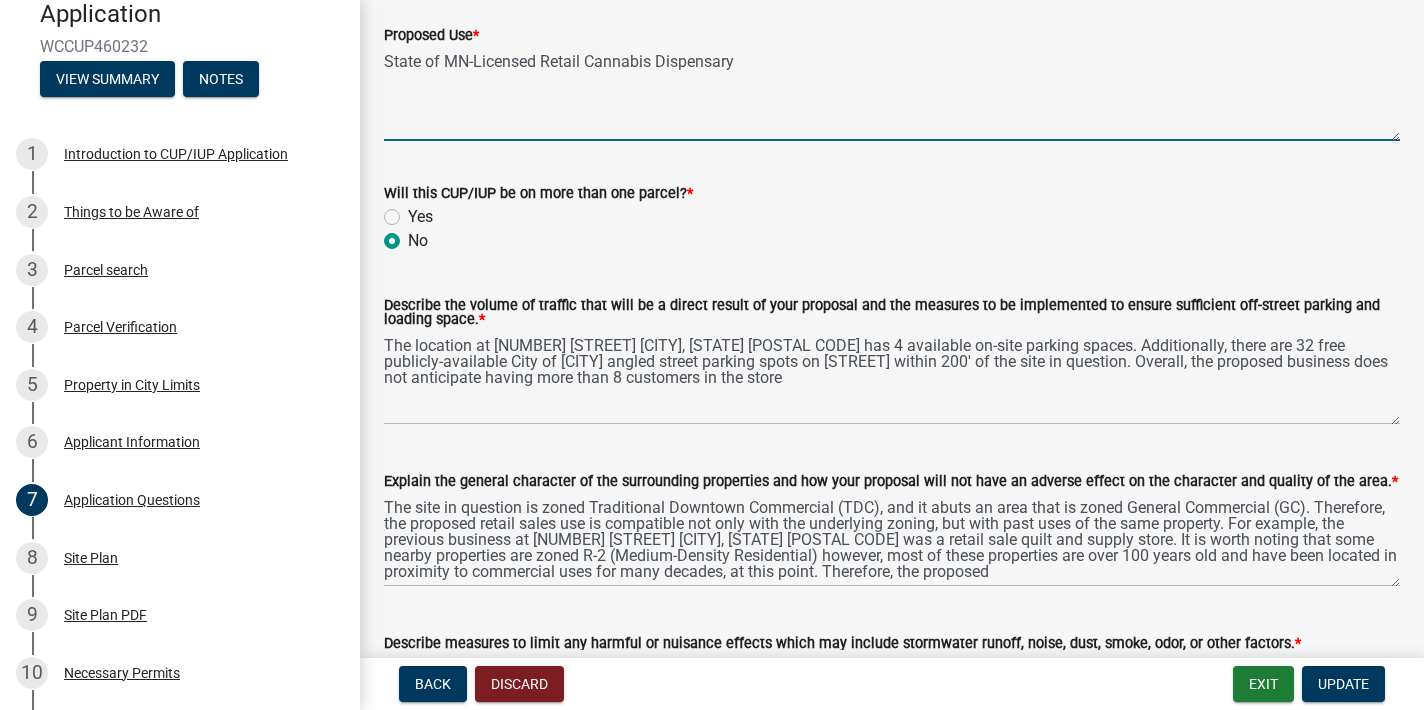 drag, startPoint x: 734, startPoint y: 56, endPoint x: 331, endPoint y: 62, distance: 403.04468 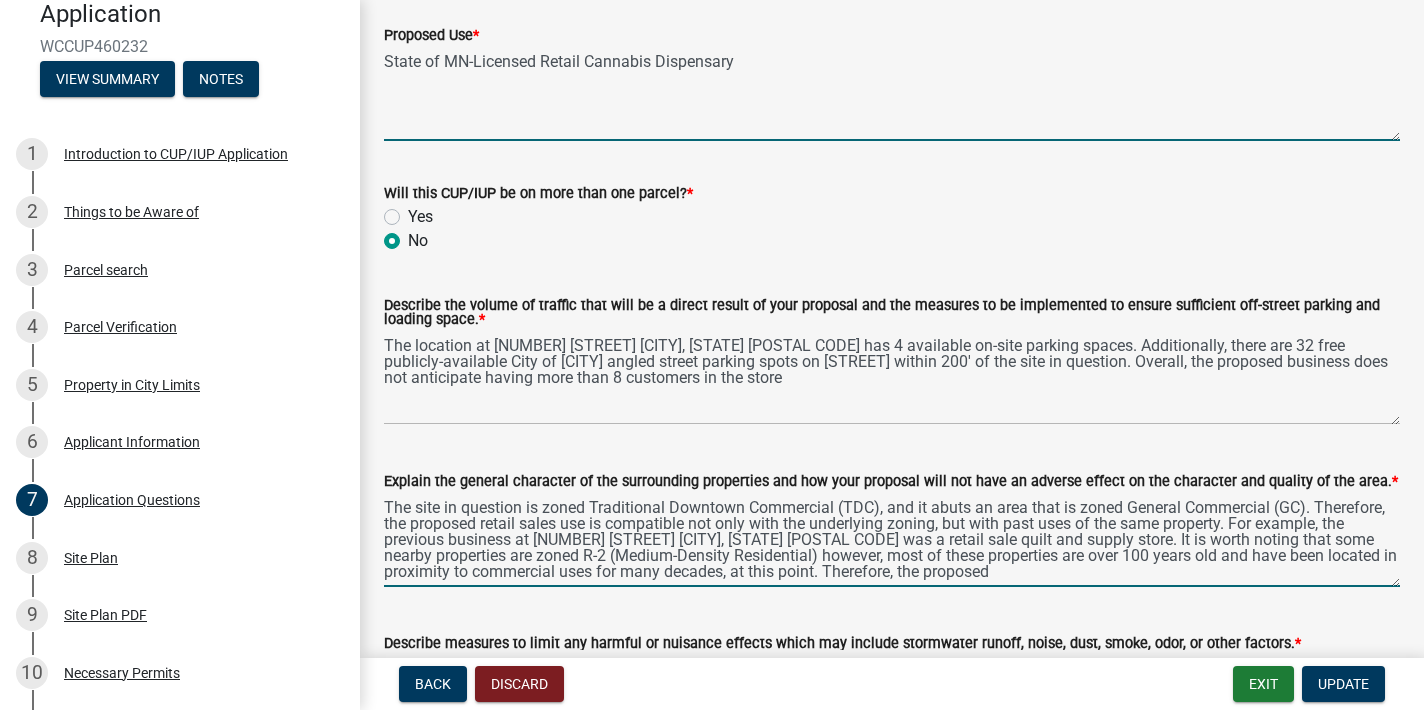 click on "The site in question is zoned Traditional Downtown Commercial (TDC), and it abuts an area that is zoned General Commercial (GC). Therefore, the proposed retail sales use is compatible not only with the underlying zoning, but with past uses of the same property. For example, the previous business at [NUMBER] [STREET] [CITY], [STATE] [POSTAL CODE] was a retail sale quilt and supply store. It is worth noting that some nearby properties are zoned R-2 (Medium-Density Residential) however, most of these properties are over 100 years old and have been located in proximity to commercial uses for many decades, at this point. Therefore, the proposed" at bounding box center [892, 540] 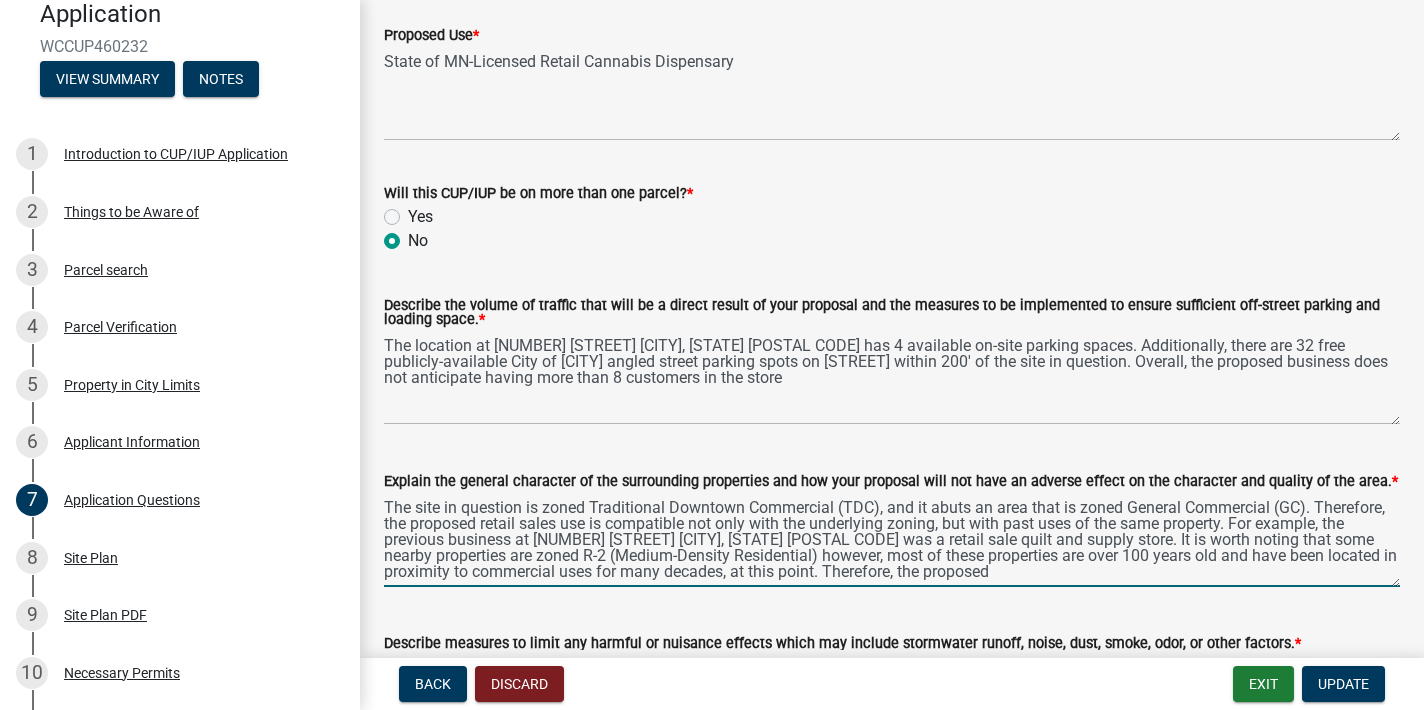 paste on "State of MN-Licensed Retail Cannabis Dispensary" 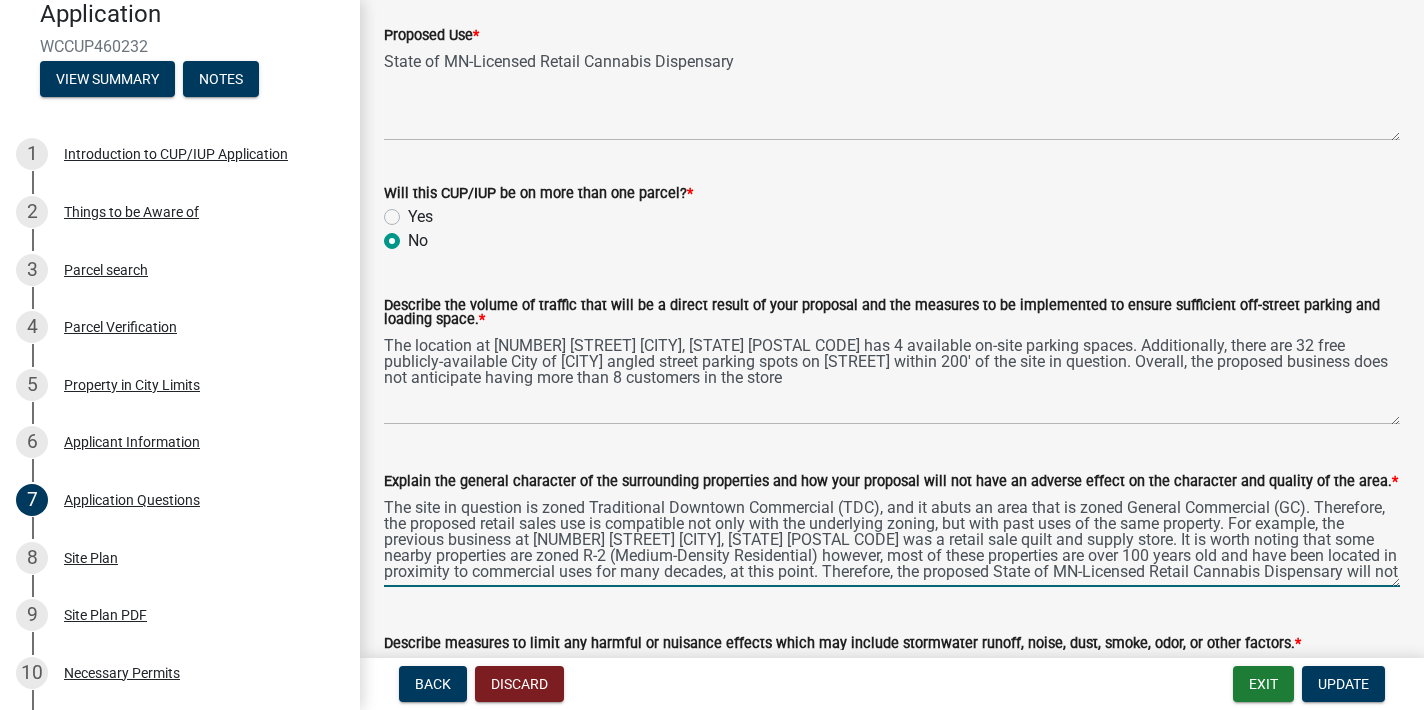scroll, scrollTop: 10, scrollLeft: 0, axis: vertical 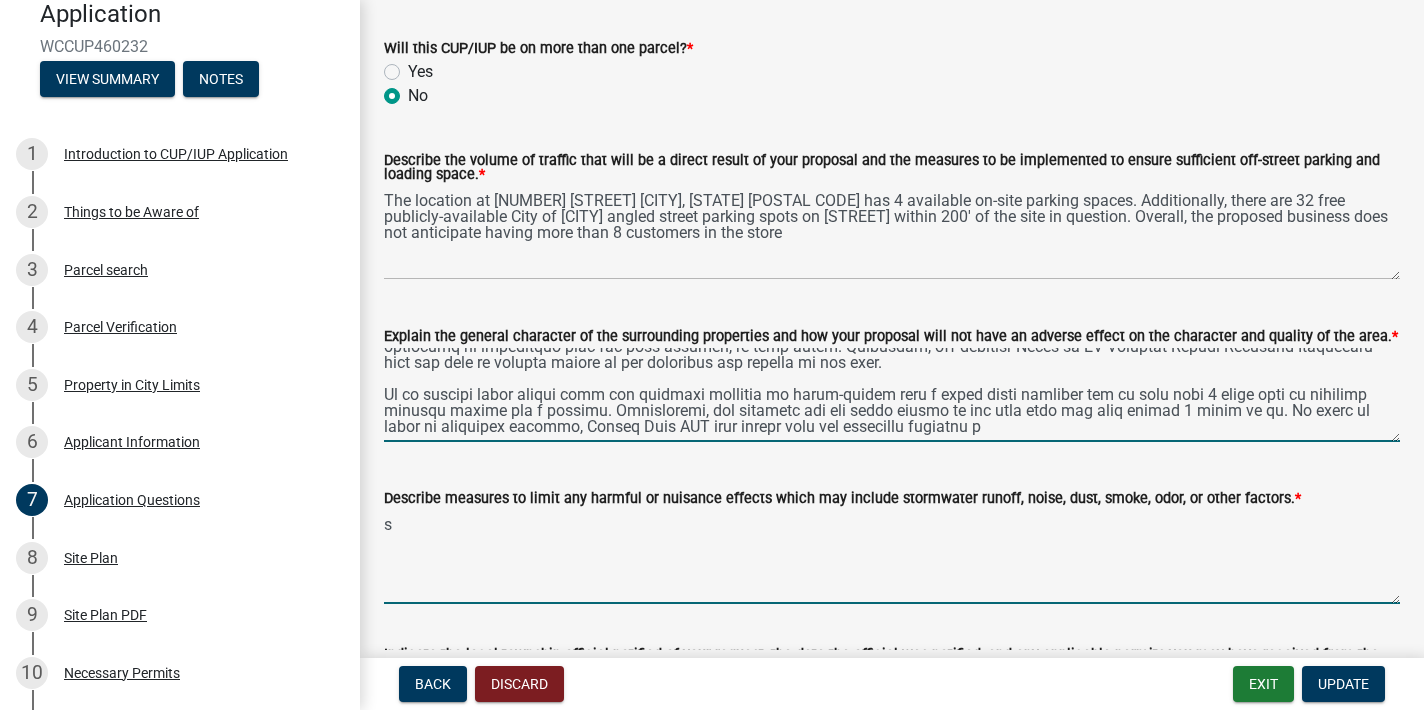 click on "s" at bounding box center (892, 557) 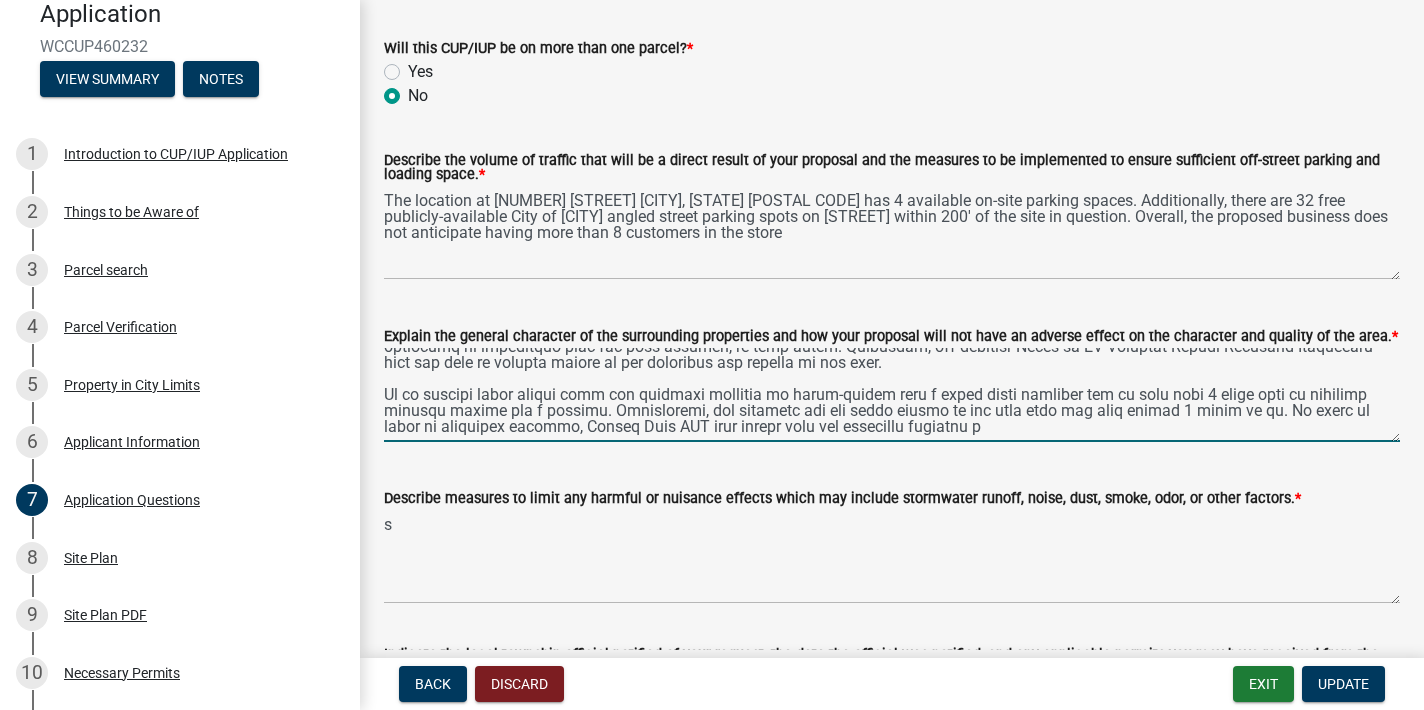 drag, startPoint x: 996, startPoint y: 424, endPoint x: 787, endPoint y: 432, distance: 209.15306 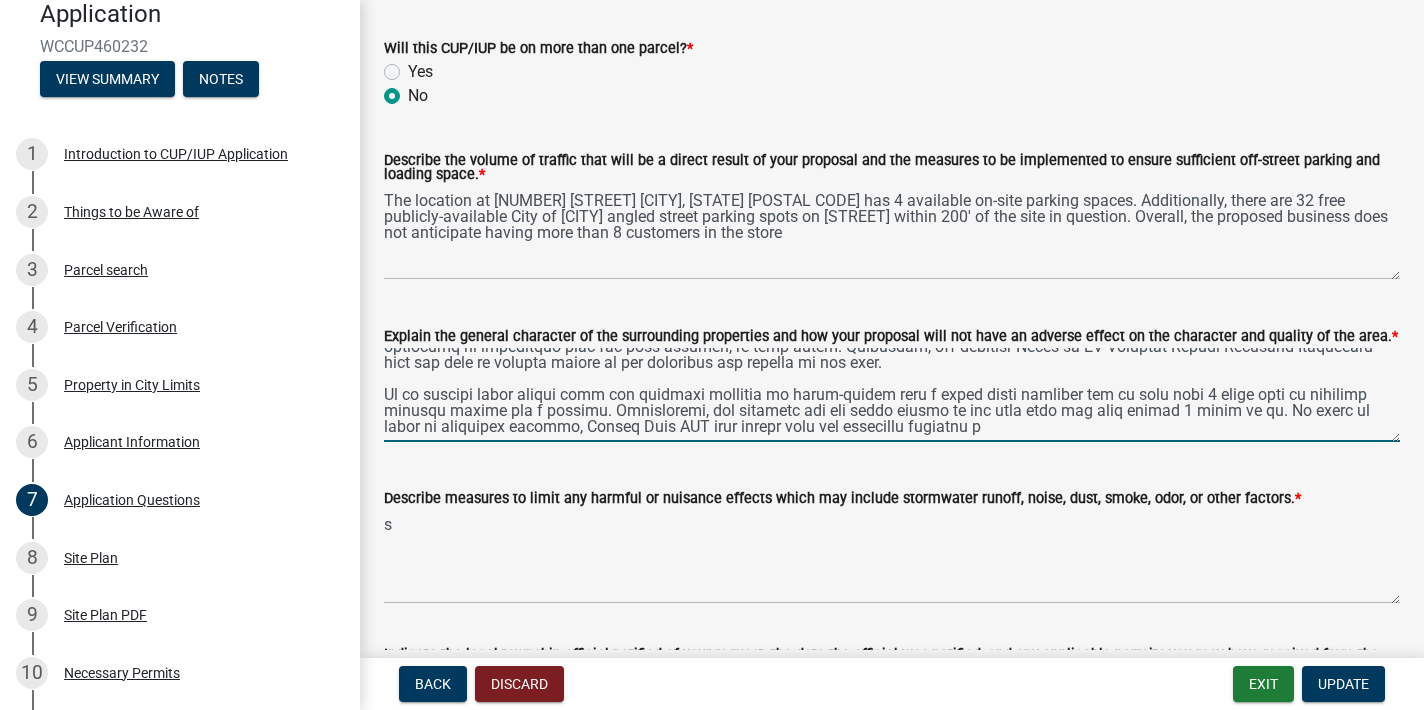 drag, startPoint x: 990, startPoint y: 442, endPoint x: 1208, endPoint y: 418, distance: 219.31712 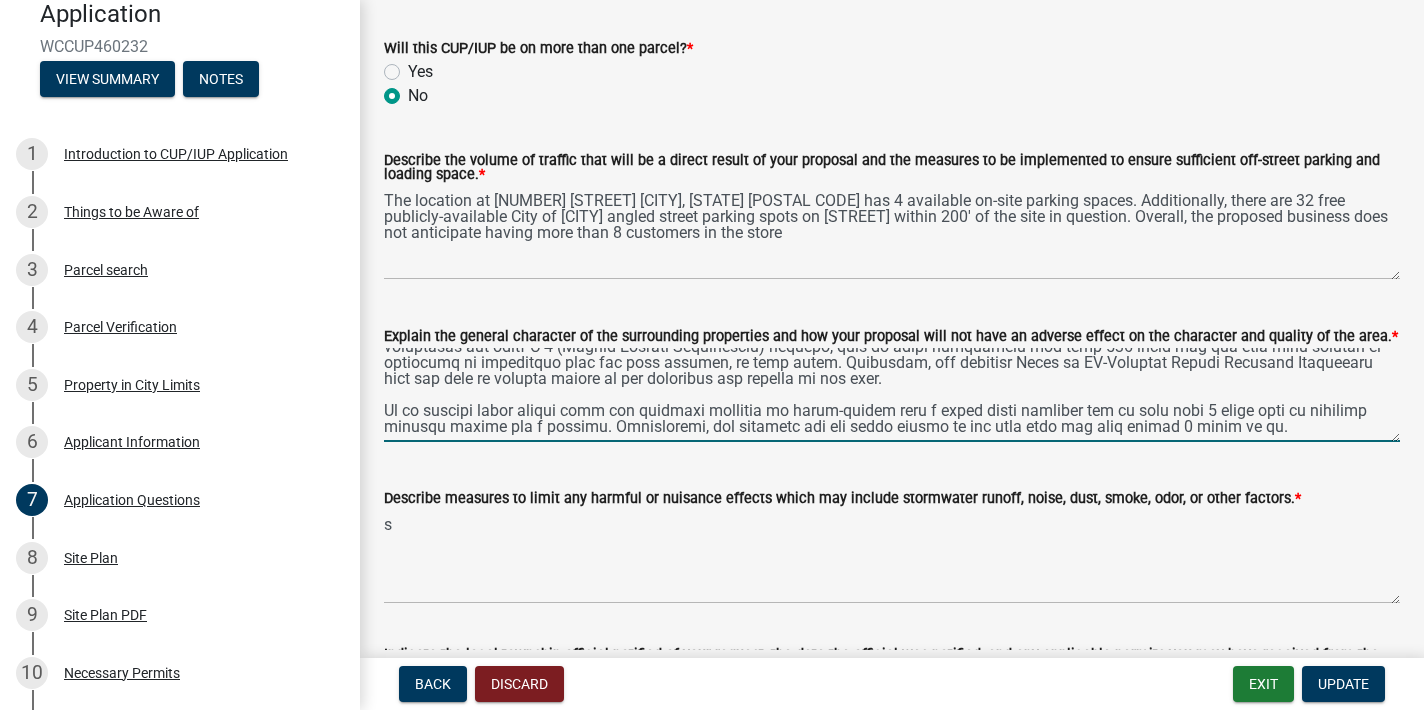 scroll, scrollTop: 64, scrollLeft: 0, axis: vertical 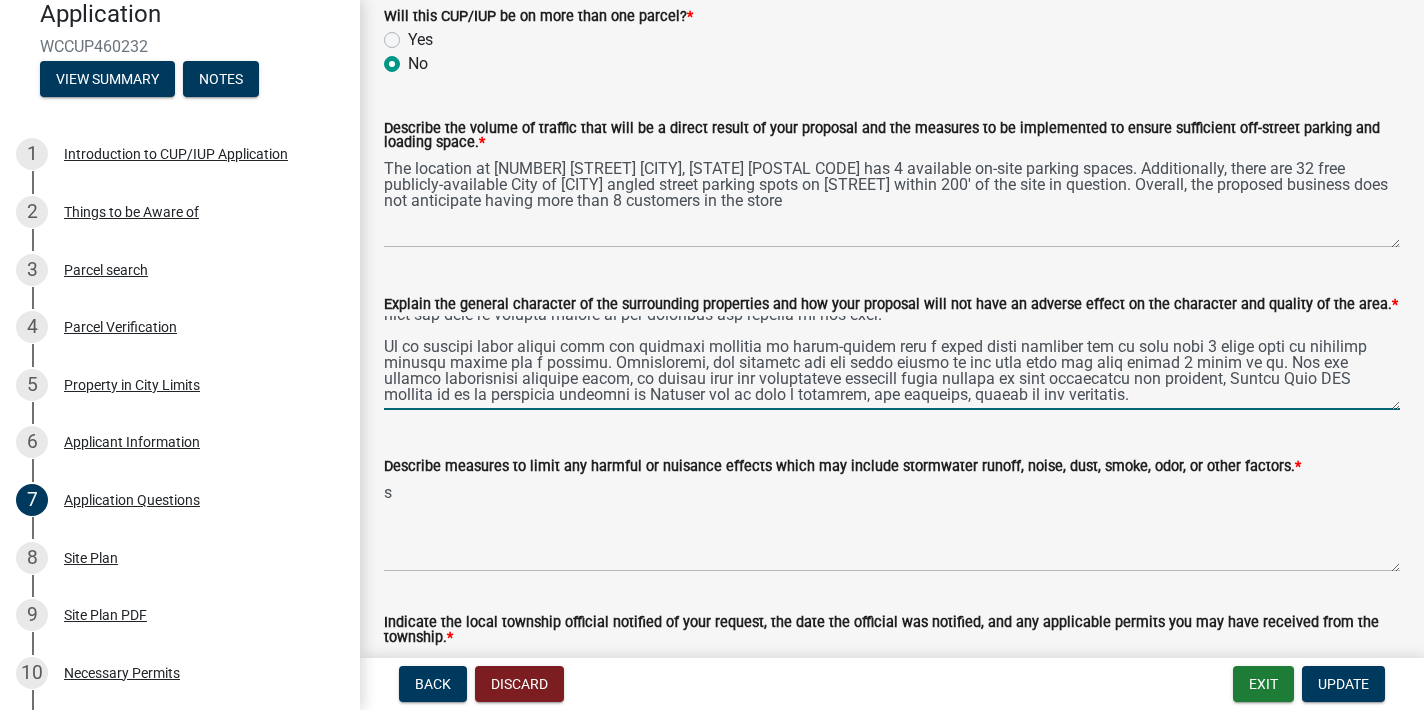 type on "The site in question is zoned Traditional Downtown Commercial (TDC), and it abuts an area that is zoned General Commercial (GC). Therefore, the proposed retail sales use is compatible not only with the underlying zoning, but with past uses of the same property. For example, the previous business at [NUMBER] [STREET] [CITY], [STATE] [POSTAL CODE] was a retail sale quilt and supply store. It is worth noting that some nearby properties are zoned R-2 (Medium-Density Residential) however, most of these properties are over 100 years old and have been located in proximity to commercial uses for many decades, at this point. Therefore, the proposed State of MN-Licensed Retail Cannabis Dispensary will not have an adverse effect on the character and quality of the area.
It is further worth noting that the proposed business is kitty-corner from a large grain elevator and is less than 1 block from an elevated flyover bridge for a highway. Accordingly, the proposed use has lower impact on the area than the uses within 1 block ..." 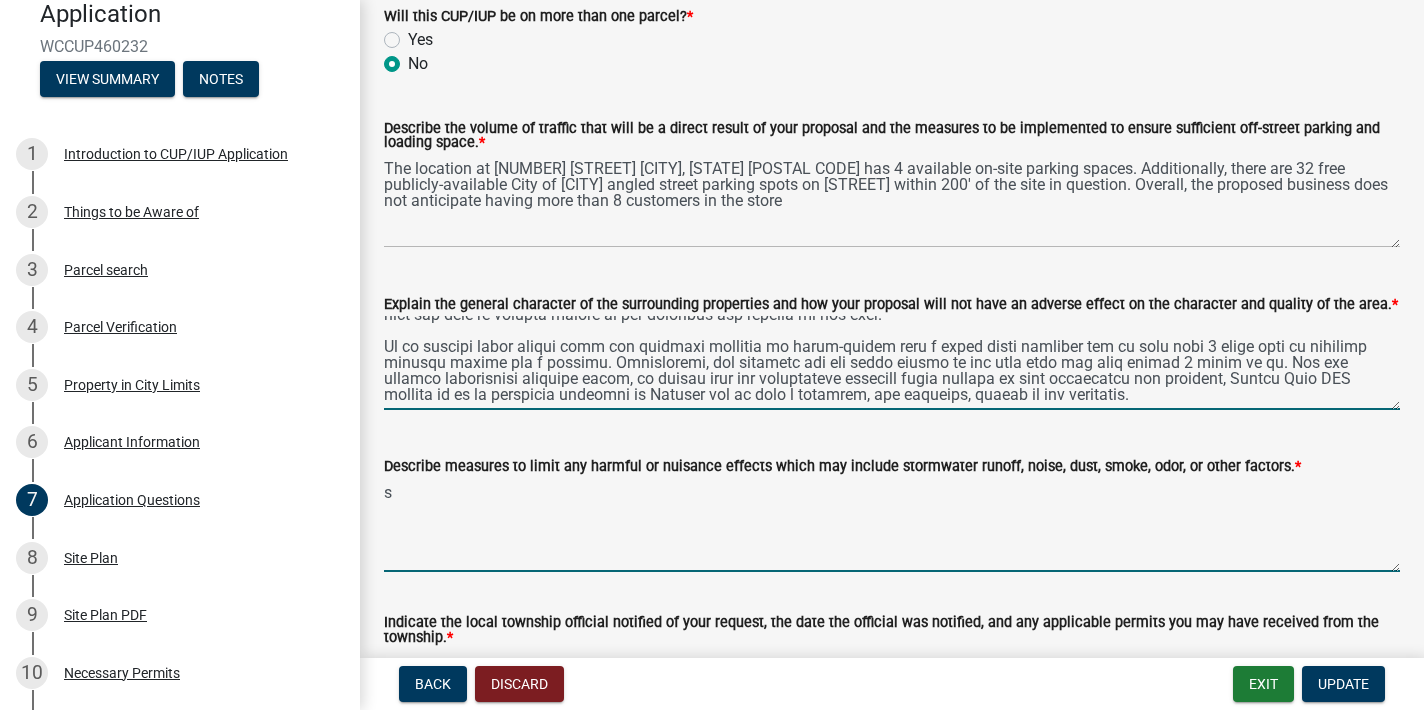 click on "s" at bounding box center (892, 525) 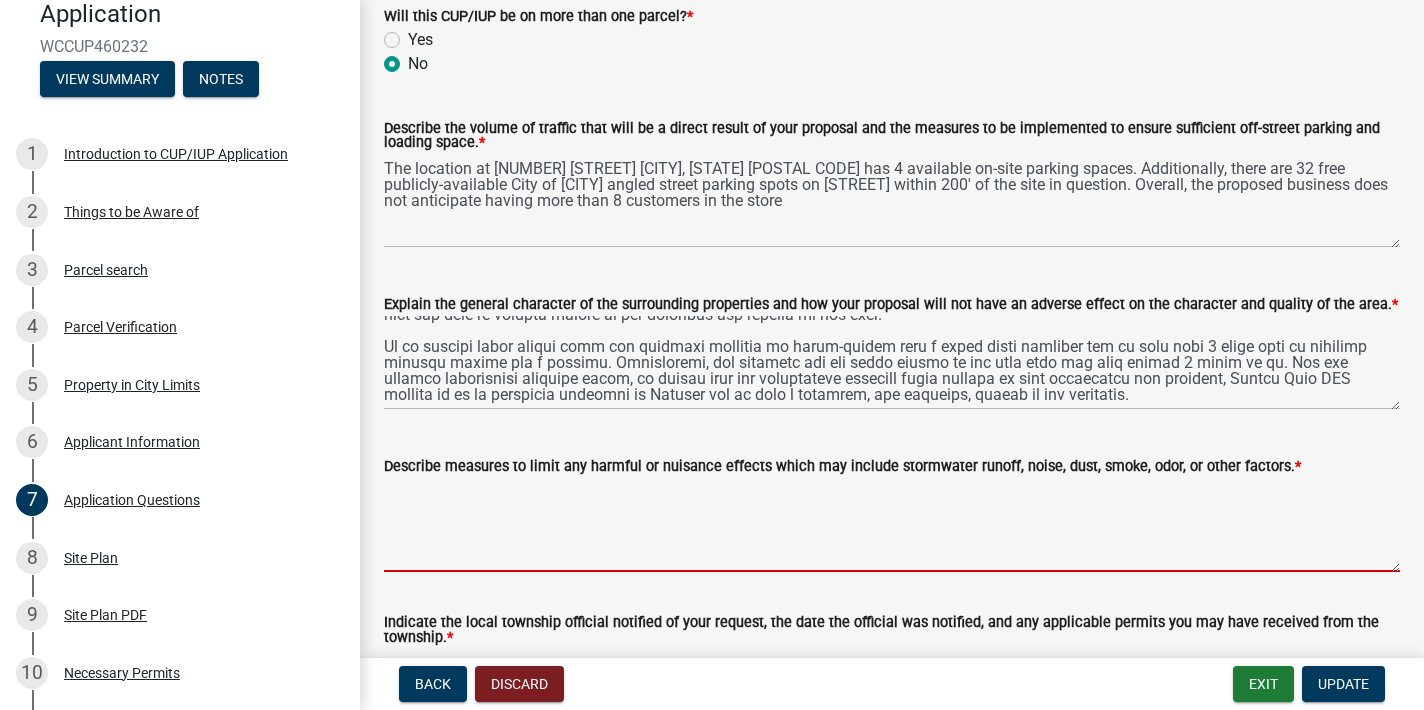 paste on "Redlights LLC recognizes that the odor produced by the presence of cannabis may present a public nuisance to the immediate community. In order to mitigate these risks, the company will take the required actions to ensure all air is scrubbed properly and continually to eliminate any potentially offensive odors or smells. The company recognizes that this will require that the dispensary atmosphere be scrubbed and flushed at least once per minute and we will commit to carrying out this protocol. All air scrubbing efforts maintained by our company will occur in addition to the smart cleanroom HVAC system that will be outfitted in the dispensary.
The dispensary manager will supervise the installment and maintenance of an odor control and mitigation system to ensure there are no offsite odors, with a comprehensive focus on cannabis odors. Additionally, security and all staff members will be trained to immediately report any odor problems to the dispensary manager, the dispensary manager will then contact a rel..." 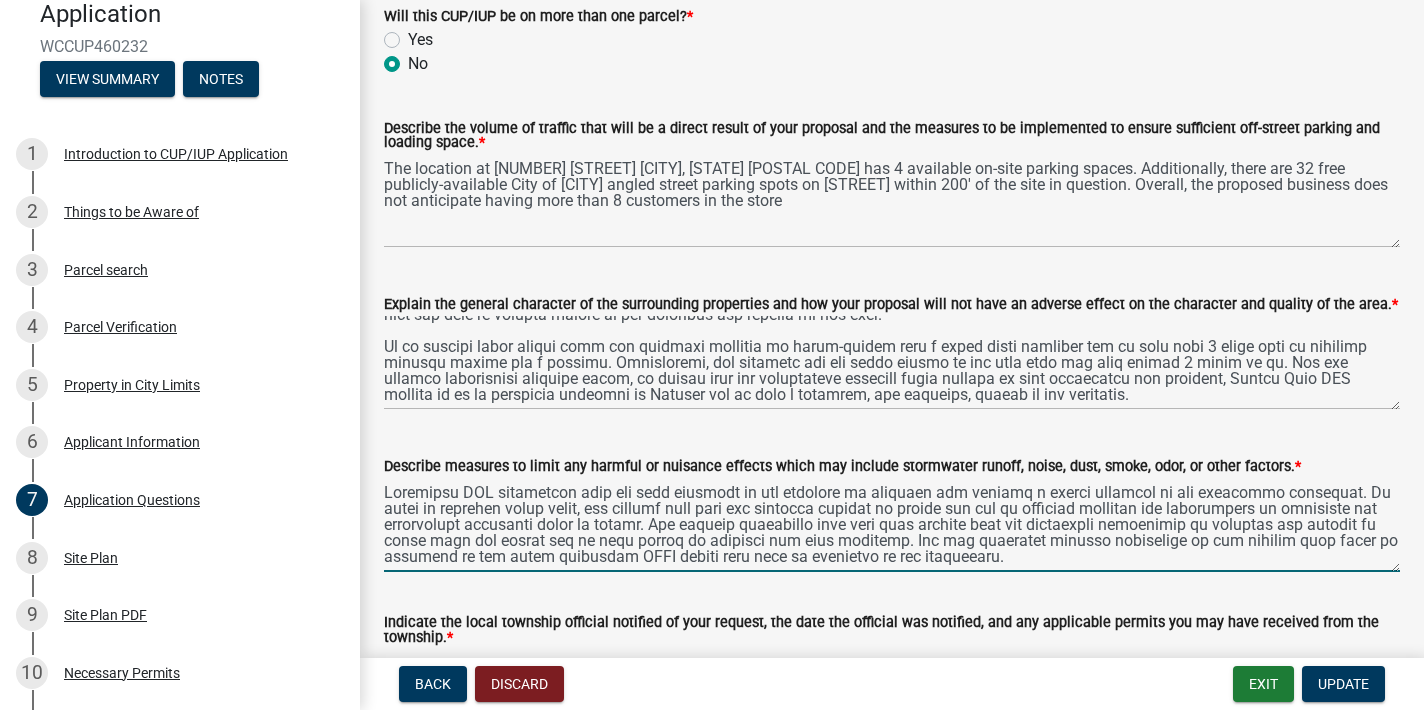 scroll, scrollTop: 0, scrollLeft: 0, axis: both 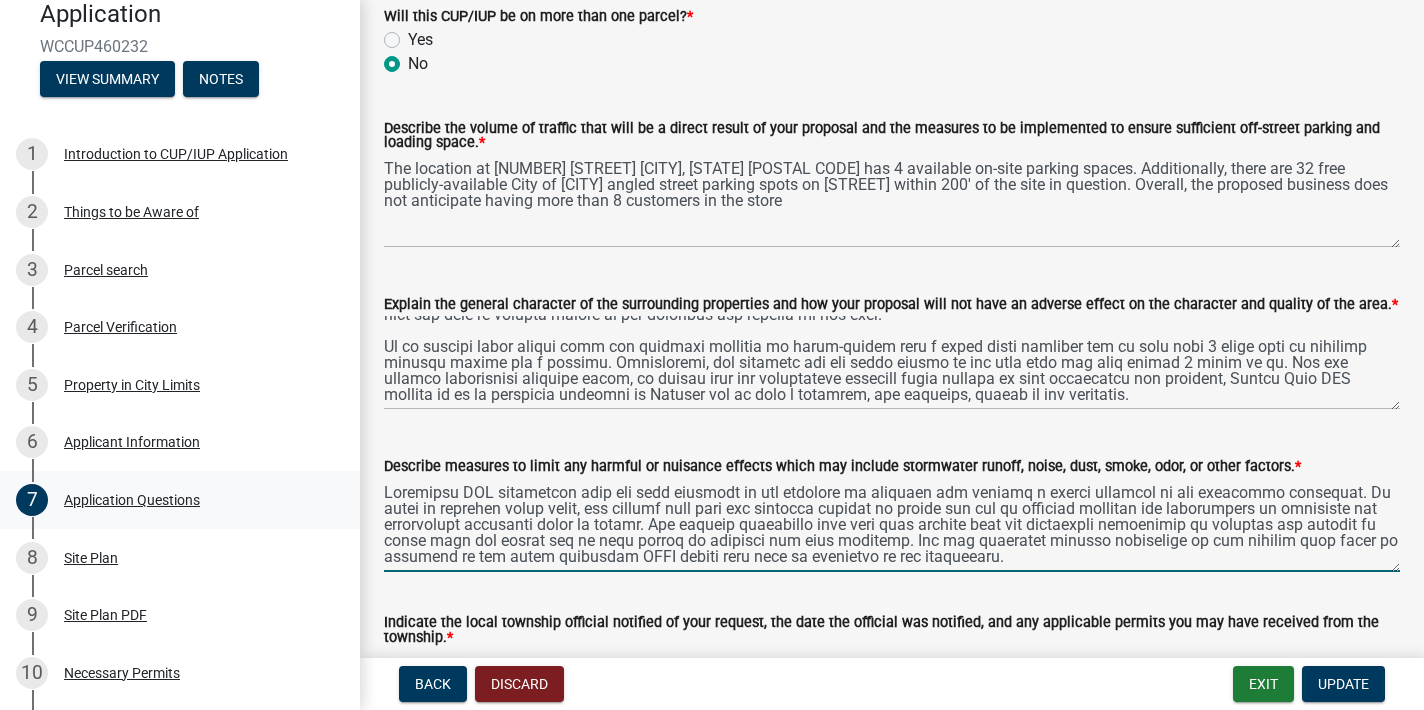 drag, startPoint x: 456, startPoint y: 498, endPoint x: 345, endPoint y: 498, distance: 111 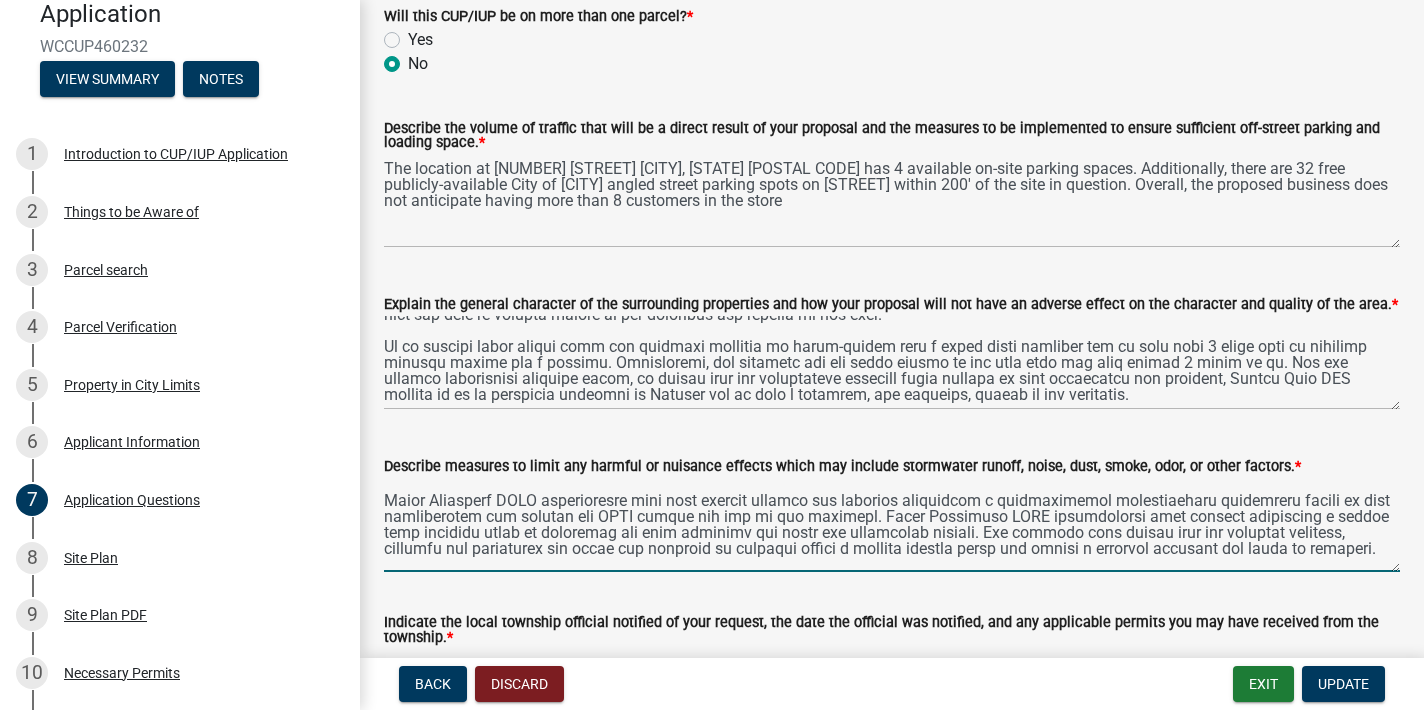 scroll, scrollTop: 502, scrollLeft: 0, axis: vertical 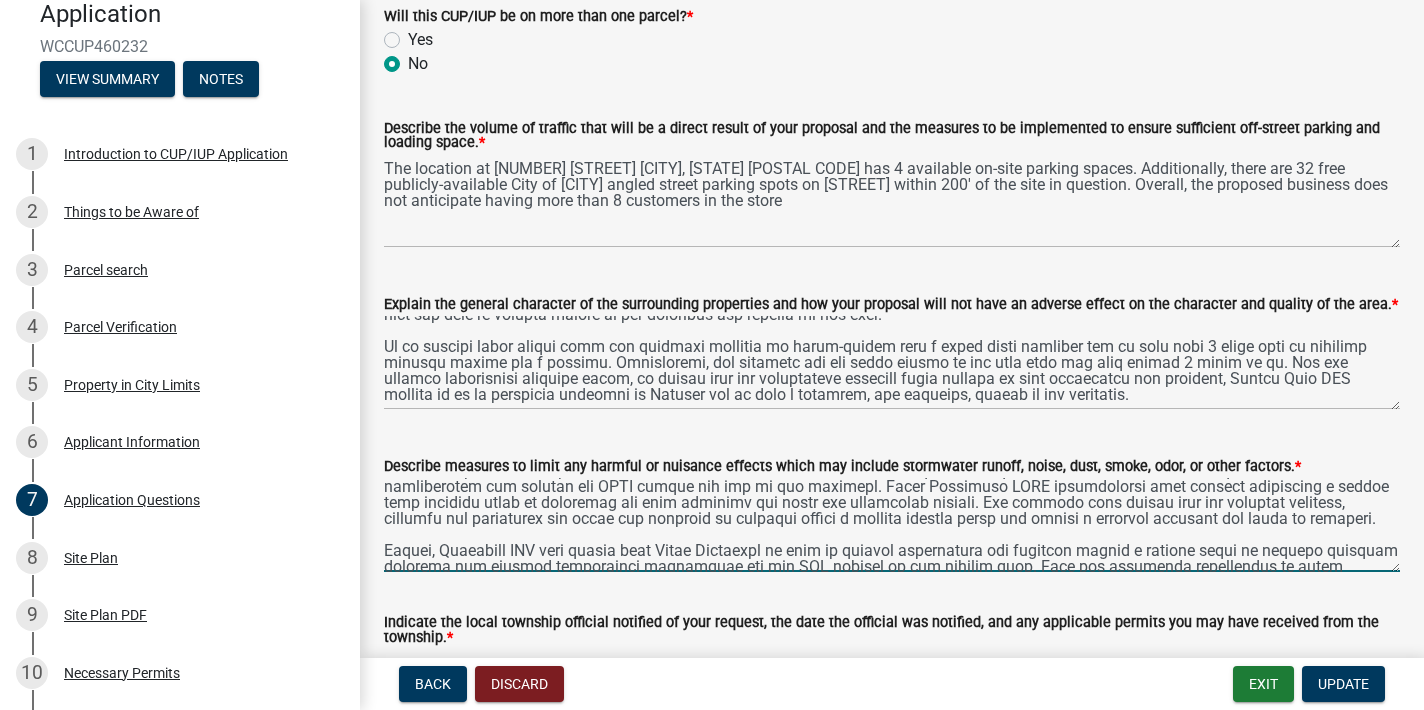 click on "Describe measures to limit any harmful or nuisance effects which may include stormwater runoff, noise, dust, smoke, odor, or other factors.  *" at bounding box center [892, 525] 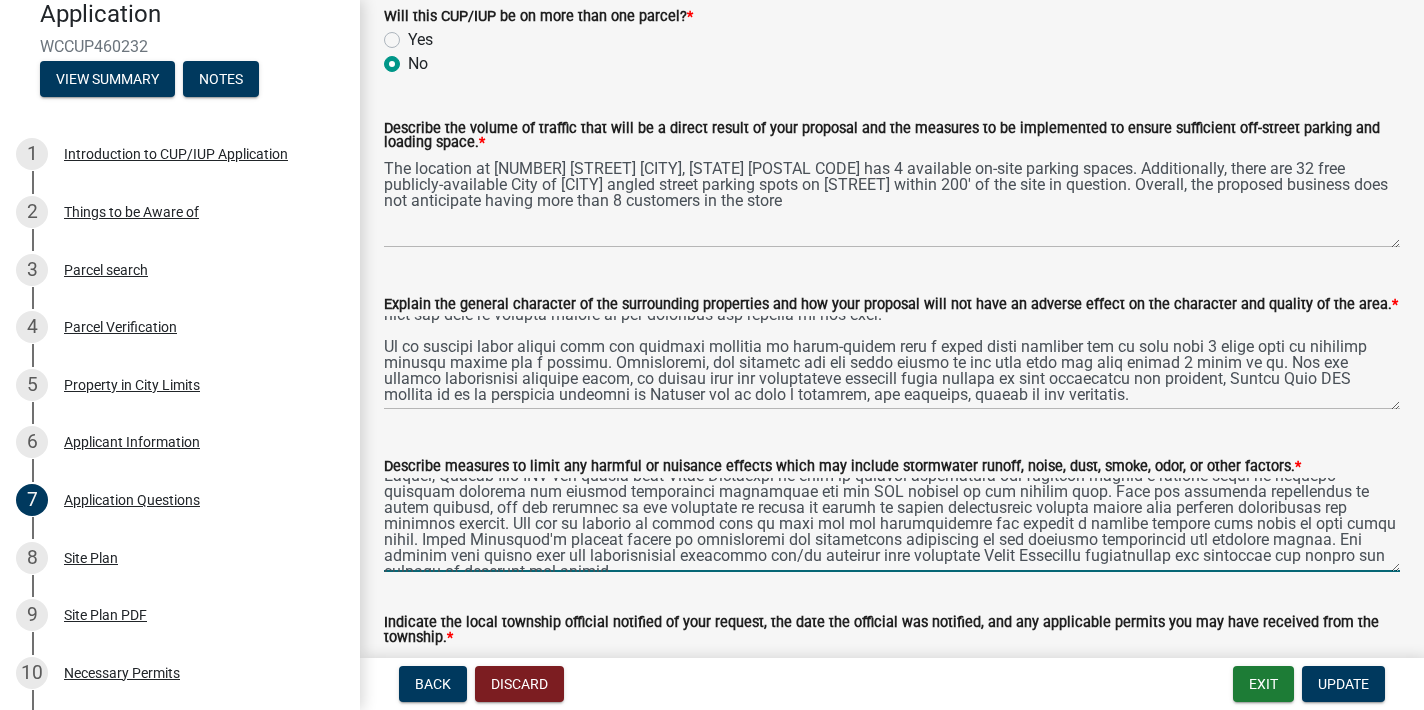 scroll, scrollTop: 576, scrollLeft: 0, axis: vertical 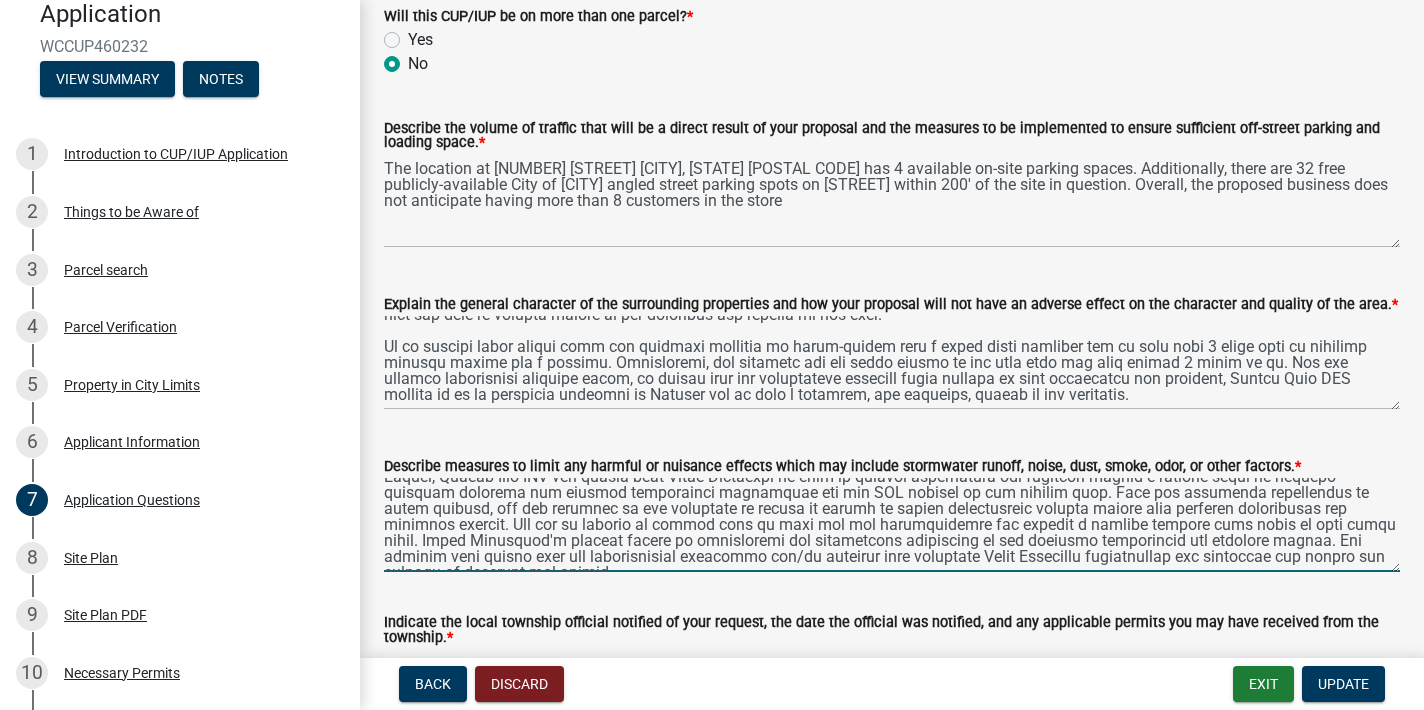 click on "Describe measures to limit any harmful or nuisance effects which may include stormwater runoff, noise, dust, smoke, odor, or other factors.  *" at bounding box center (892, 525) 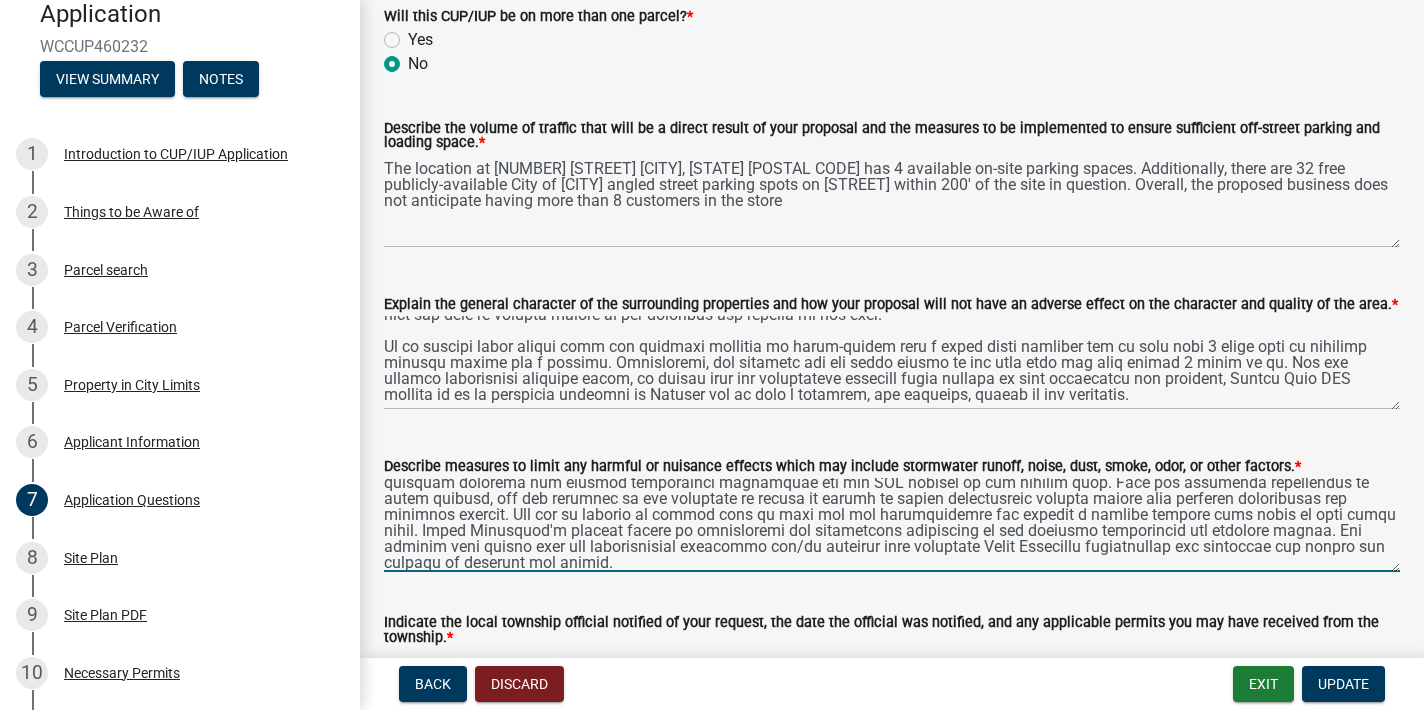 scroll, scrollTop: 602, scrollLeft: 0, axis: vertical 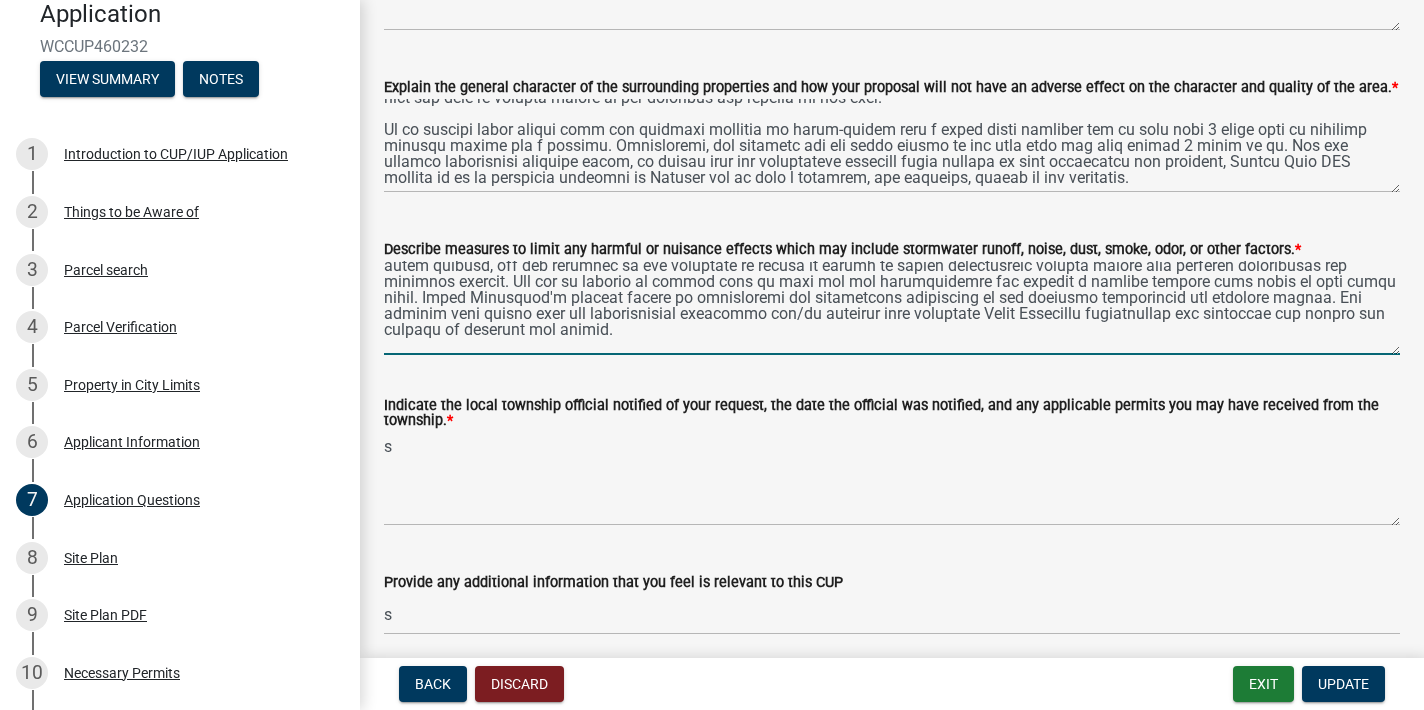 paste on "Via the State of Minnesota’s requirements, a cannabis business must install, operate, and maintain in good working order a security alarm system on the business's premises. The alarm system must be active 24 hours per day, seven days per week. The alarm system must be monitored by a contracted security company or a cannabis worker employed by the cannabis business." 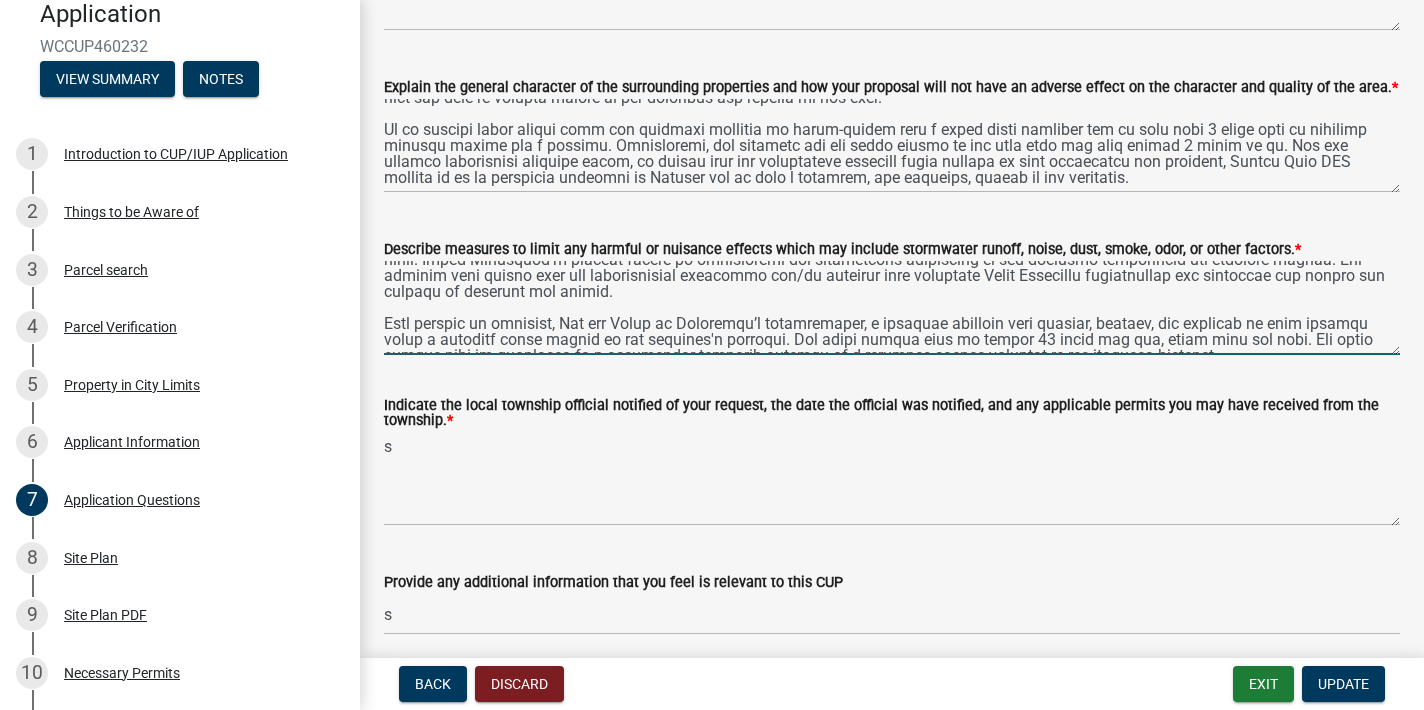 click on "Describe measures to limit any harmful or nuisance effects which may include stormwater runoff, noise, dust, smoke, odor, or other factors.  *" at bounding box center [892, 308] 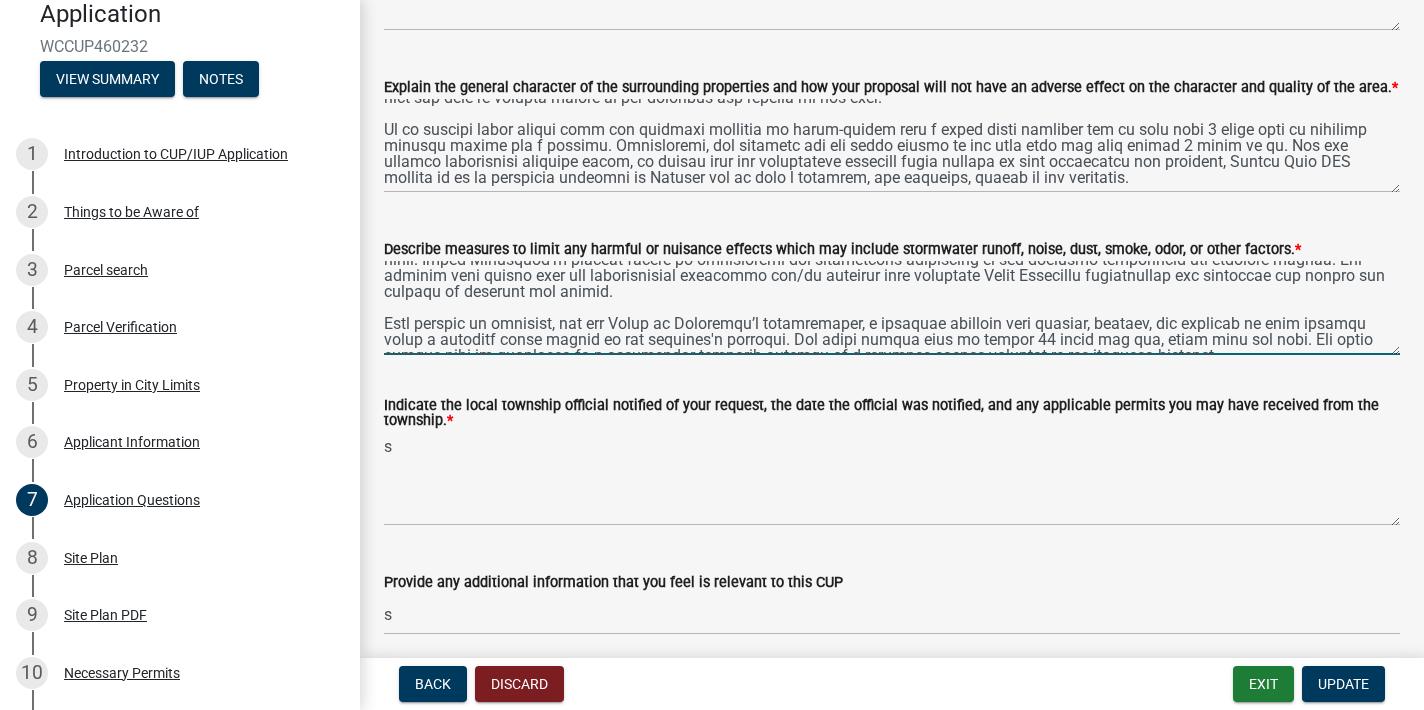 click on "Describe measures to limit any harmful or nuisance effects which may include stormwater runoff, noise, dust, smoke, odor, or other factors.  *" at bounding box center [892, 308] 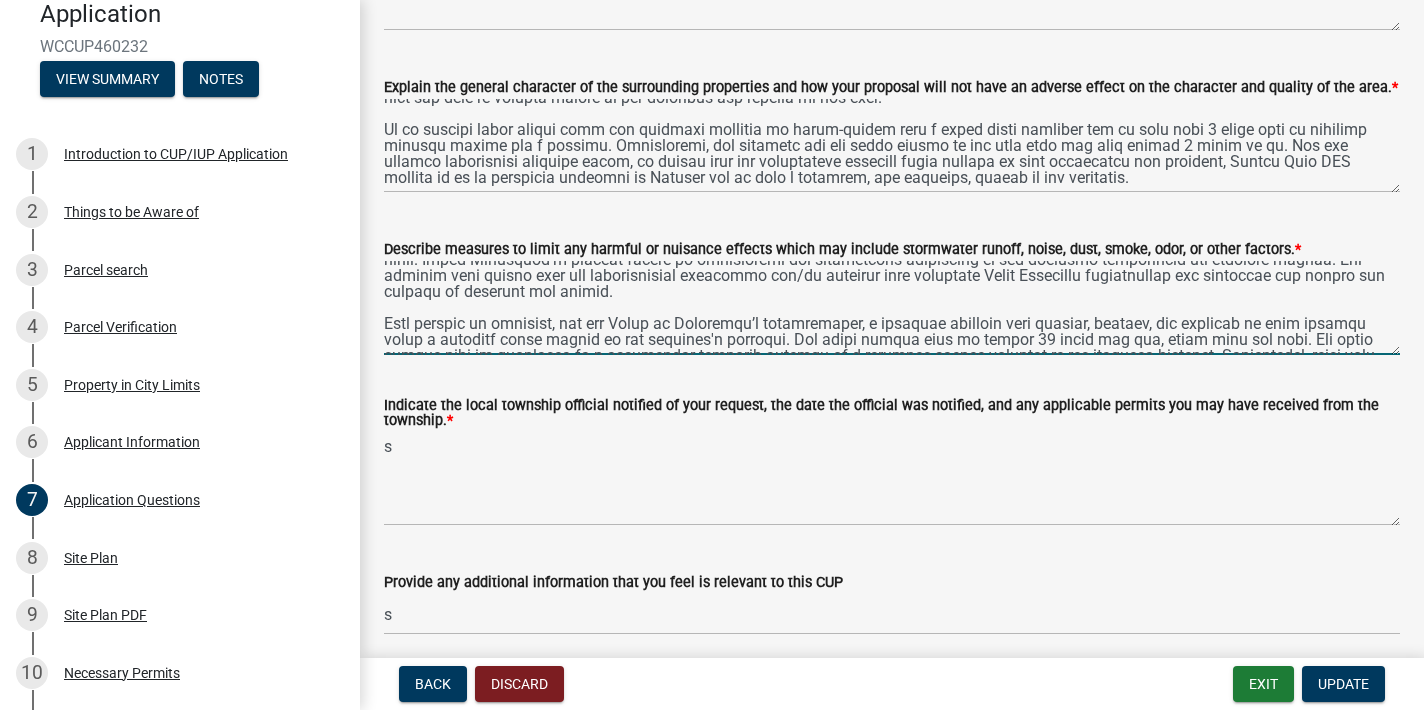 scroll, scrollTop: 650, scrollLeft: 0, axis: vertical 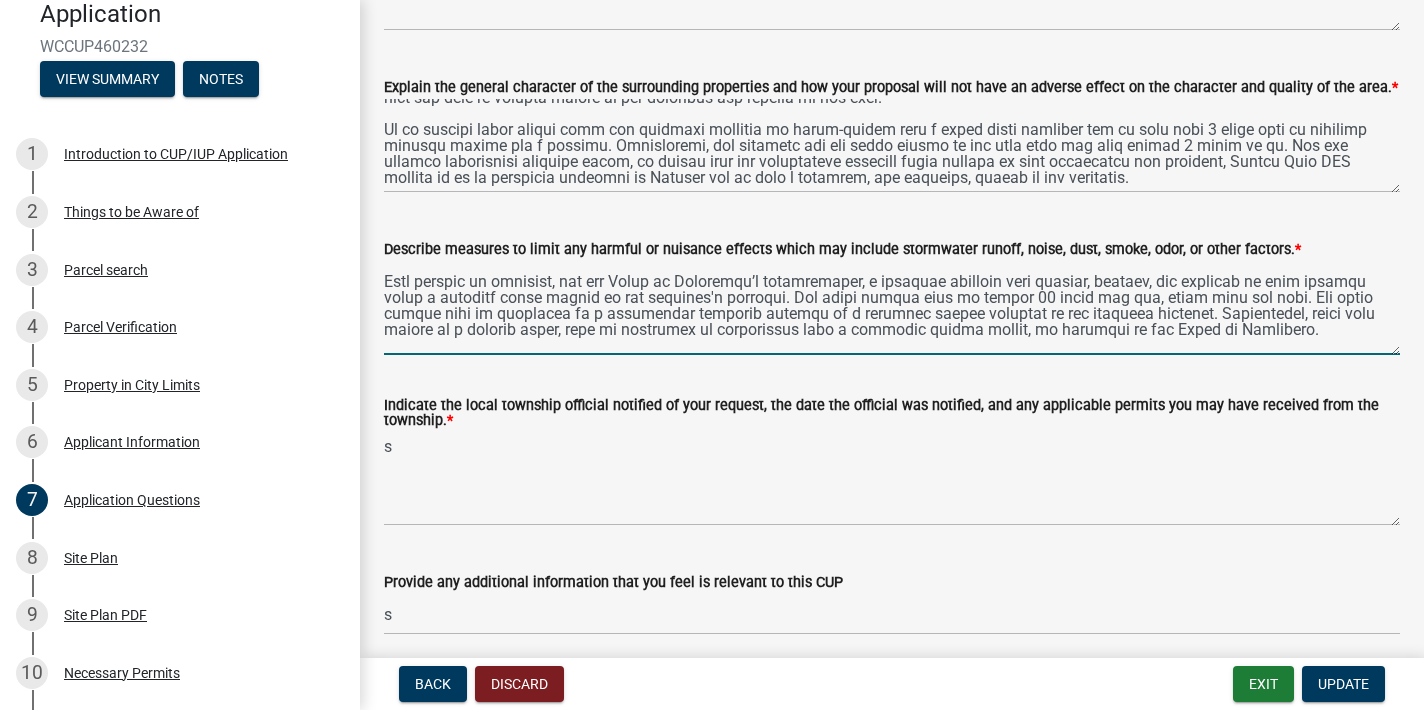 paste on "As required by the State of [STATE], a cannabis business must develop procedures for storing regulated products in a controlled environment. Furthermore, the storage procedures must ensure that regulated products are free from contamination. Accordingly, [COMPANY] will ensure that all cannabis or hemp workers employed by the business follow the business's storage procedures and maintain a record of the cannabis or hemp workers' compliance with storage procedures. The company will ensure that the business's storage procedures and records are readily available for inspection by the office upon request. A cannabis business's storage procedures must include the following requirements, per Minn. Admin. R. 9810.1104:
A cannabis business must ensure that product storage areas are used only for the storage of regulated products. A cannabis business must store regulated products in a manner that ensures that there is no mixing between batch numbers or different types of regulated products.
A cannabis busine..." 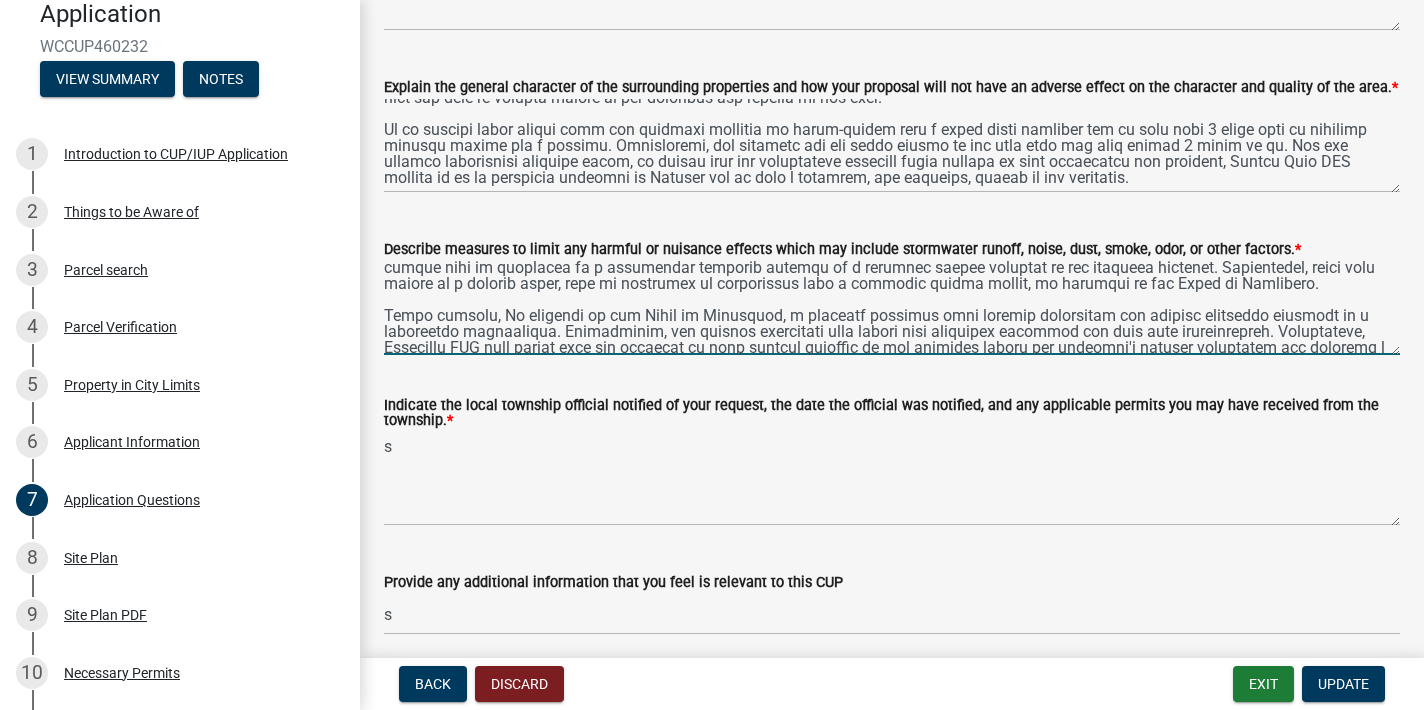 scroll, scrollTop: 729, scrollLeft: 0, axis: vertical 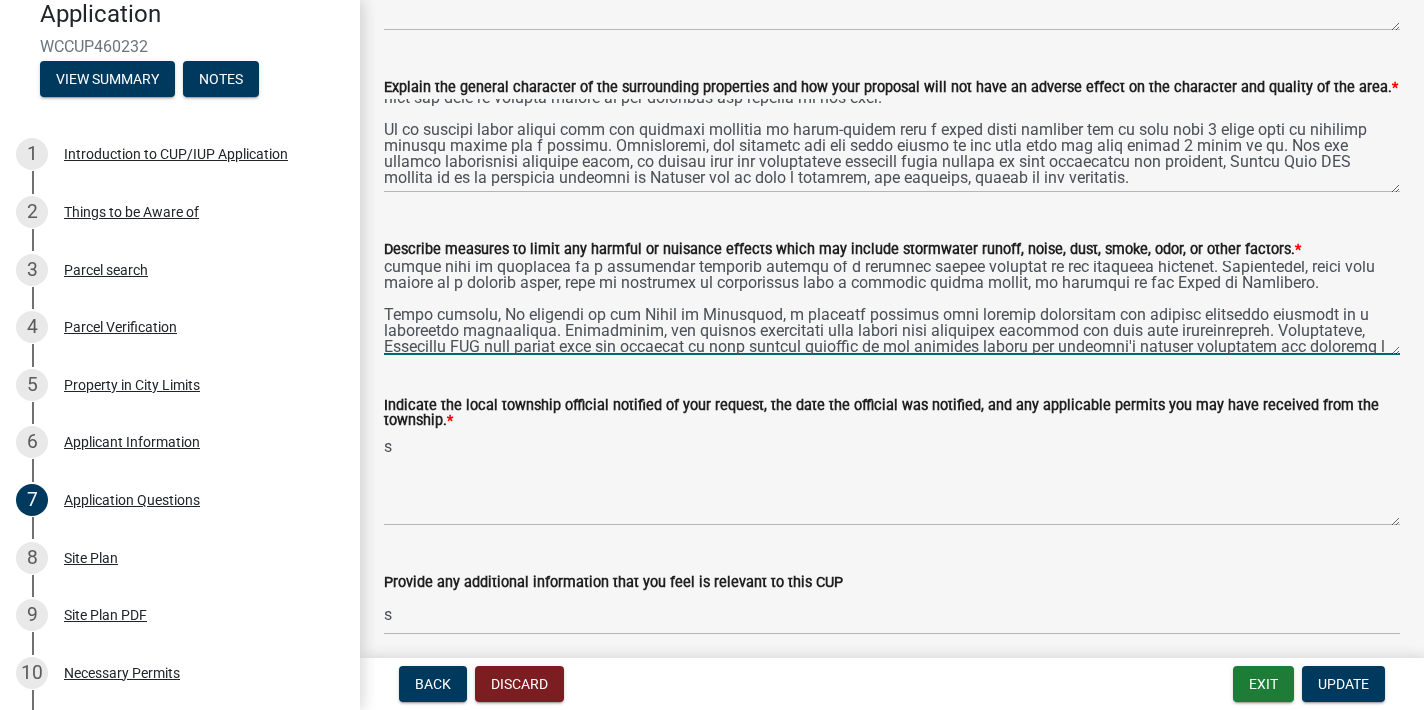 click on "Describe measures to limit any harmful or nuisance effects which may include stormwater runoff, noise, dust, smoke, odor, or other factors.  *" at bounding box center [892, 308] 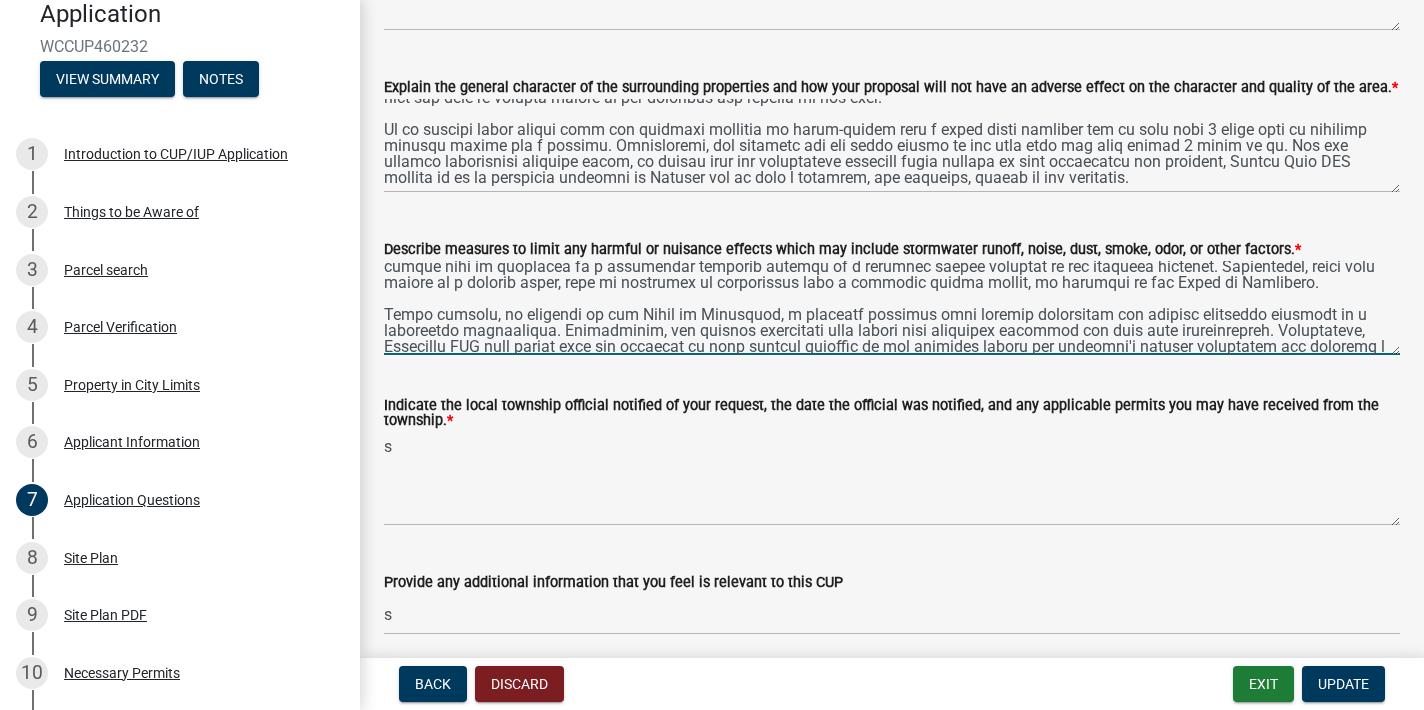click on "Describe measures to limit any harmful or nuisance effects which may include stormwater runoff, noise, dust, smoke, odor, or other factors.  *" at bounding box center (892, 308) 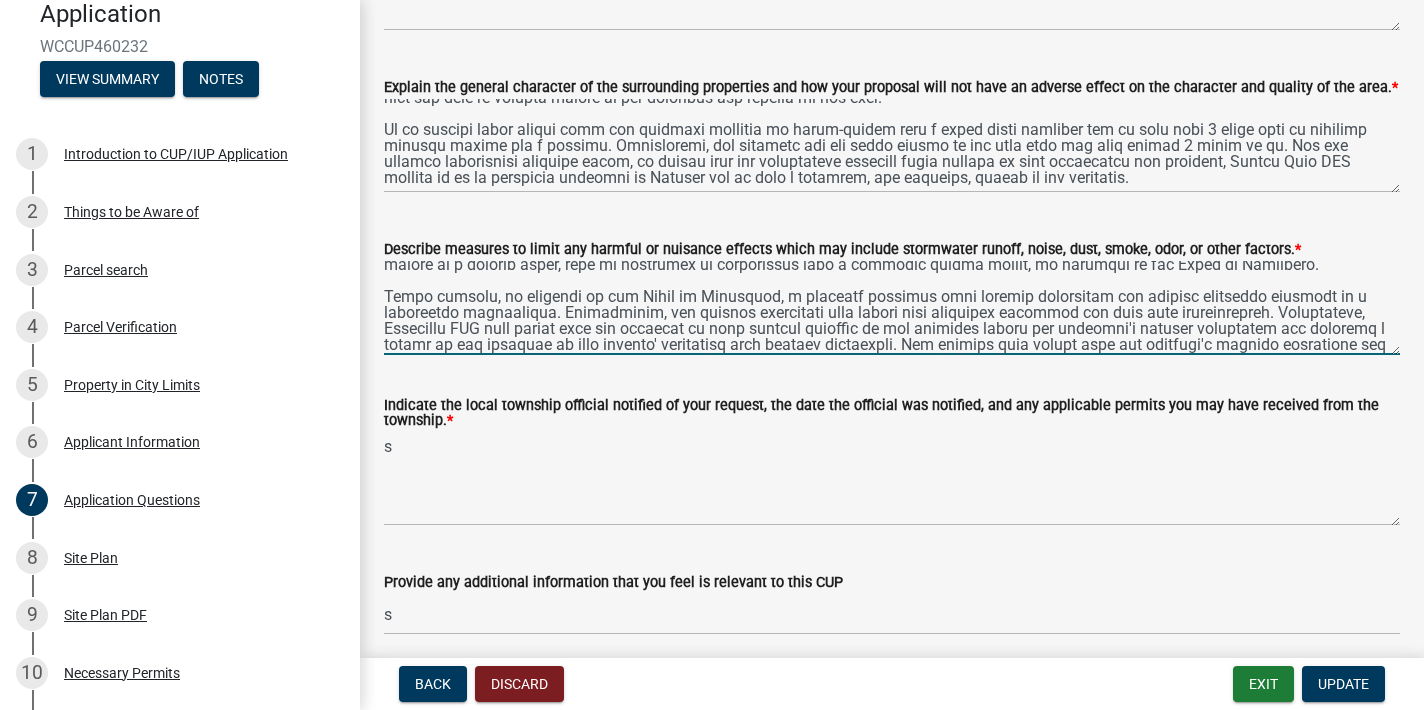 scroll, scrollTop: 749, scrollLeft: 0, axis: vertical 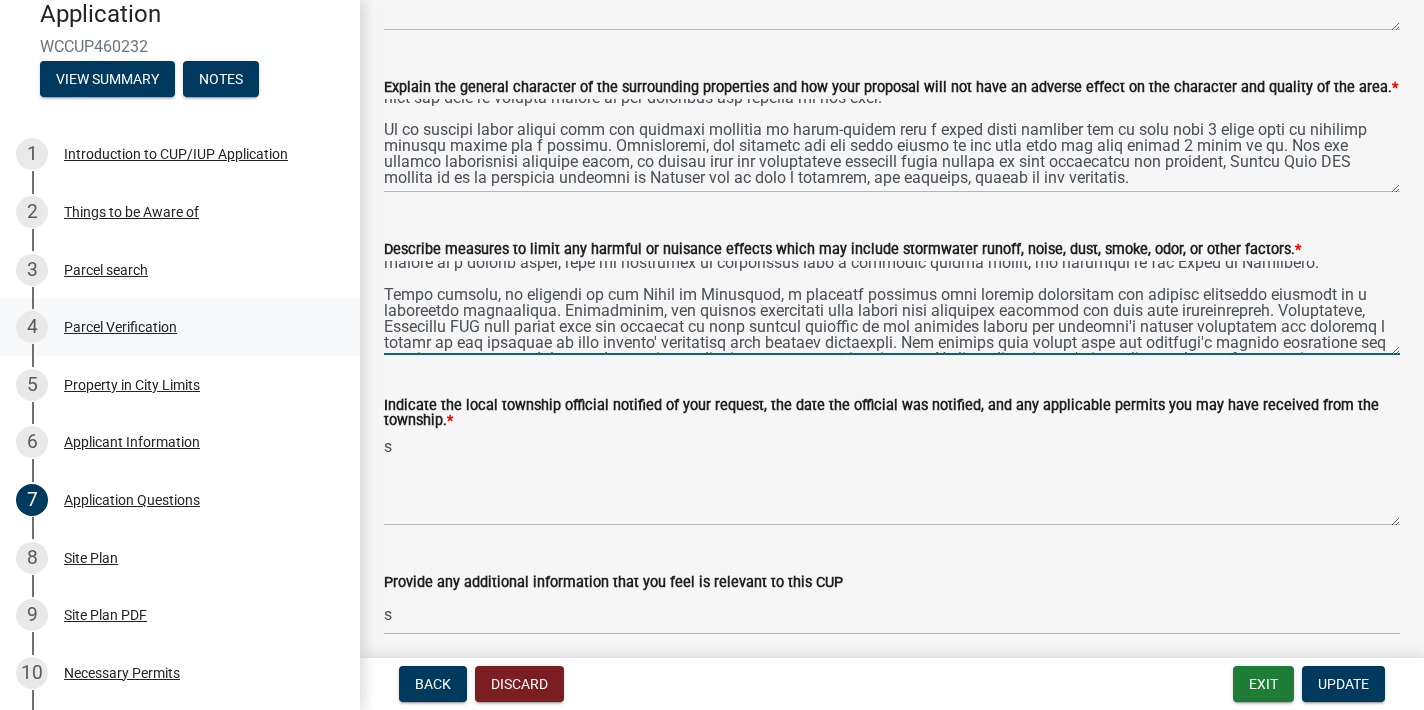 drag, startPoint x: 433, startPoint y: 320, endPoint x: 318, endPoint y: 320, distance: 115 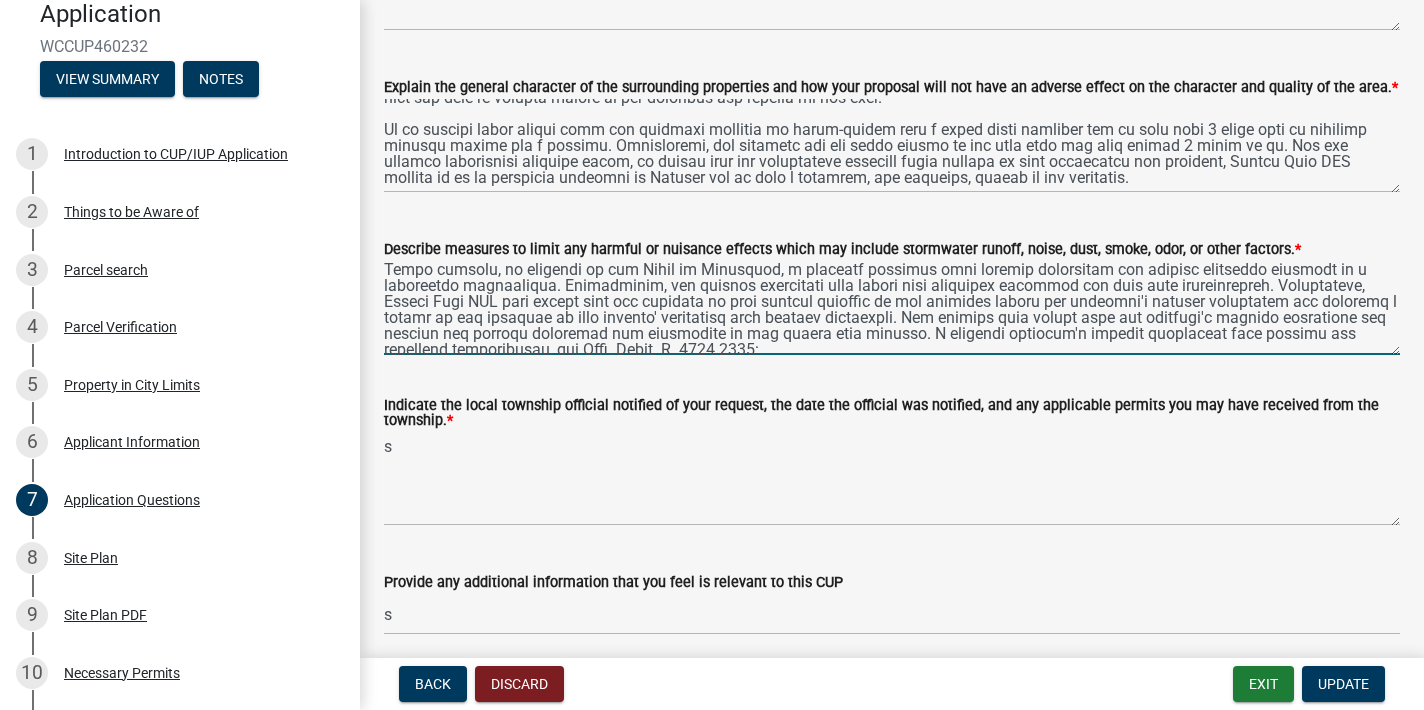 scroll, scrollTop: 776, scrollLeft: 0, axis: vertical 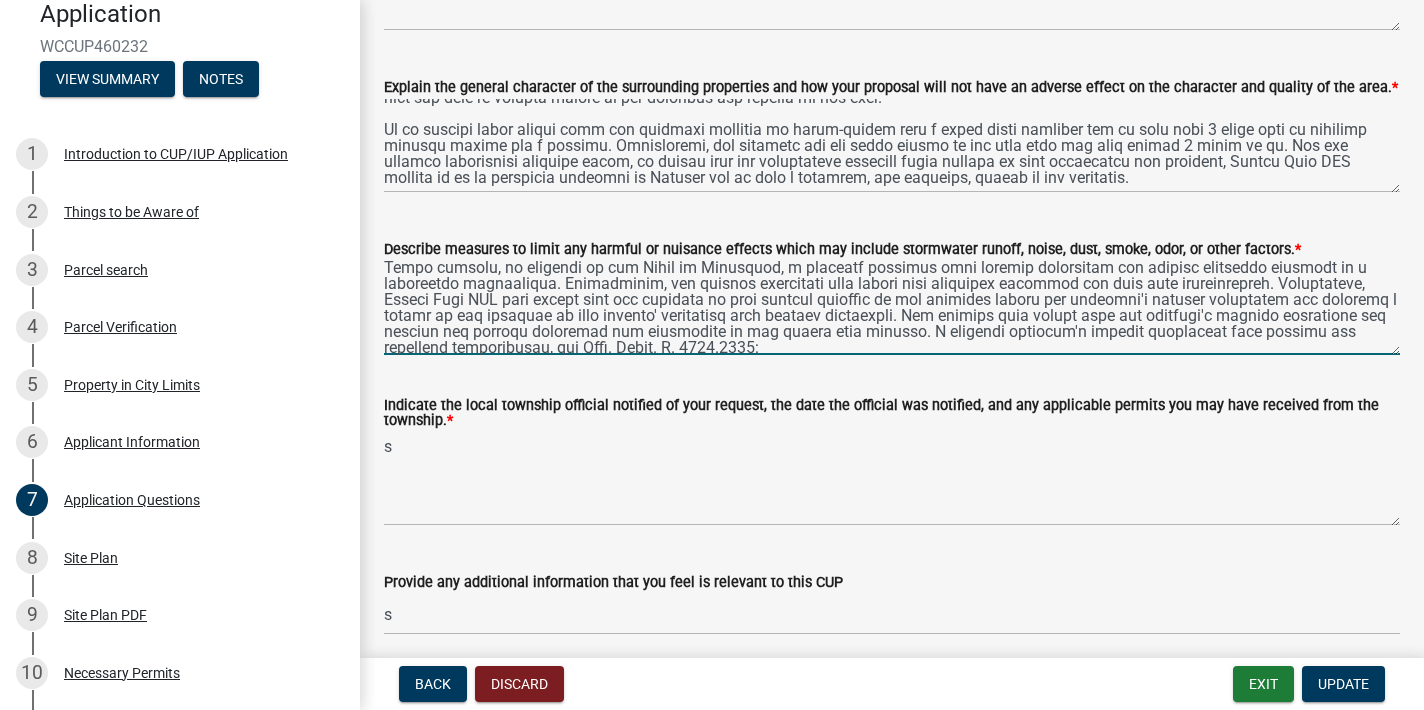 drag, startPoint x: 776, startPoint y: 293, endPoint x: 734, endPoint y: 293, distance: 42 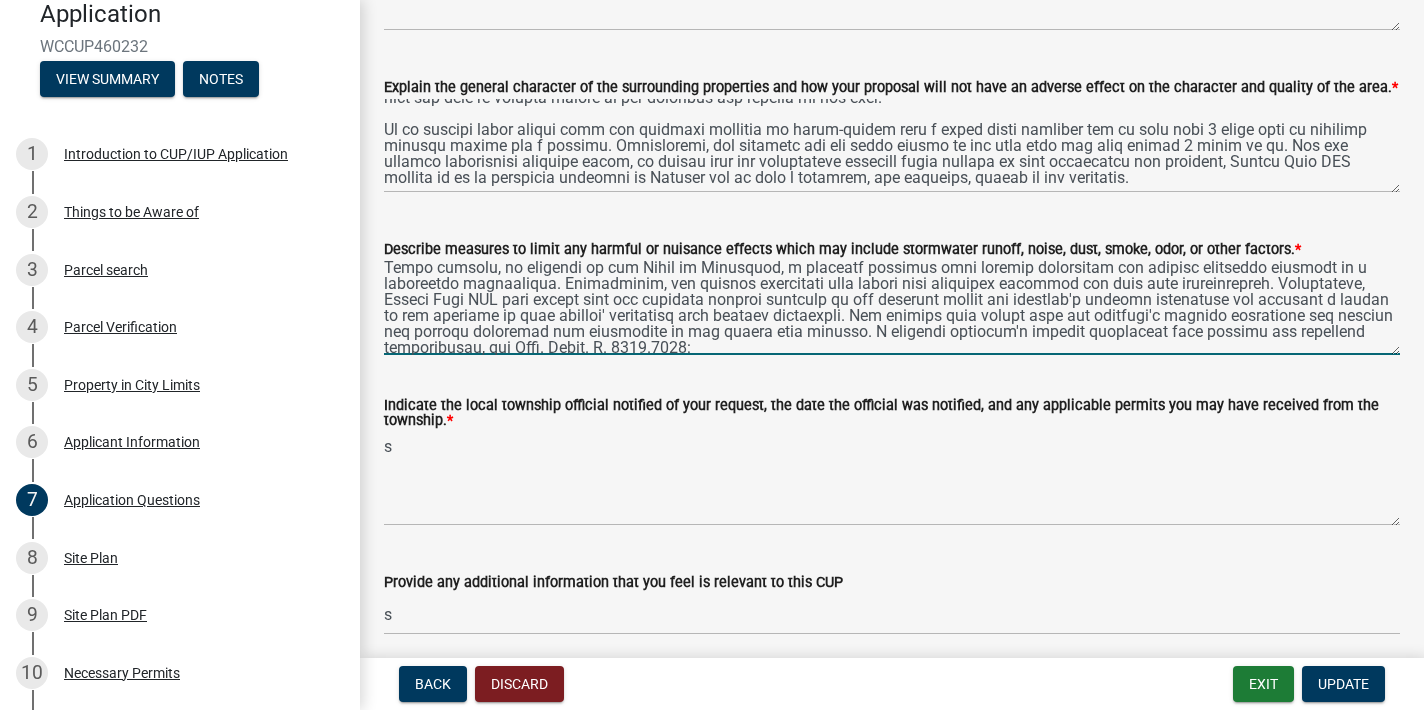 click on "Describe measures to limit any harmful or nuisance effects which may include stormwater runoff, noise, dust, smoke, odor, or other factors.  *" at bounding box center (892, 308) 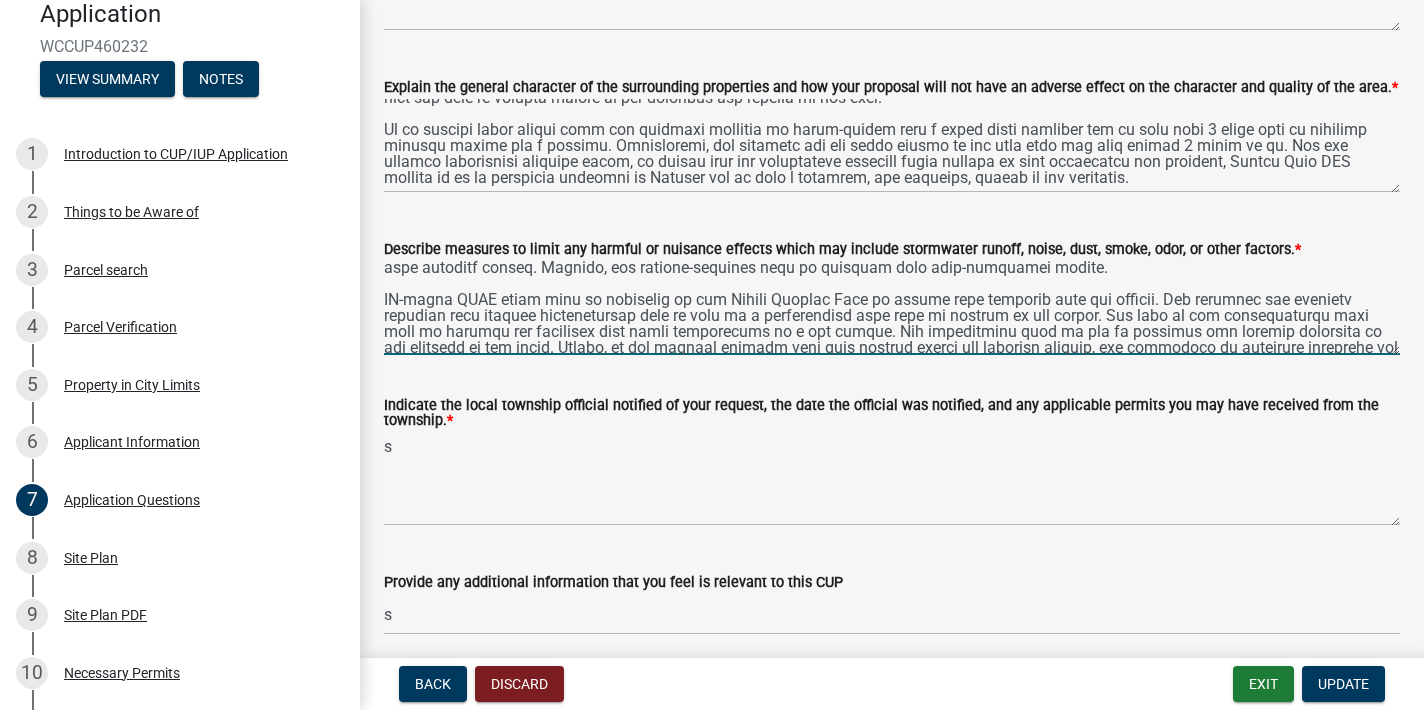 scroll, scrollTop: 1136, scrollLeft: 0, axis: vertical 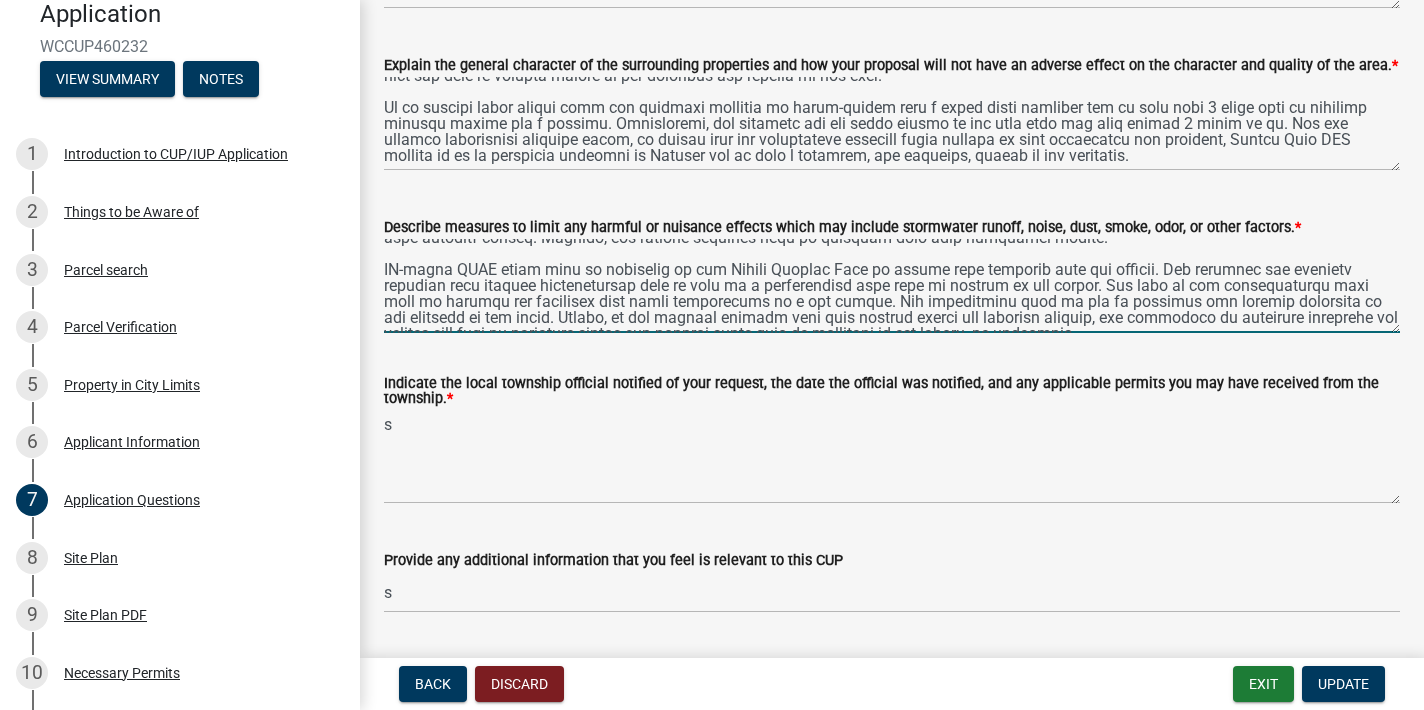 click on "Describe measures to limit any harmful or nuisance effects which may include stormwater runoff, noise, dust, smoke, odor, or other factors.  *" at bounding box center (892, 286) 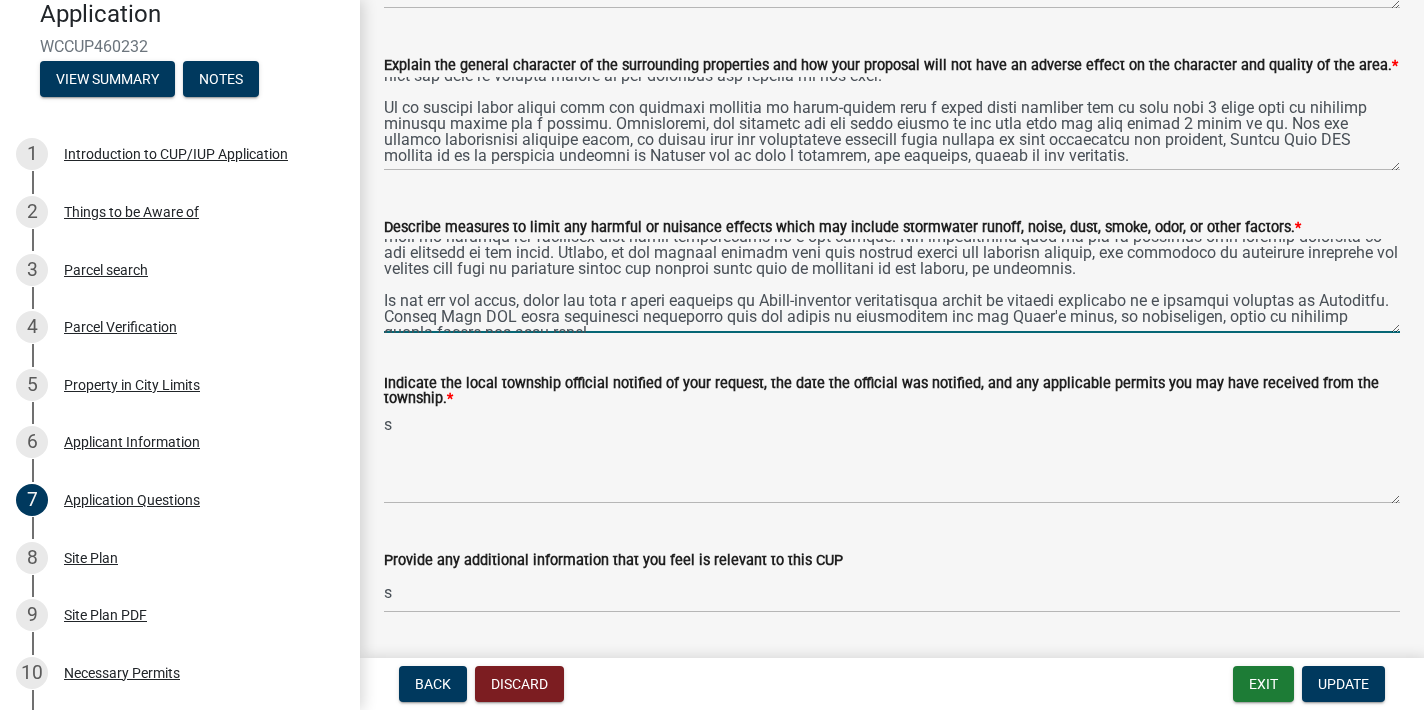 scroll, scrollTop: 1200, scrollLeft: 0, axis: vertical 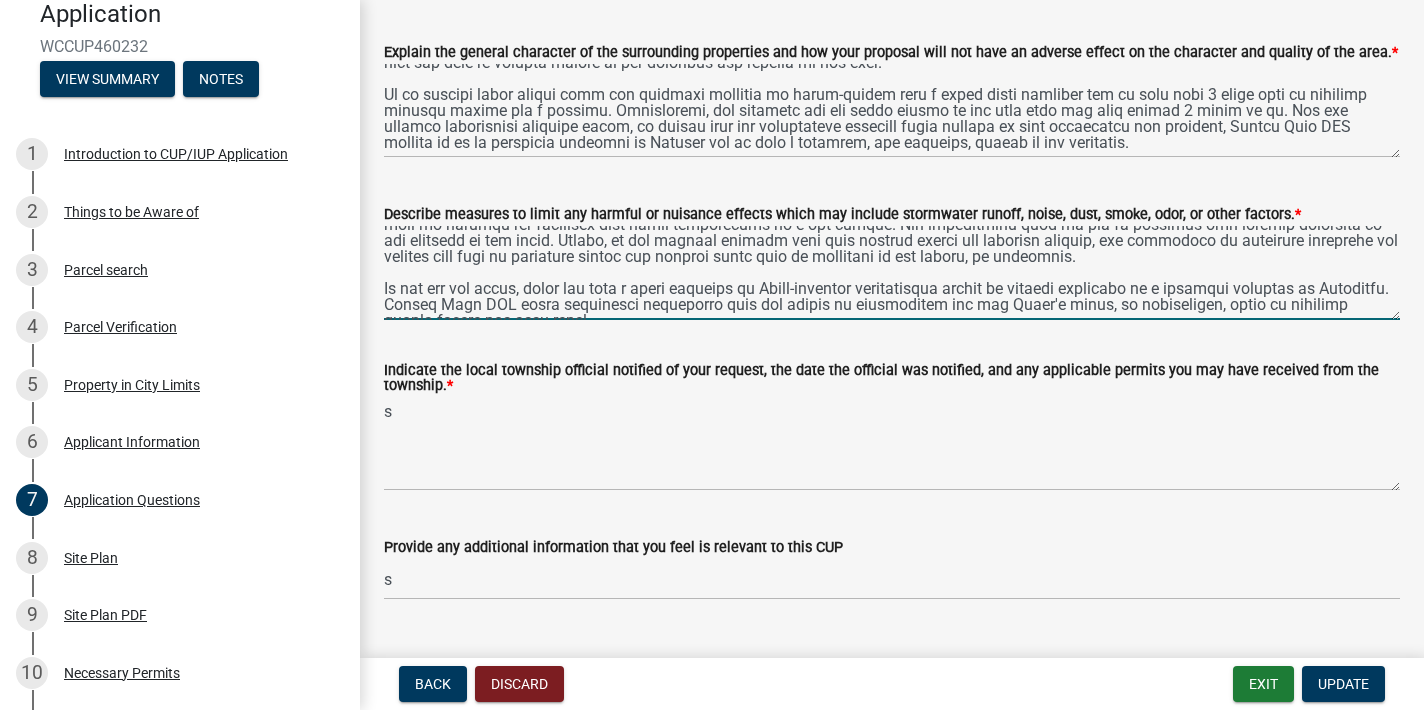 type on "Hunter Game LLC recognizes that the odor produced by the presence of cannabis may present a public nuisance to the immediate community. In order to mitigate these risks, the company will take the required actions to ensure all air is scrubbed properly and continually to eliminate any potentially offensive odors or smells. The company recognizes that this will require that the dispensary atmosphere be scrubbed and flushed at least once per minute and we will commit to carrying out this protocol. All air scrubbing efforts maintained by our company will occur in addition to the smart cleanroom HVAC system that will be outfitted in the dispensary.
The dispensary manager will supervise the installment and maintenance of an odor control and mitigation system to ensure there are no offsite odors, with a comprehensive focus on cannabis odors. Additionally, security and all staff members will be trained to immediately report any odor problems to the dispensary manager, the dispensary manager will then contact a r..." 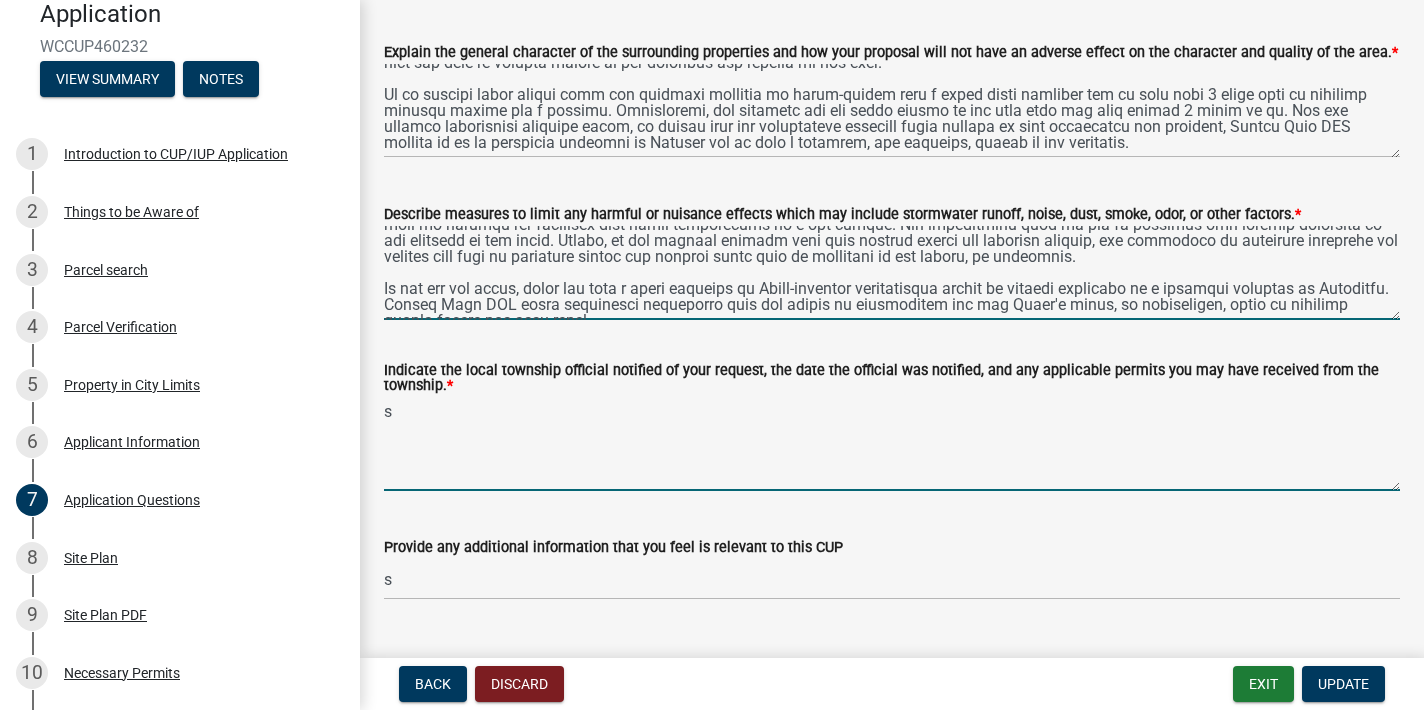 click on "s" at bounding box center [892, 444] 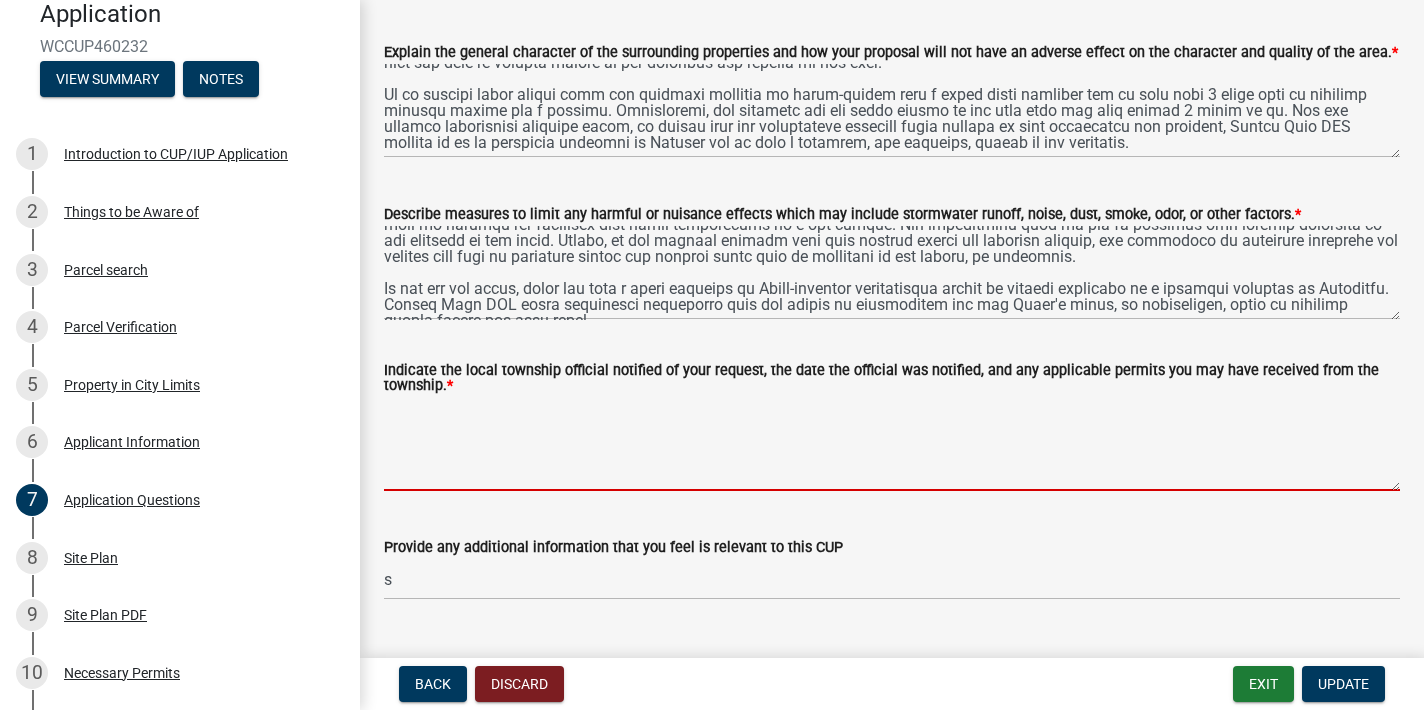 type 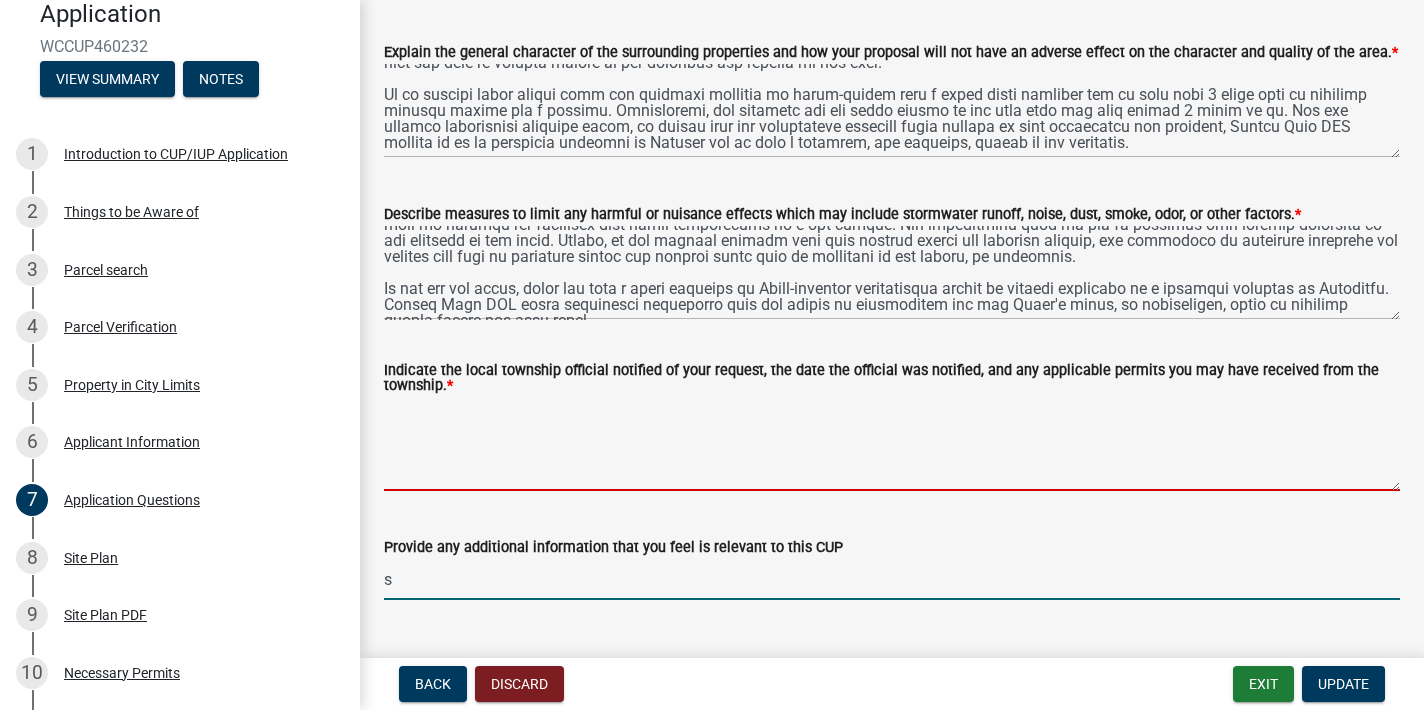click on "Provide any additional information that you feel is relevant to this CUP  s" 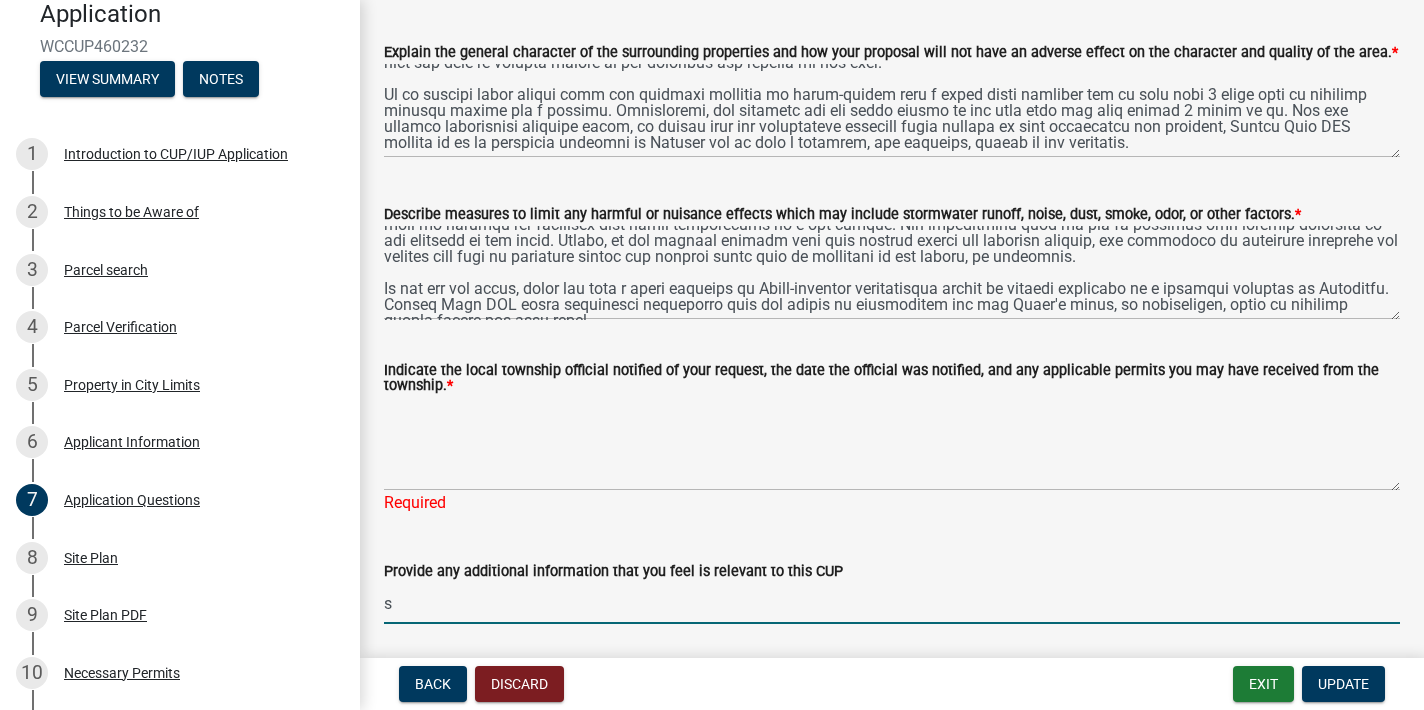 click on "s" at bounding box center [892, 603] 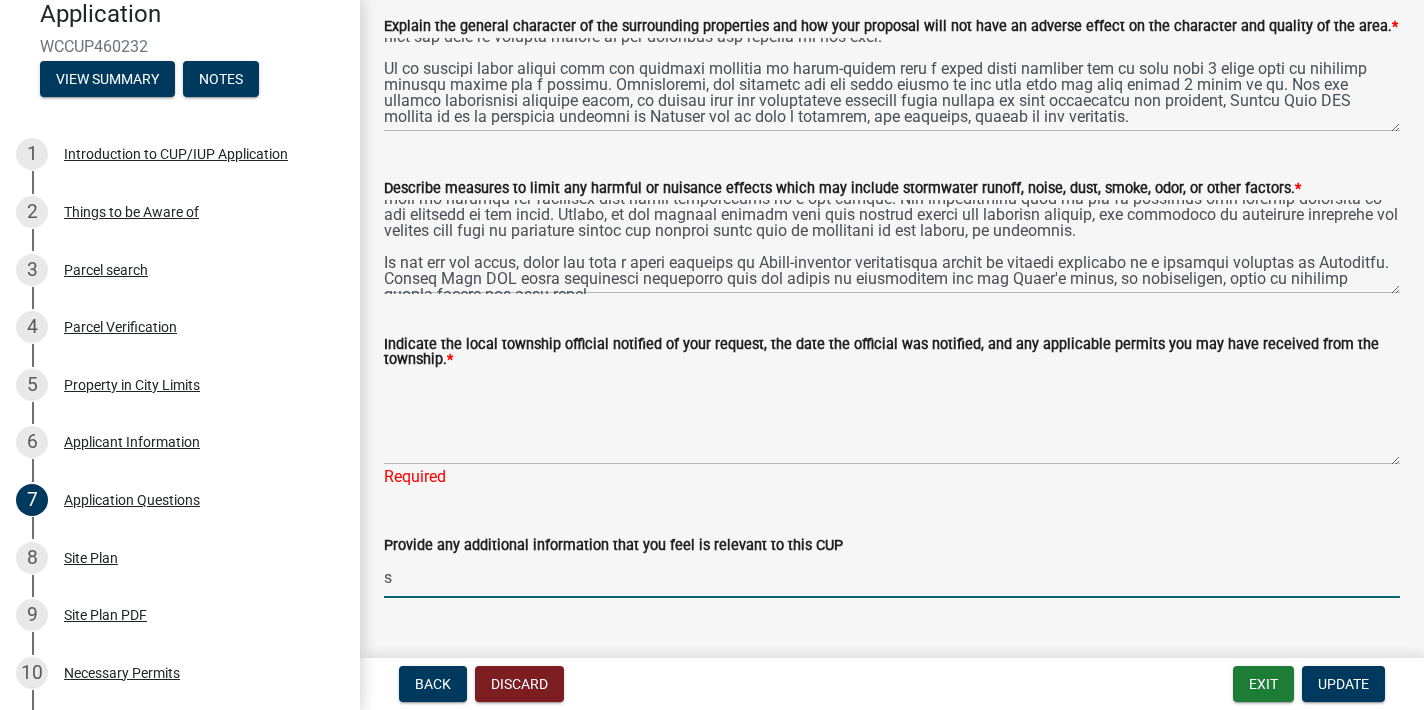 scroll, scrollTop: 582, scrollLeft: 0, axis: vertical 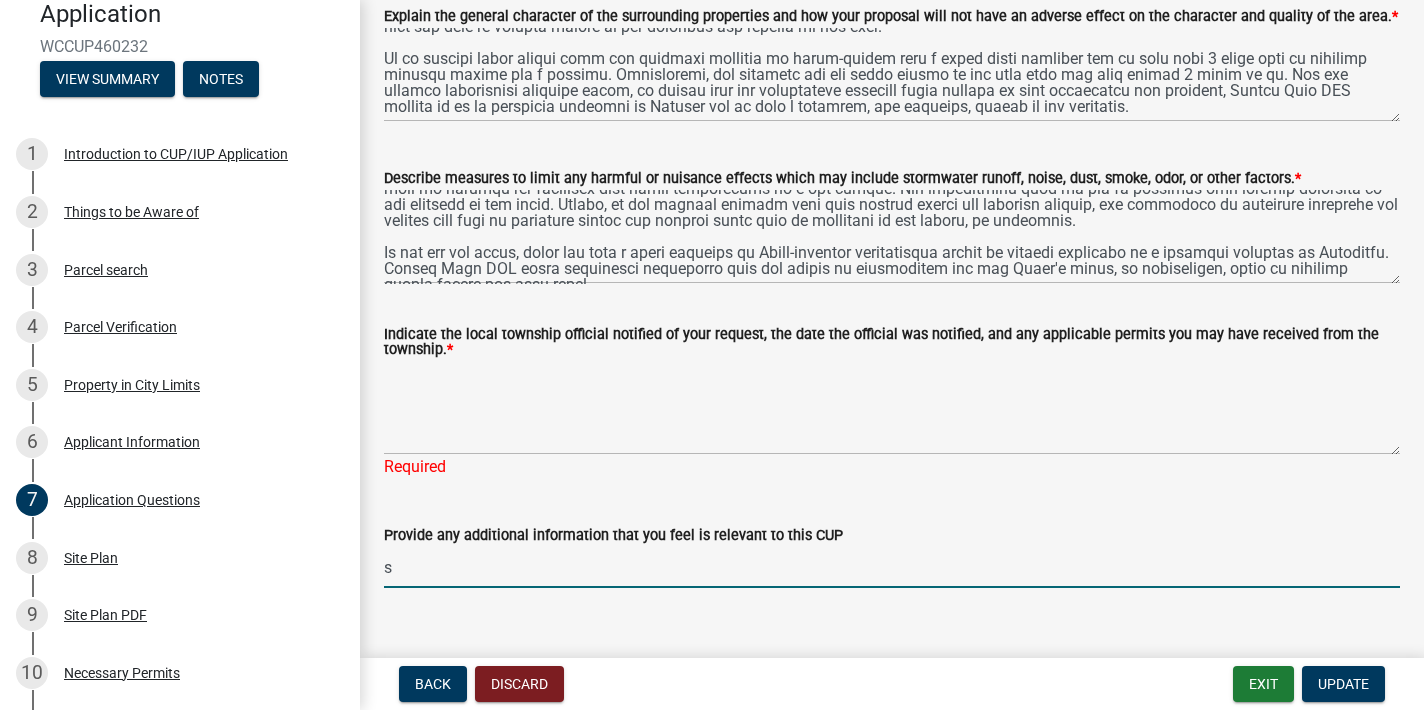 click on "s" at bounding box center [892, 567] 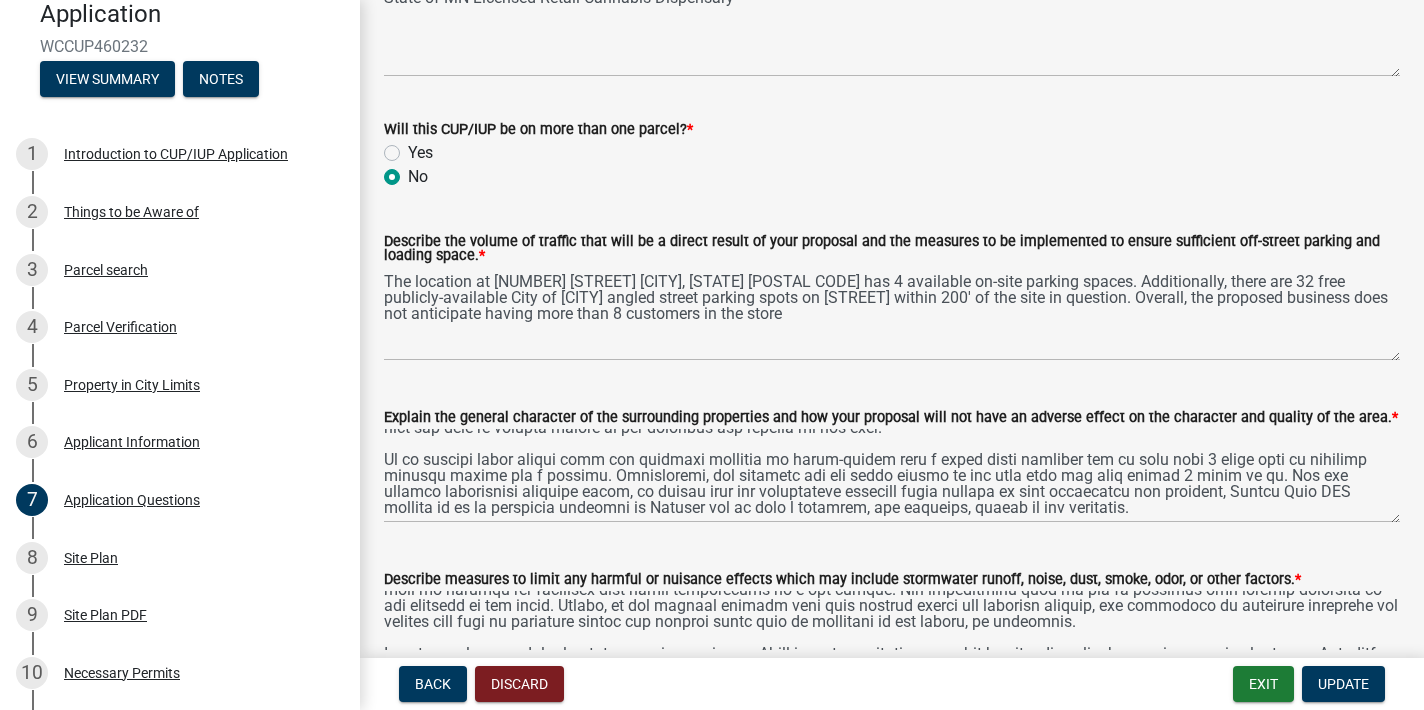 scroll, scrollTop: 117, scrollLeft: 0, axis: vertical 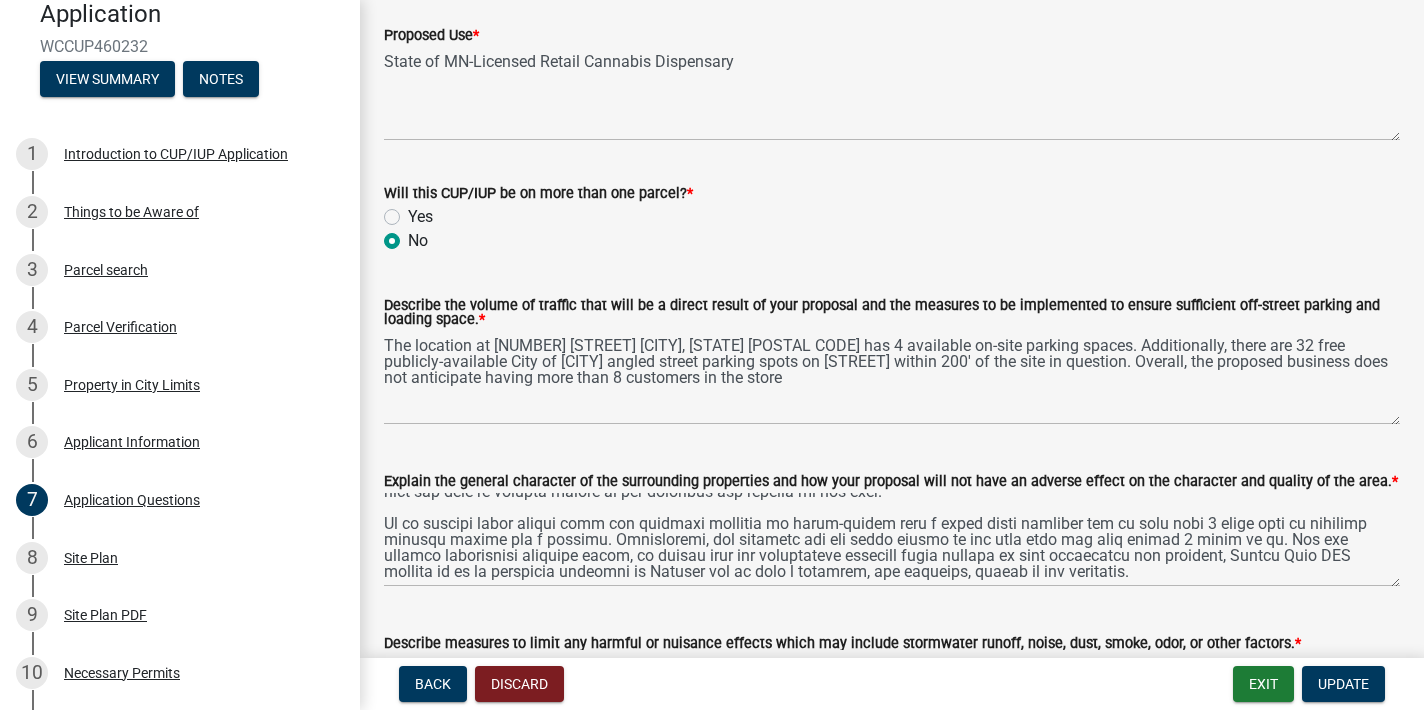 type 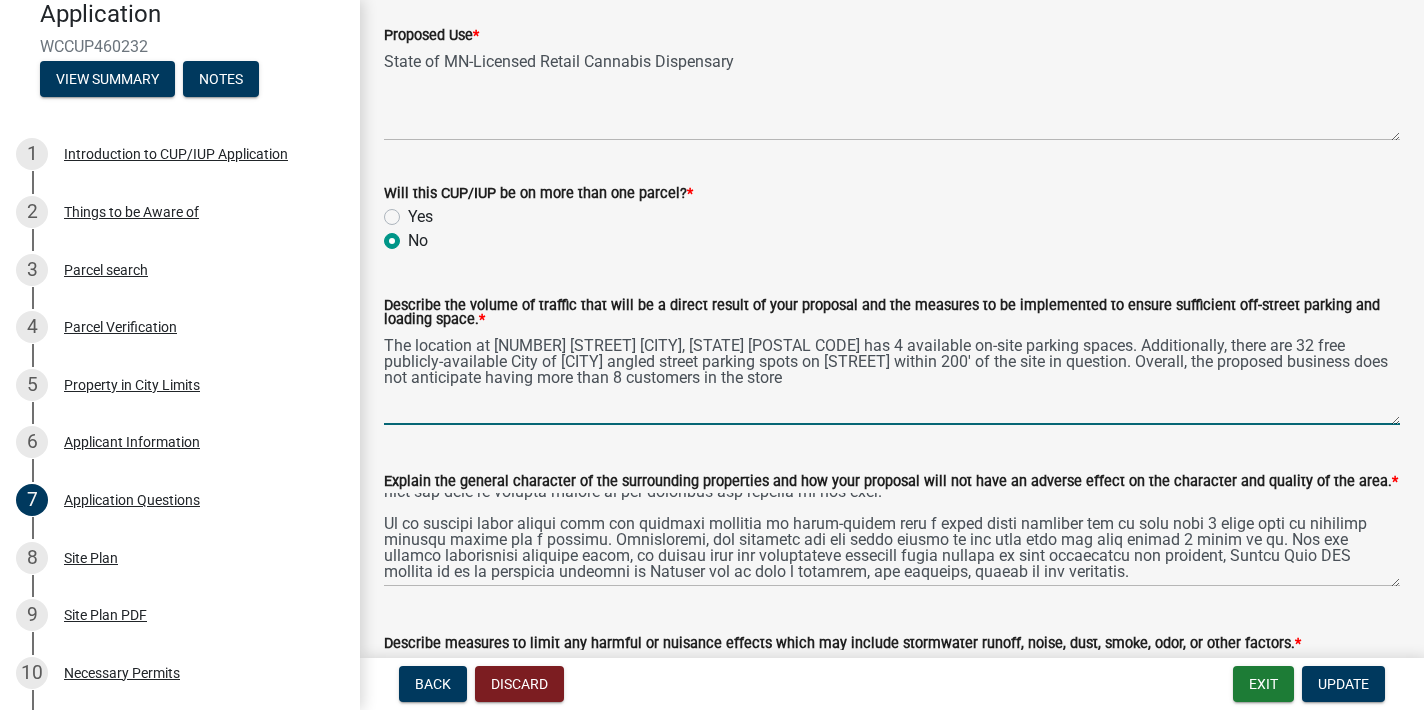 click on "The location at [NUMBER] [STREET] [CITY], [STATE] [POSTAL CODE] has 4 available on-site parking spaces. Additionally, there are 32 free publicly-available City of [CITY] angled street parking spots on [STREET] within 200' of the site in question. Overall, the proposed business does not anticipate having more than 8 customers in the store" at bounding box center [892, 378] 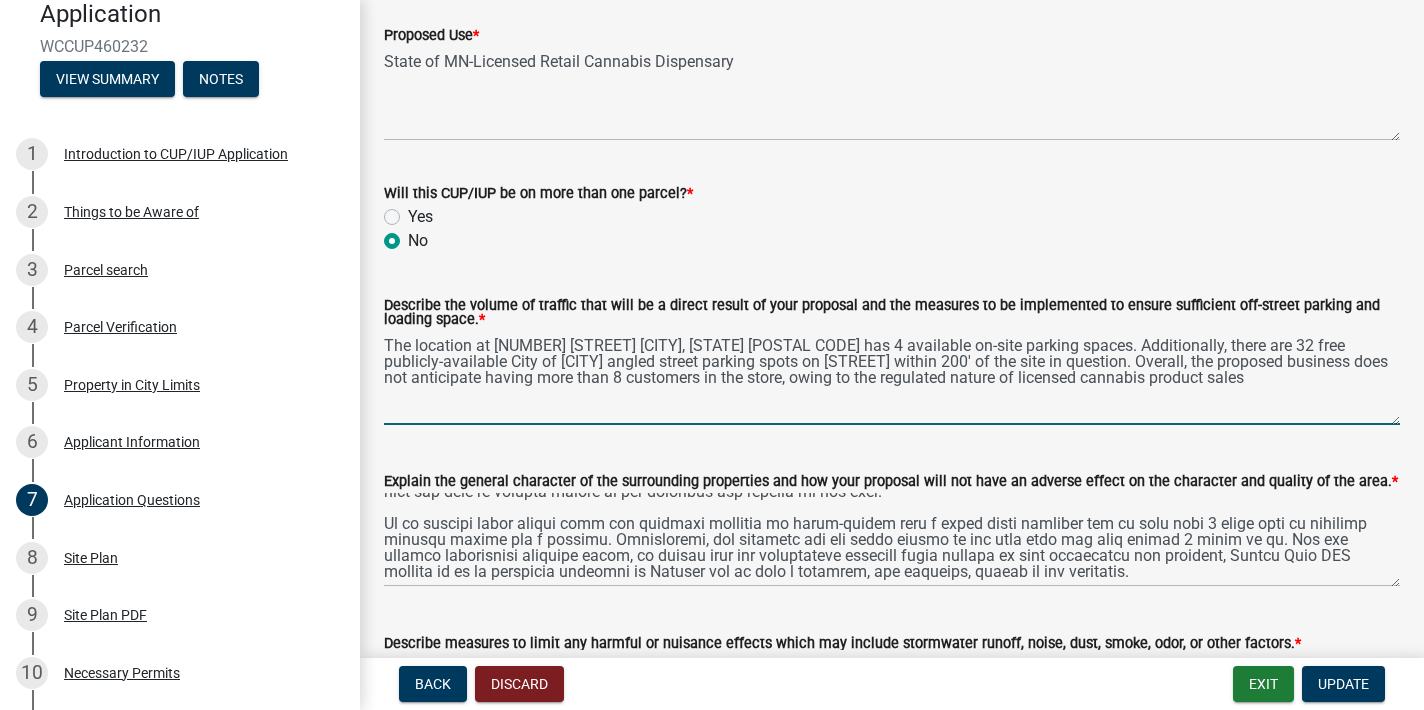 click on "The location at [NUMBER] [STREET] [CITY], [STATE] [POSTAL CODE] has 4 available on-site parking spaces. Additionally, there are 32 free publicly-available City of [CITY] angled street parking spots on [STREET] within 200' of the site in question. Overall, the proposed business does not anticipate having more than 8 customers in the store, owing to the regulated nature of licensed cannabis product sales" at bounding box center [892, 378] 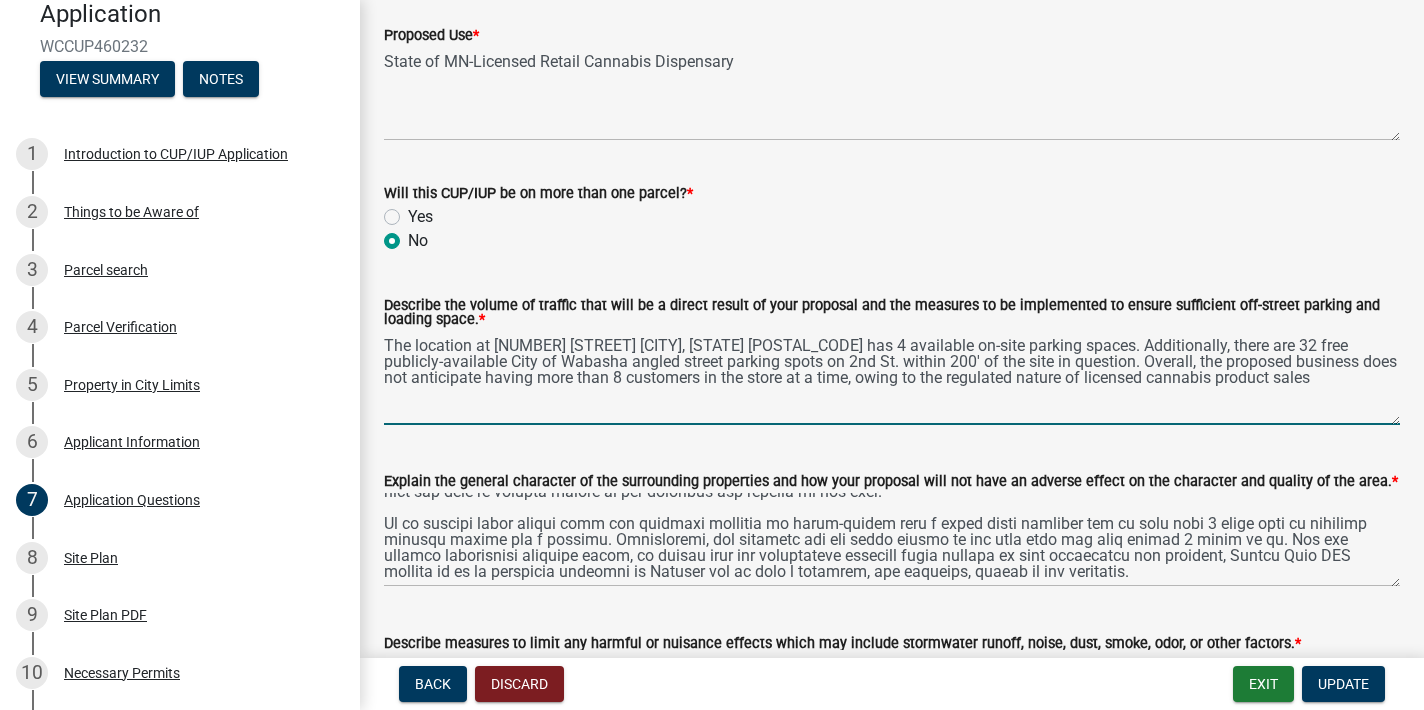 click on "The location at [NUMBER] [STREET] [CITY], [STATE] [POSTAL_CODE] has 4 available on-site parking spaces. Additionally, there are 32 free publicly-available City of Wabasha angled street parking spots on 2nd St. within 200' of the site in question. Overall, the proposed business does not anticipate having more than 8 customers in the store at a time, owing to the regulated nature of licensed cannabis product sales" at bounding box center (892, 378) 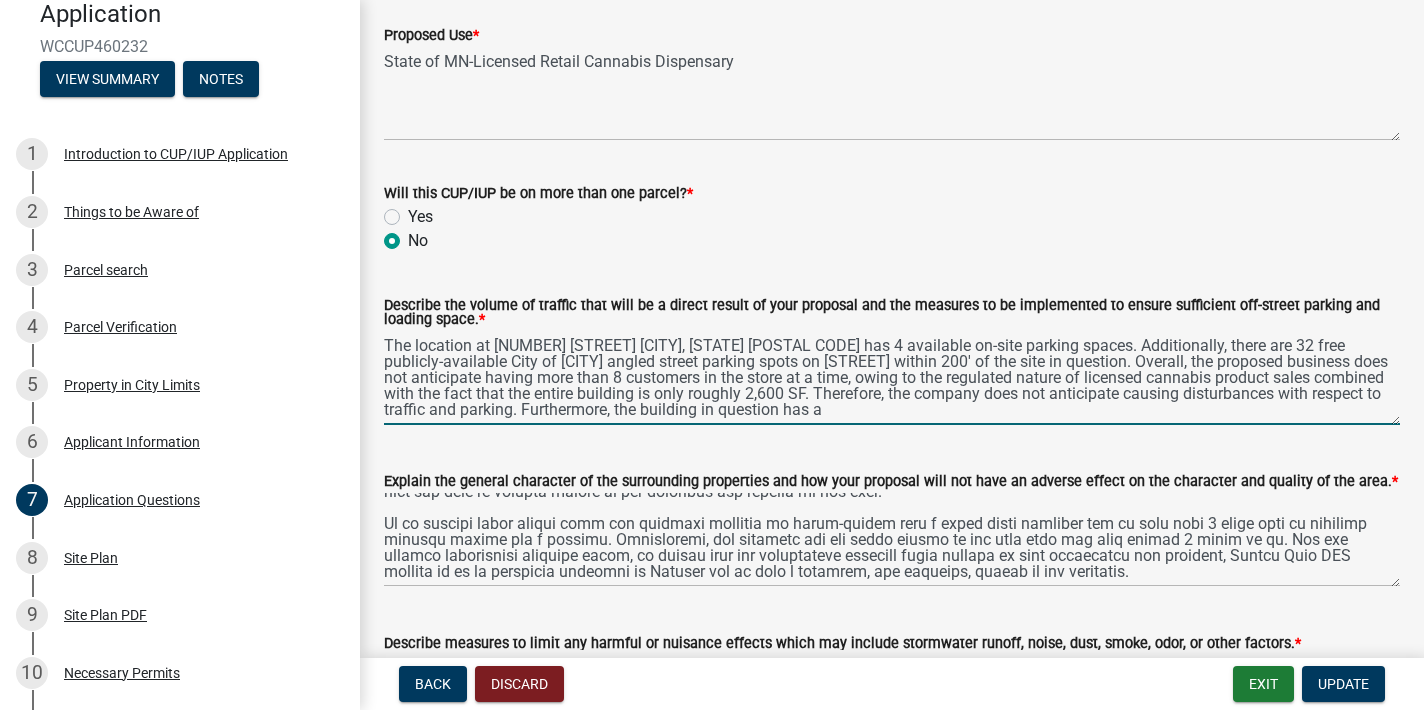 click on "The location at [NUMBER] [STREET] [CITY], [STATE] [POSTAL CODE] has 4 available on-site parking spaces. Additionally, there are 32 free publicly-available City of [CITY] angled street parking spots on [STREET] within 200' of the site in question. Overall, the proposed business does not anticipate having more than 8 customers in the store at a time, owing to the regulated nature of licensed cannabis product sales combined with the fact that the entire building is only roughly 2,600 SF. Therefore, the company does not anticipate causing disturbances with respect to traffic and parking. Furthermore, the building in question has a" at bounding box center (892, 378) 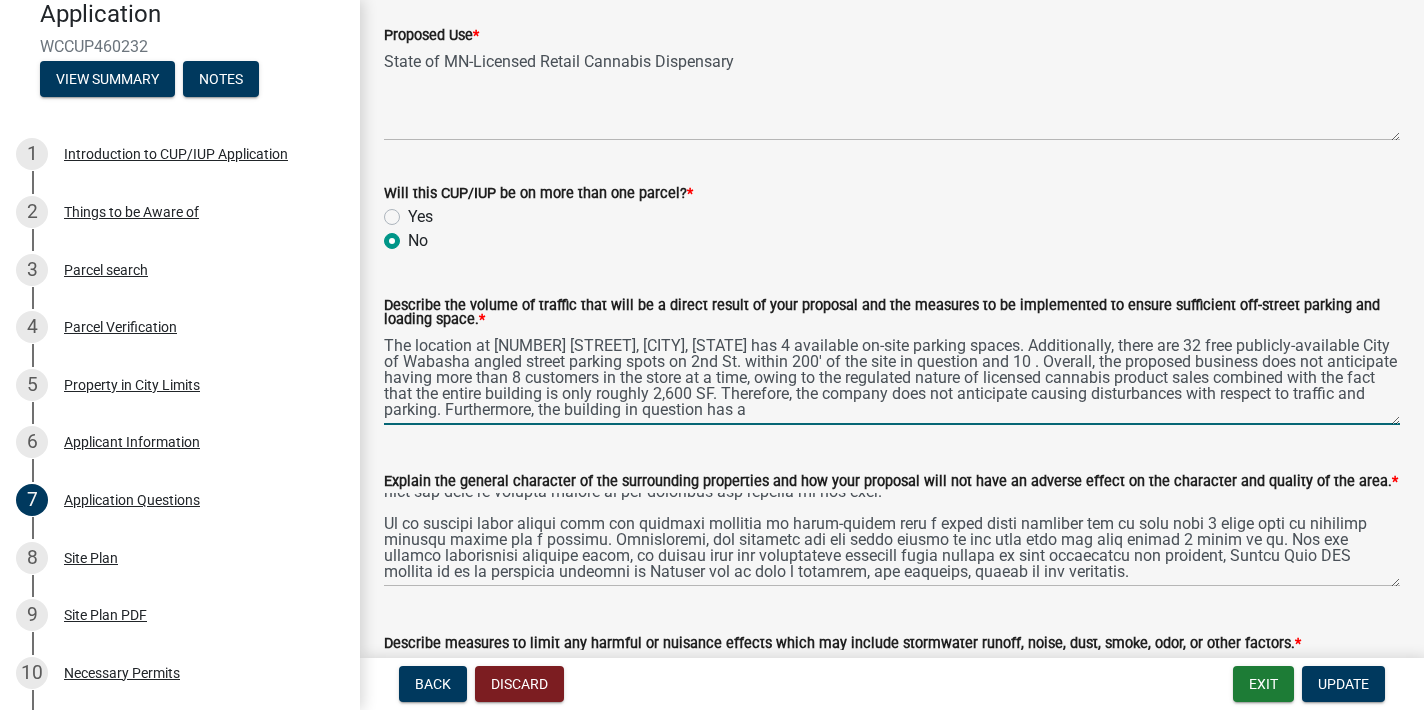 drag, startPoint x: 1252, startPoint y: 343, endPoint x: 569, endPoint y: 364, distance: 683.32275 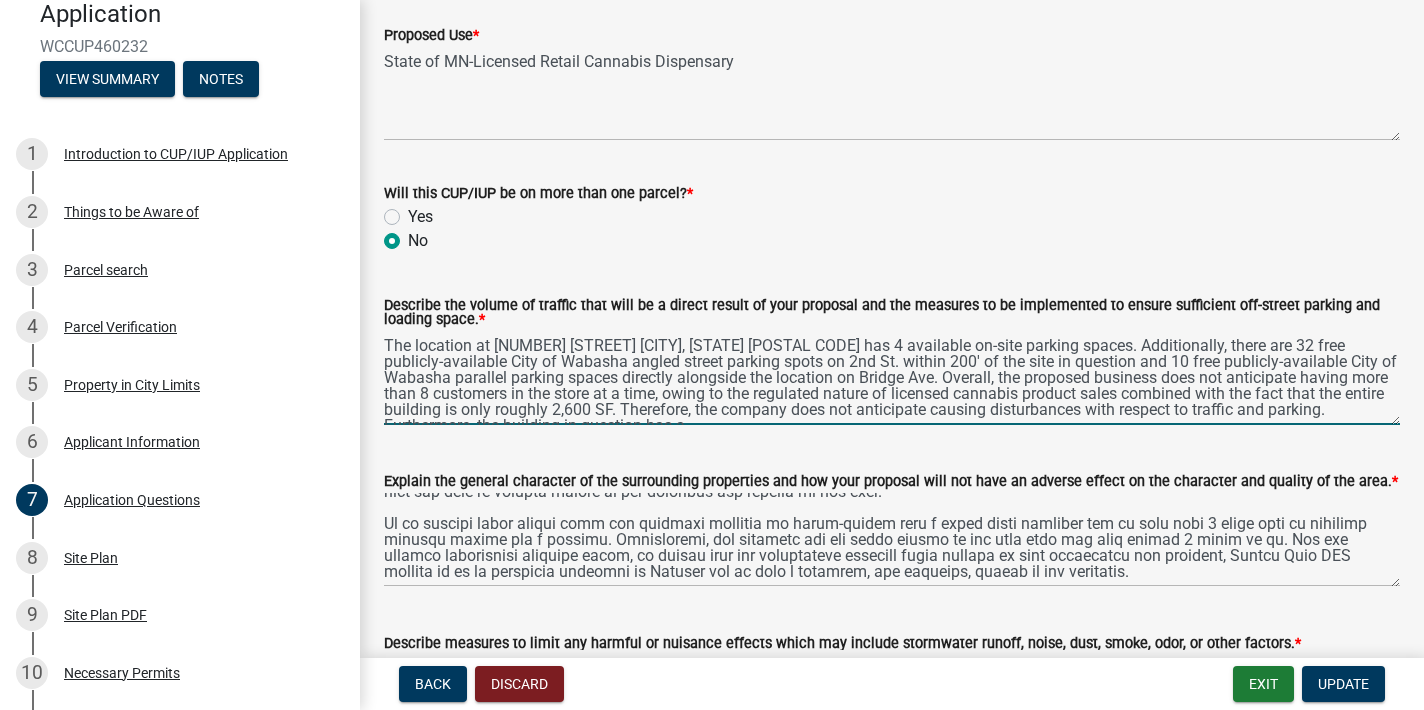click on "The location at [NUMBER] [STREET] [CITY], [STATE] [POSTAL CODE] has 4 available on-site parking spaces. Additionally, there are 32 free publicly-available City of Wabasha angled street parking spots on 2nd St. within 200' of the site in question and 10 free publicly-available City of Wabasha parallel parking spaces directly alongside the location on Bridge Ave. Overall, the proposed business does not anticipate having more than 8 customers in the store at a time, owing to the regulated nature of licensed cannabis product sales combined with the fact that the entire building is only roughly 2,600 SF. Therefore, the company does not anticipate causing disturbances with respect to traffic and parking. Furthermore, the building in question has a" at bounding box center (892, 378) 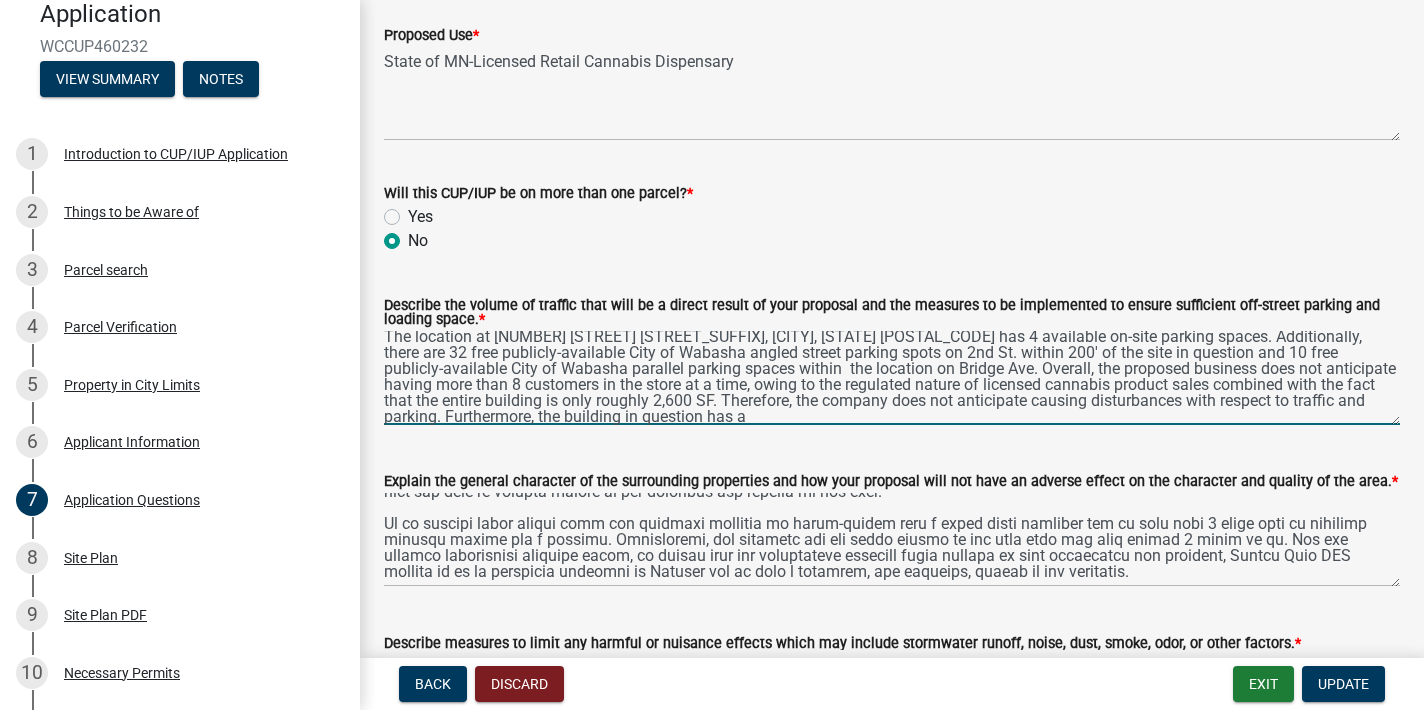 scroll, scrollTop: 8, scrollLeft: 0, axis: vertical 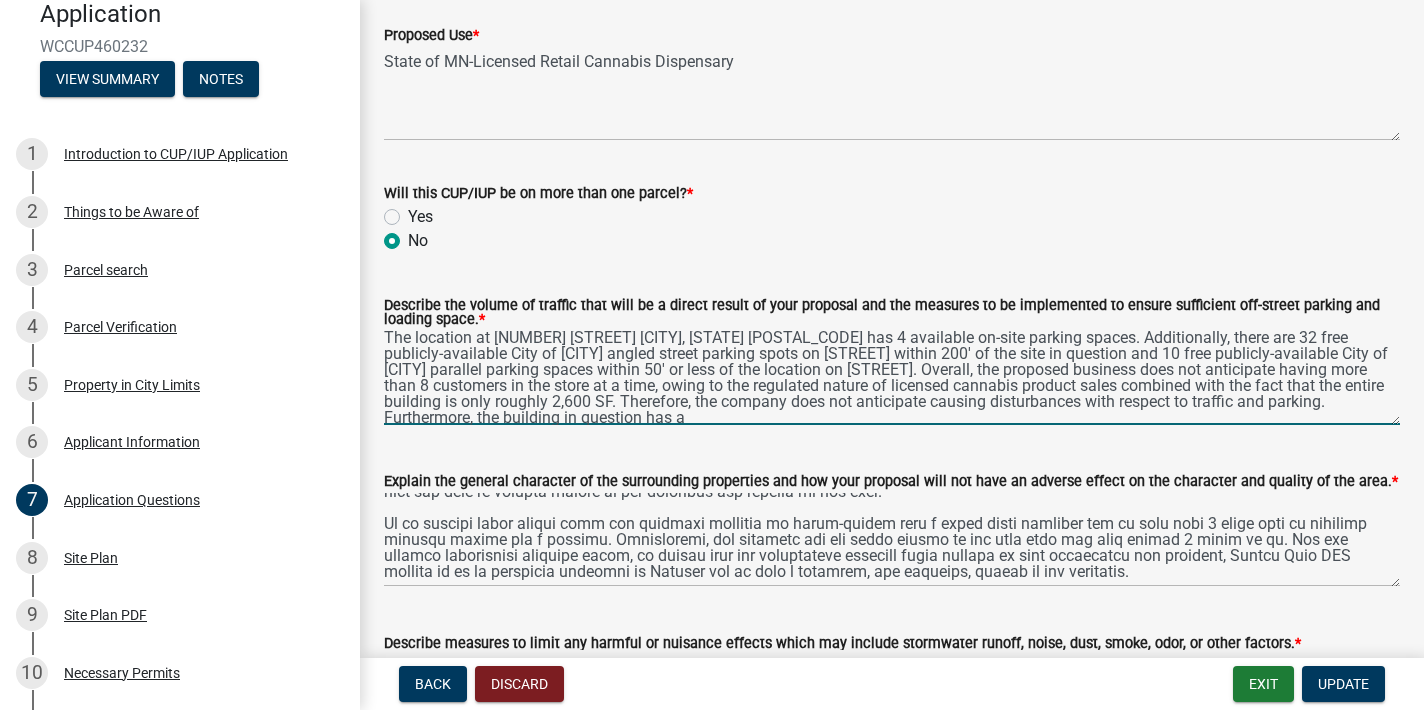 click on "The location at [NUMBER] [STREET] [CITY], [STATE] [POSTAL_CODE] has 4 available on-site parking spaces. Additionally, there are 32 free publicly-available City of [CITY] angled street parking spots on [STREET] within 200' of the site in question and 10 free publicly-available City of [CITY] parallel parking spaces within 50' or less of the location on [STREET]. Overall, the proposed business does not anticipate having more than 8 customers in the store at a time, owing to the regulated nature of licensed cannabis product sales combined with the fact that the entire building is only roughly 2,600 SF. Therefore, the company does not anticipate causing disturbances with respect to traffic and parking. Furthermore, the building in question has a" at bounding box center [892, 378] 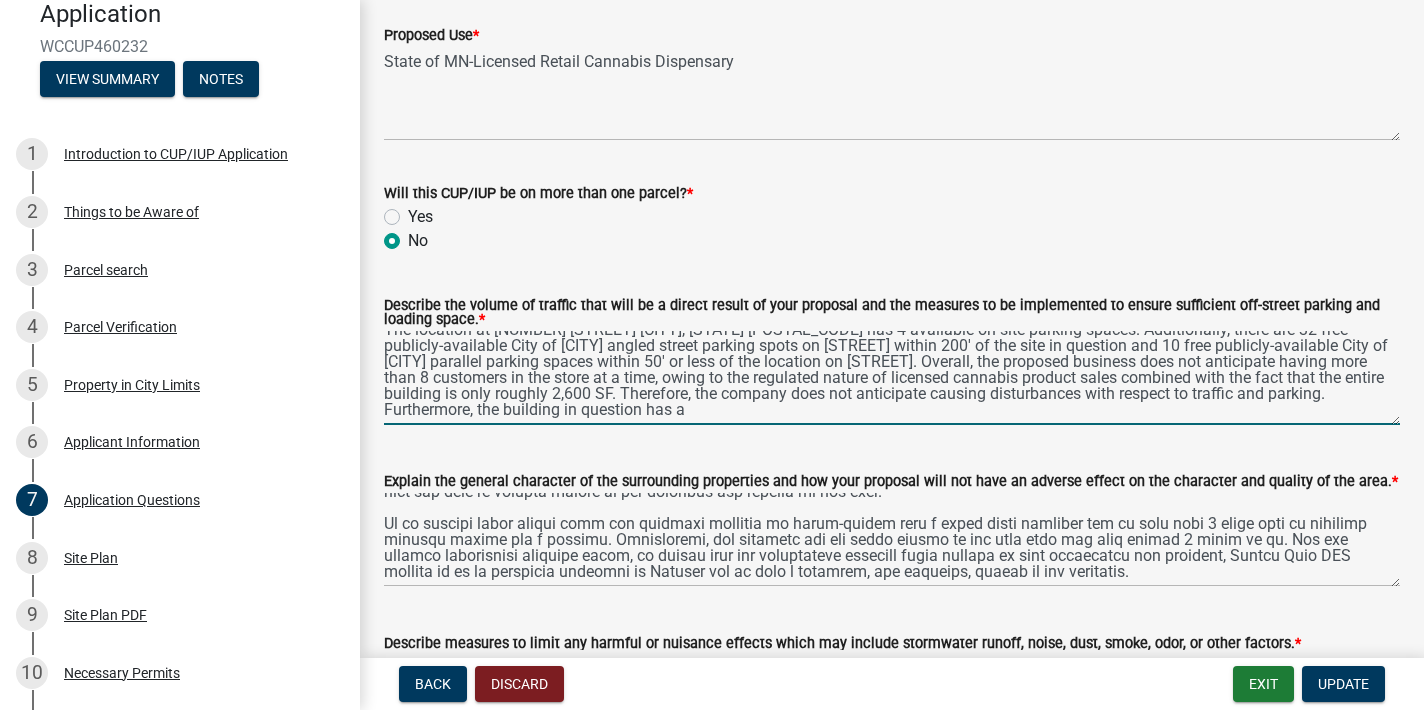 scroll, scrollTop: 16, scrollLeft: 0, axis: vertical 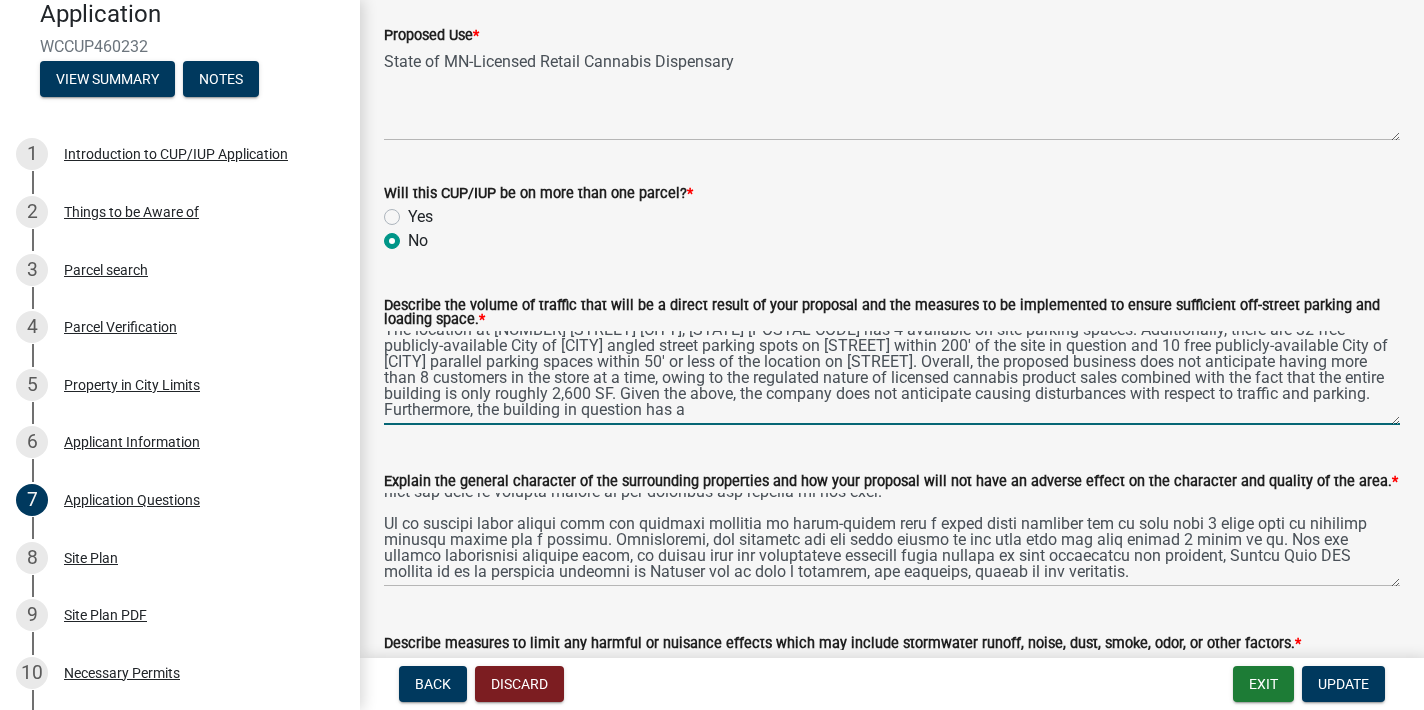 click on "The location at [NUMBER] [STREET] [CITY], [STATE] [POSTAL CODE] has 4 available on-site parking spaces. Additionally, there are 32 free publicly-available City of [CITY] angled street parking spots on [STREET] within 200' of the site in question and 10 free publicly-available City of [CITY] parallel parking spaces within 50' or less of the location on [STREET]. Overall, the proposed business does not anticipate having more than 8 customers in the store at a time, owing to the regulated nature of licensed cannabis product sales combined with the fact that the entire building is only roughly 2,600 SF. Given the above, the company does not anticipate causing disturbances with respect to traffic and parking. Furthermore, the building in question has a" at bounding box center [892, 378] 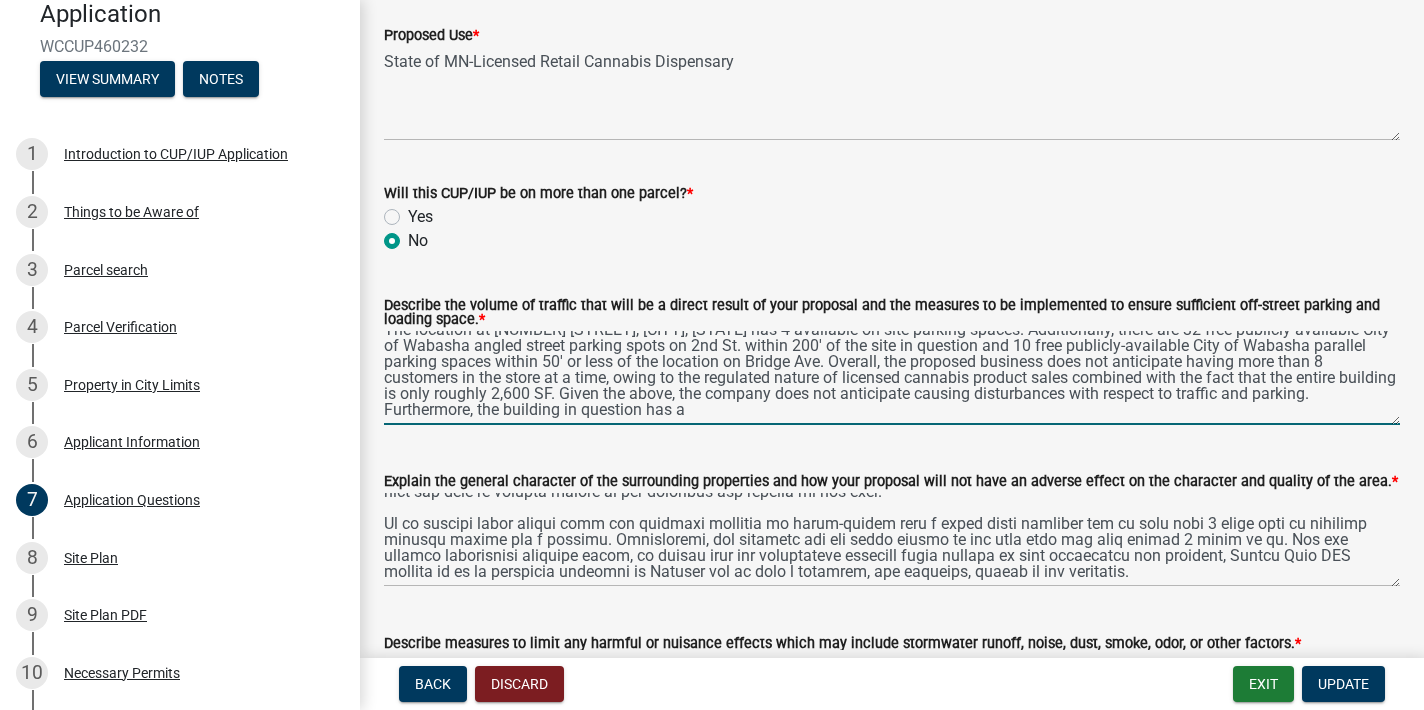 scroll, scrollTop: 48, scrollLeft: 0, axis: vertical 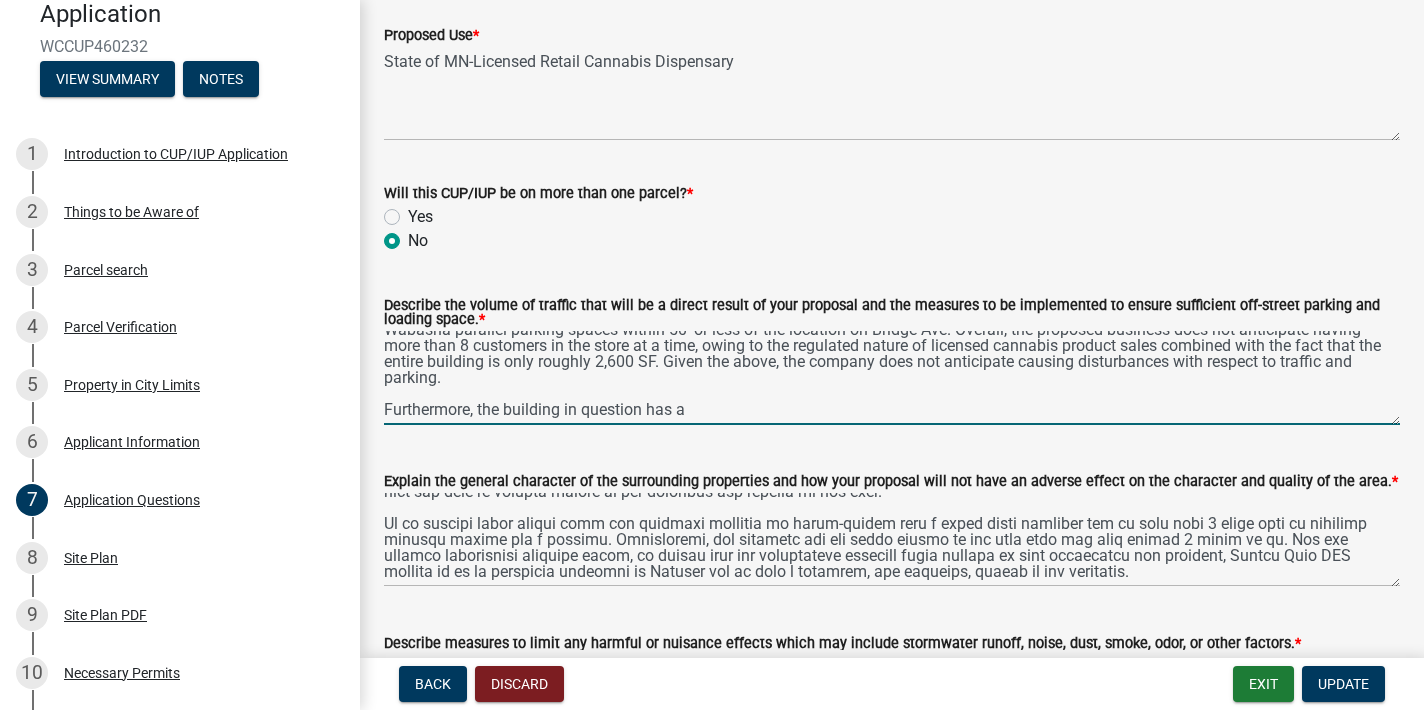 click on "The location at [NUMBER] [STREET] [CITY], [STATE] [POSTAL_CODE] has 4 available on-site parking spaces. Additionally, there are 32 free publicly-available City of Wabasha angled street parking spots on 2nd St. within 200' of the site in question and 10 free publicly-available City of Wabasha parallel parking spaces within 50' or less of the location on Bridge Ave. Overall, the proposed business does not anticipate having more than 8 customers in the store at a time, owing to the regulated nature of licensed cannabis product sales combined with the fact that the entire building is only roughly 2,600 SF. Given the above, the company does not anticipate causing disturbances with respect to traffic and parking.
Furthermore, the building in question has a" at bounding box center [892, 378] 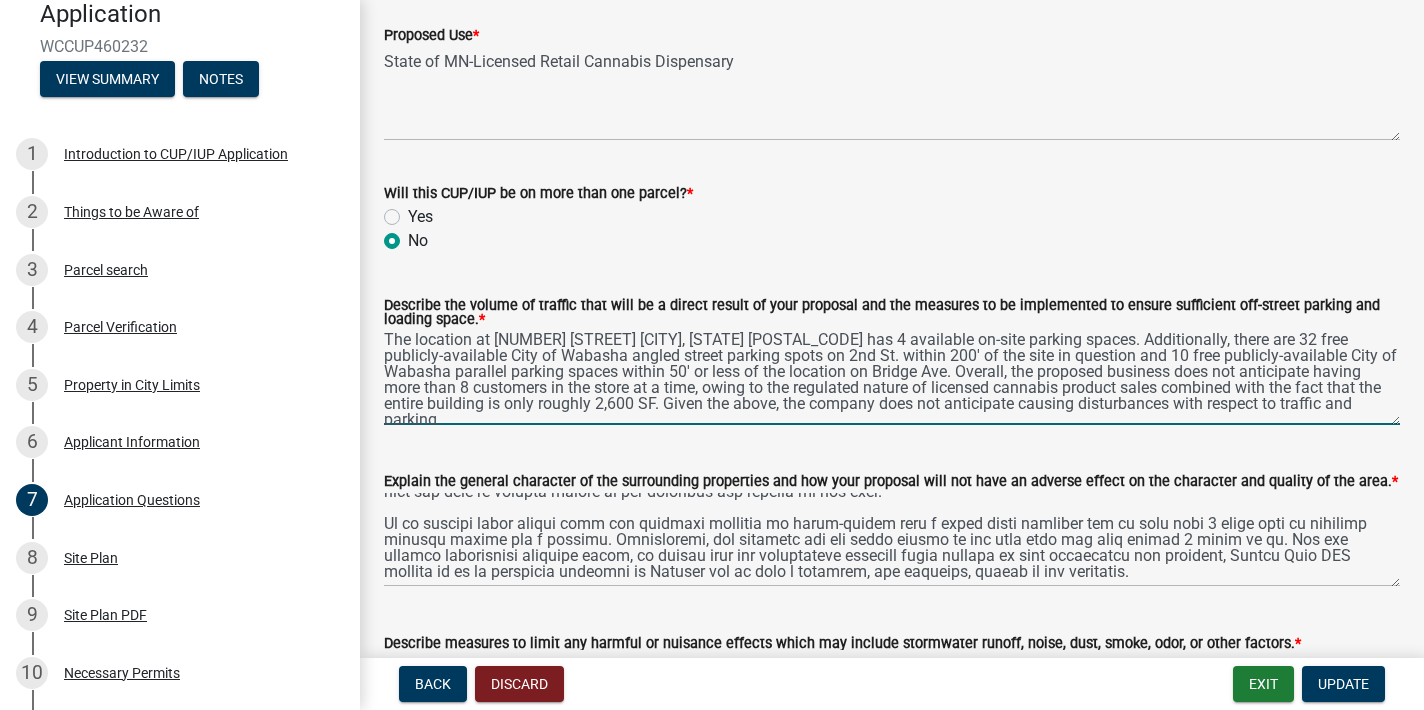 scroll, scrollTop: 10, scrollLeft: 0, axis: vertical 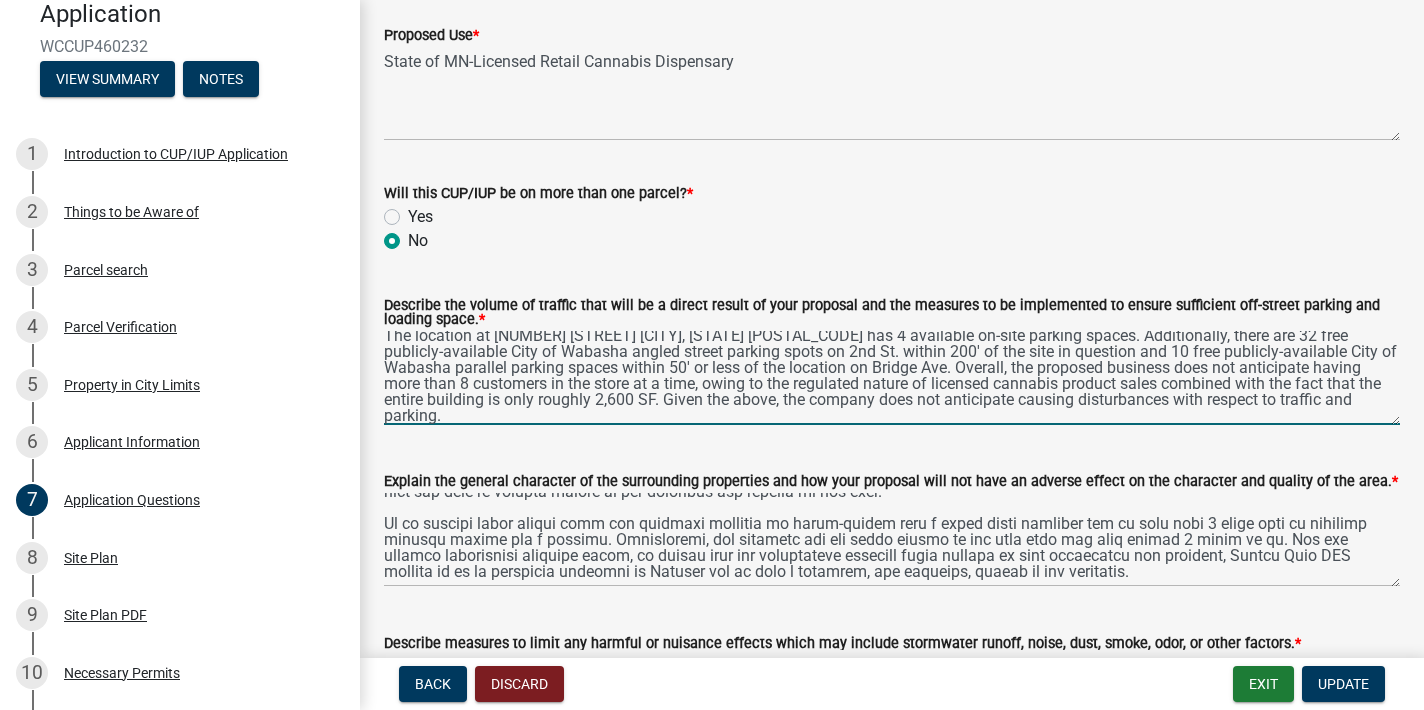 click on "The location at [NUMBER] [STREET] [CITY], [STATE] [POSTAL_CODE] has 4 available on-site parking spaces. Additionally, there are 32 free publicly-available City of Wabasha angled street parking spots on 2nd St. within 200' of the site in question and 10 free publicly-available City of Wabasha parallel parking spaces within 50' or less of the location on Bridge Ave. Overall, the proposed business does not anticipate having more than 8 customers in the store at a time, owing to the regulated nature of licensed cannabis product sales combined with the fact that the entire building is only roughly 2,600 SF. Given the above, the company does not anticipate causing disturbances with respect to traffic and parking.
Furthermore, the building in question has a" at bounding box center (892, 378) 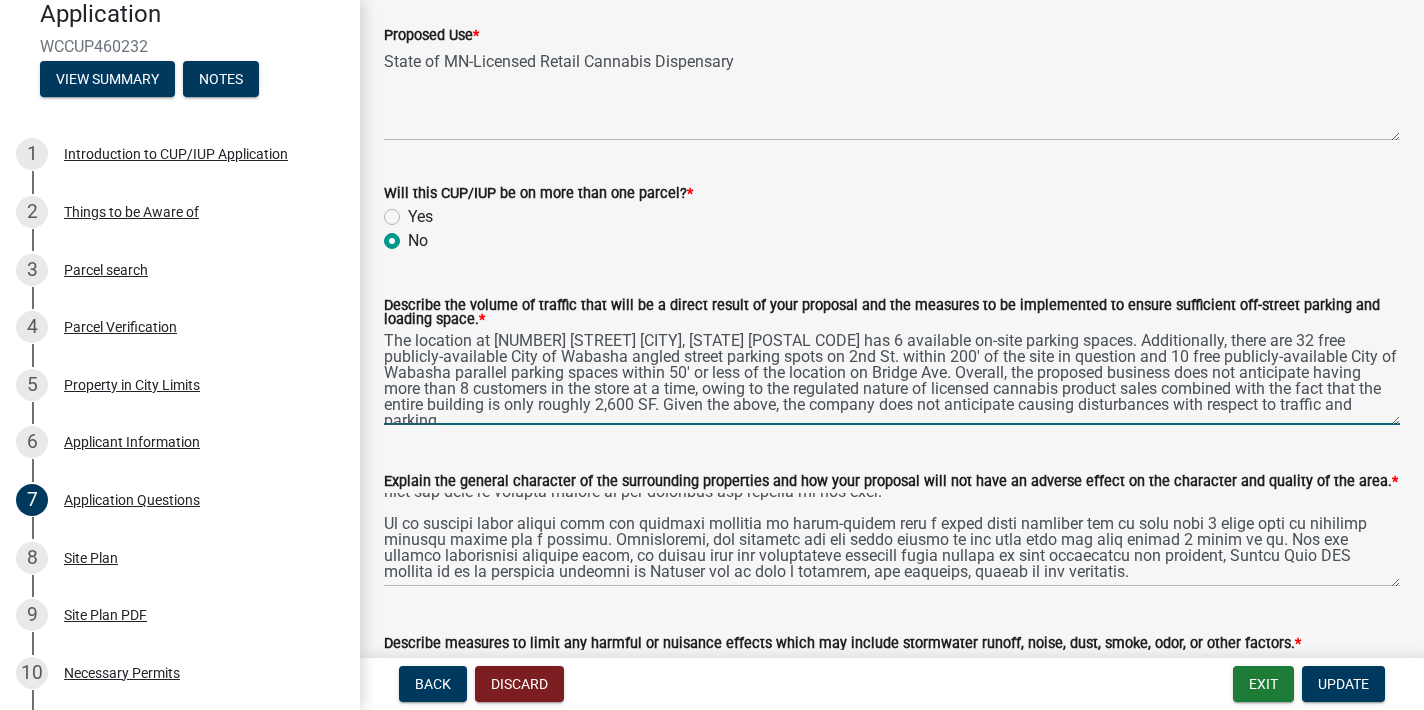 click on "The location at [NUMBER] [STREET] [CITY], [STATE] [POSTAL CODE] has 6 available on-site parking spaces. Additionally, there are 32 free publicly-available City of Wabasha angled street parking spots on 2nd St. within 200' of the site in question and 10 free publicly-available City of Wabasha parallel parking spaces within 50' or less of the location on Bridge Ave. Overall, the proposed business does not anticipate having more than 8 customers in the store at a time, owing to the regulated nature of licensed cannabis product sales combined with the fact that the entire building is only roughly 2,600 SF. Given the above, the company does not anticipate causing disturbances with respect to traffic and parking.
Furthermore, the building in question has a" at bounding box center (892, 378) 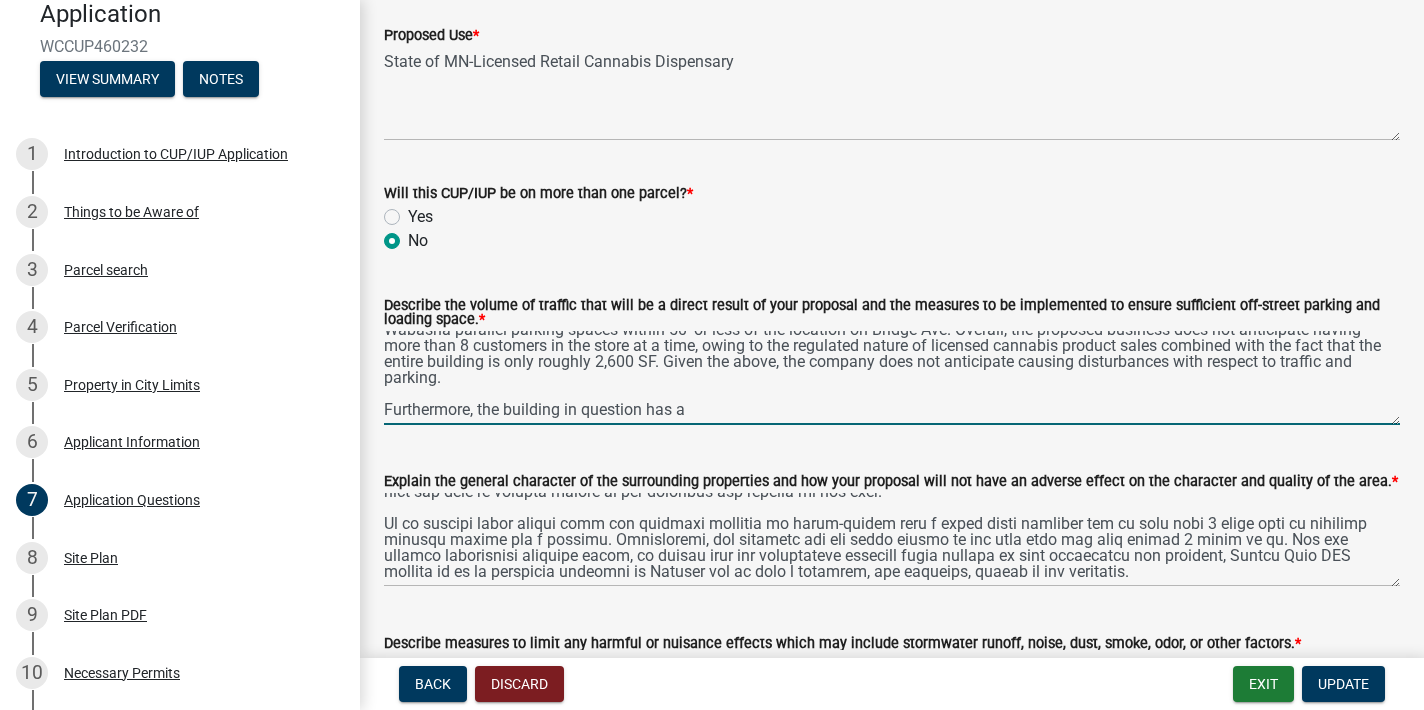 scroll, scrollTop: 48, scrollLeft: 0, axis: vertical 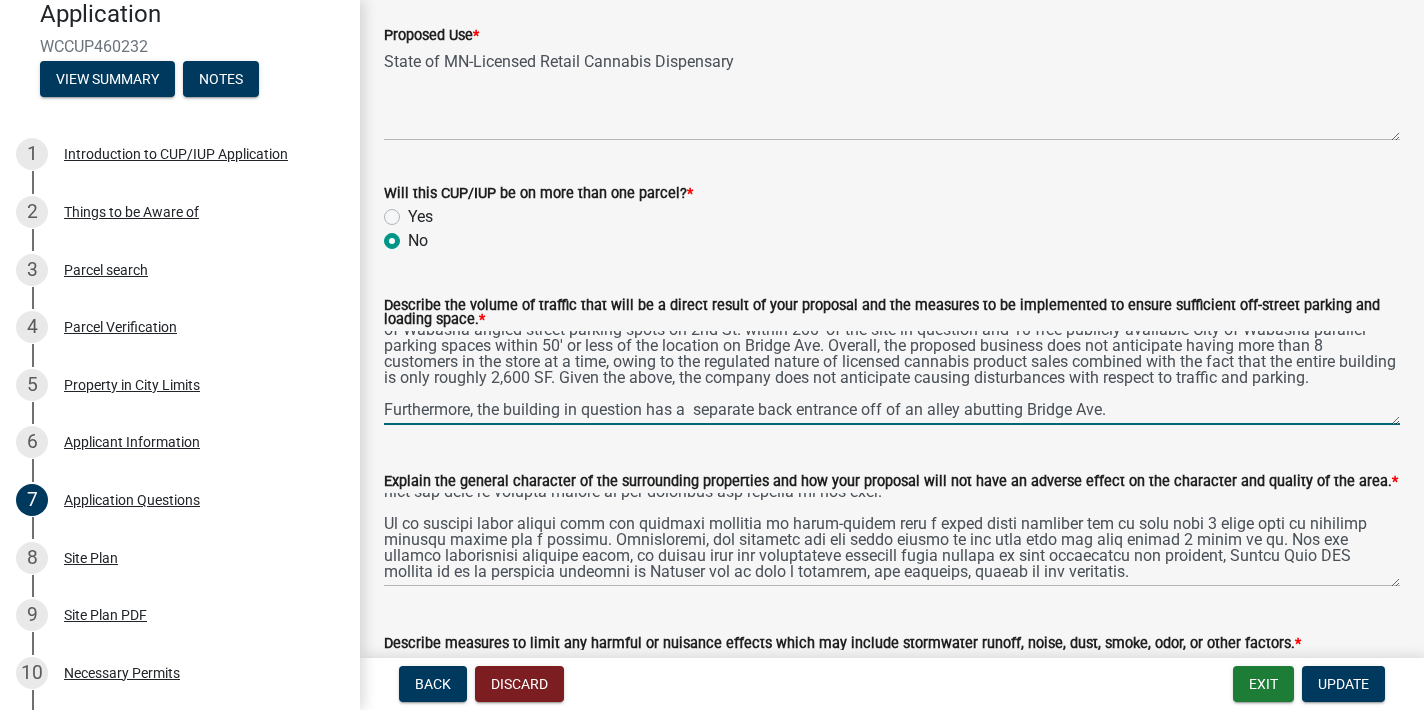 click on "The location at [NUMBER] [STREET], [CITY], [STATE] has 6 available on-site parking spaces. Additionally, there are 32 free publicly-available City of Wabasha angled street parking spots on 2nd St. within 200' of the site in question and 10 free publicly-available City of Wabasha parallel parking spaces within 50' or less of the location on Bridge Ave. Overall, the proposed business does not anticipate having more than 8 customers in the store at a time, owing to the regulated nature of licensed cannabis product sales combined with the fact that the entire building is only roughly 2,600 SF. Given the above, the company does not anticipate causing disturbances with respect to traffic and parking.
Furthermore, the building in question has a  separate back entrance off of an alley abutting Bridge Ave." at bounding box center [892, 378] 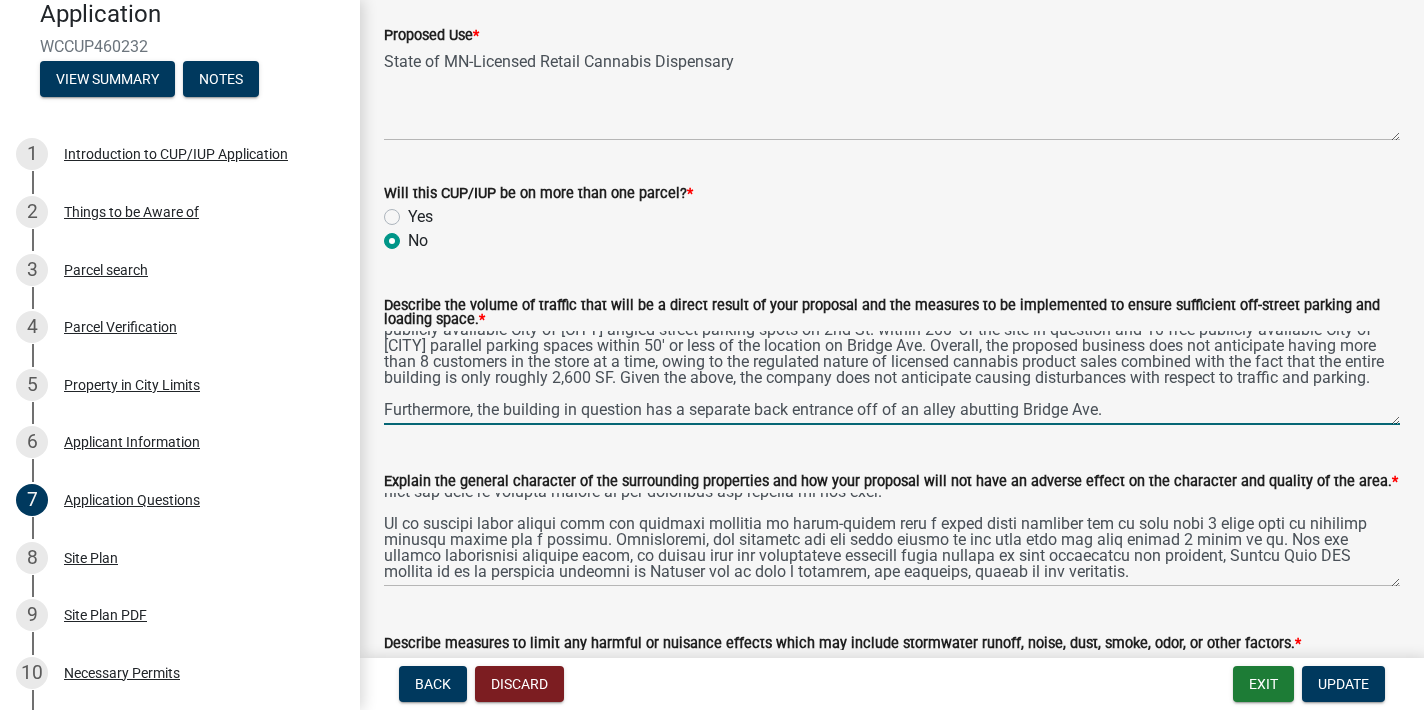 click on "The location at [NUMBER] [STREET], [CITY], [STATE] [POSTAL CODE] has 6 available on-site parking spaces. Additionally, there are 32 free publicly-available City of [CITY] angled street parking spots on 2nd St. within 200' of the site in question and 10 free publicly-available City of [CITY] parallel parking spaces within 50' or less of the location on Bridge Ave. Overall, the proposed business does not anticipate having more than 8 customers in the store at a time, owing to the regulated nature of licensed cannabis product sales combined with the fact that the entire building is only roughly 2,600 SF. Given the above, the company does not anticipate causing disturbances with respect to traffic and parking.
Furthermore, the building in question has a separate back entrance off of an alley abutting Bridge Ave." at bounding box center [892, 378] 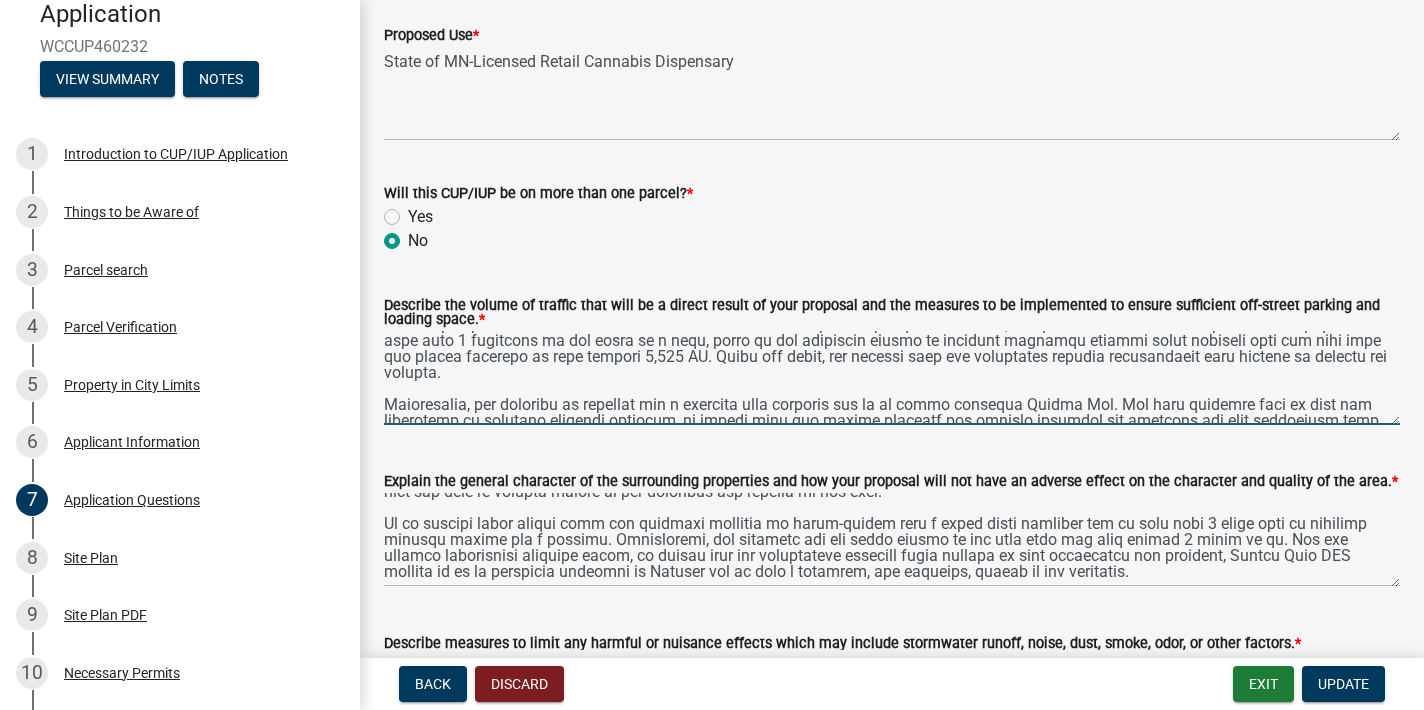 scroll, scrollTop: 0, scrollLeft: 0, axis: both 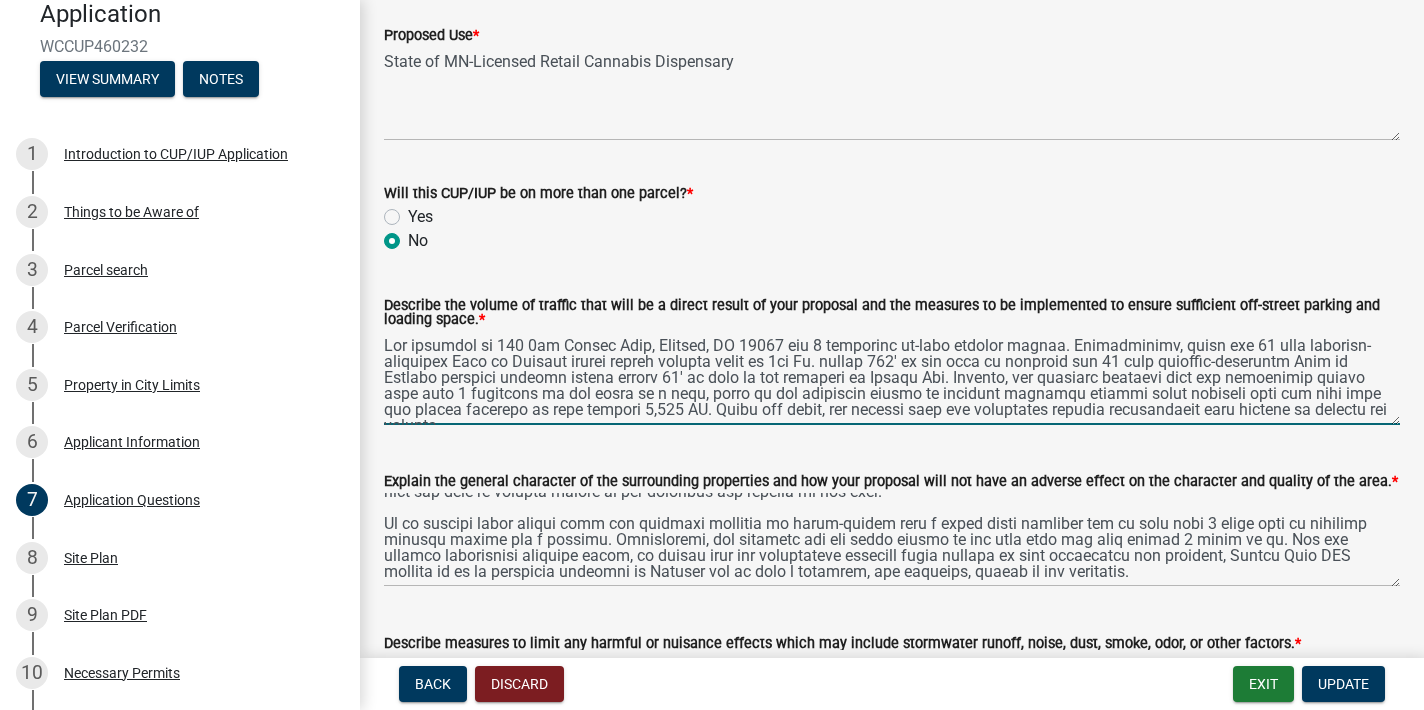 drag, startPoint x: 791, startPoint y: 342, endPoint x: 495, endPoint y: 346, distance: 296.02704 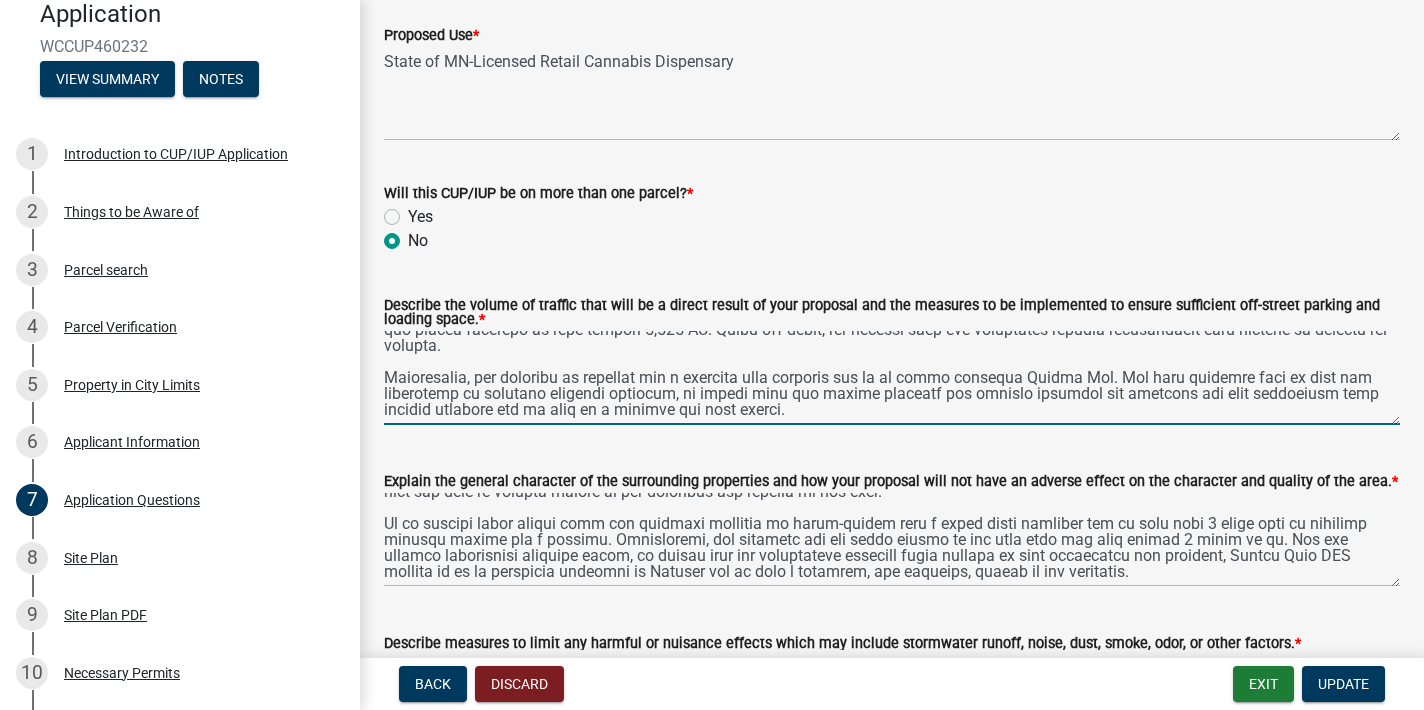 scroll, scrollTop: 80, scrollLeft: 0, axis: vertical 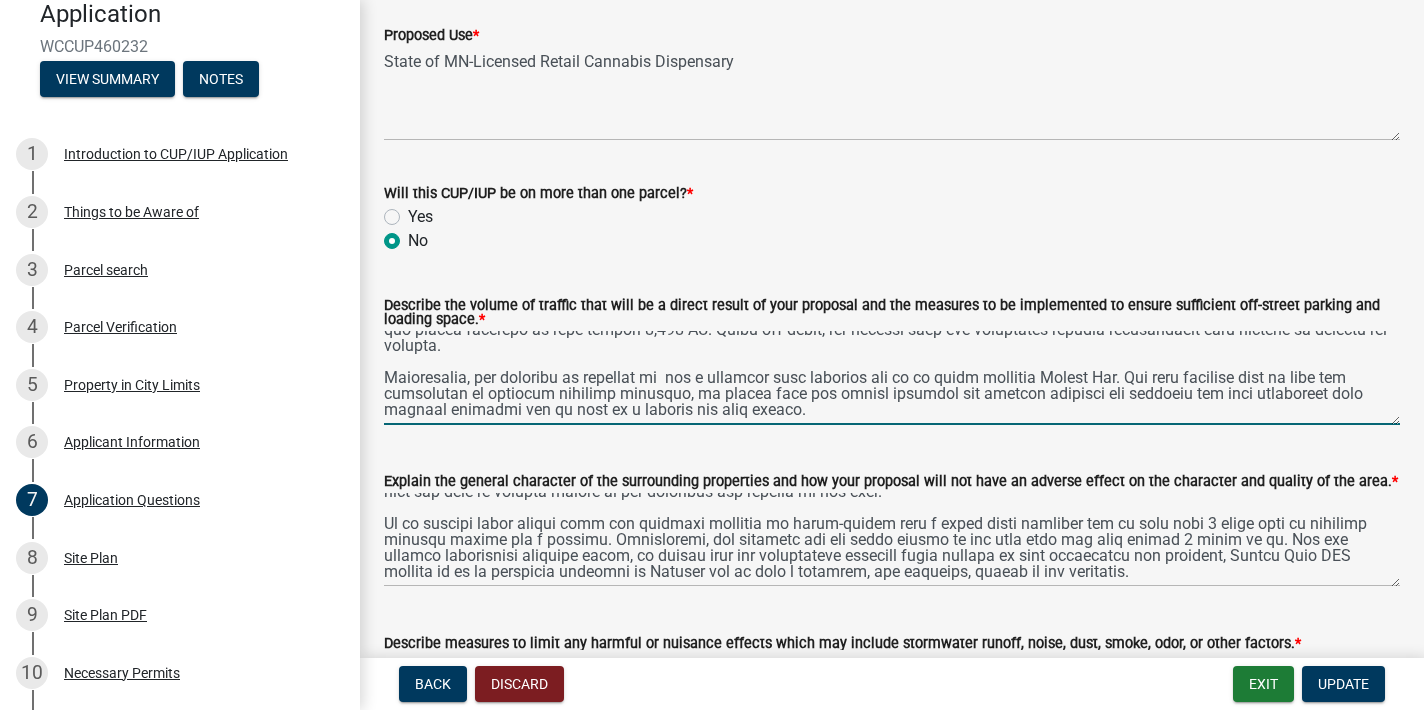 paste on "[NUMBER] [STREET], [CITY], [STATE] [POSTAL CODE]" 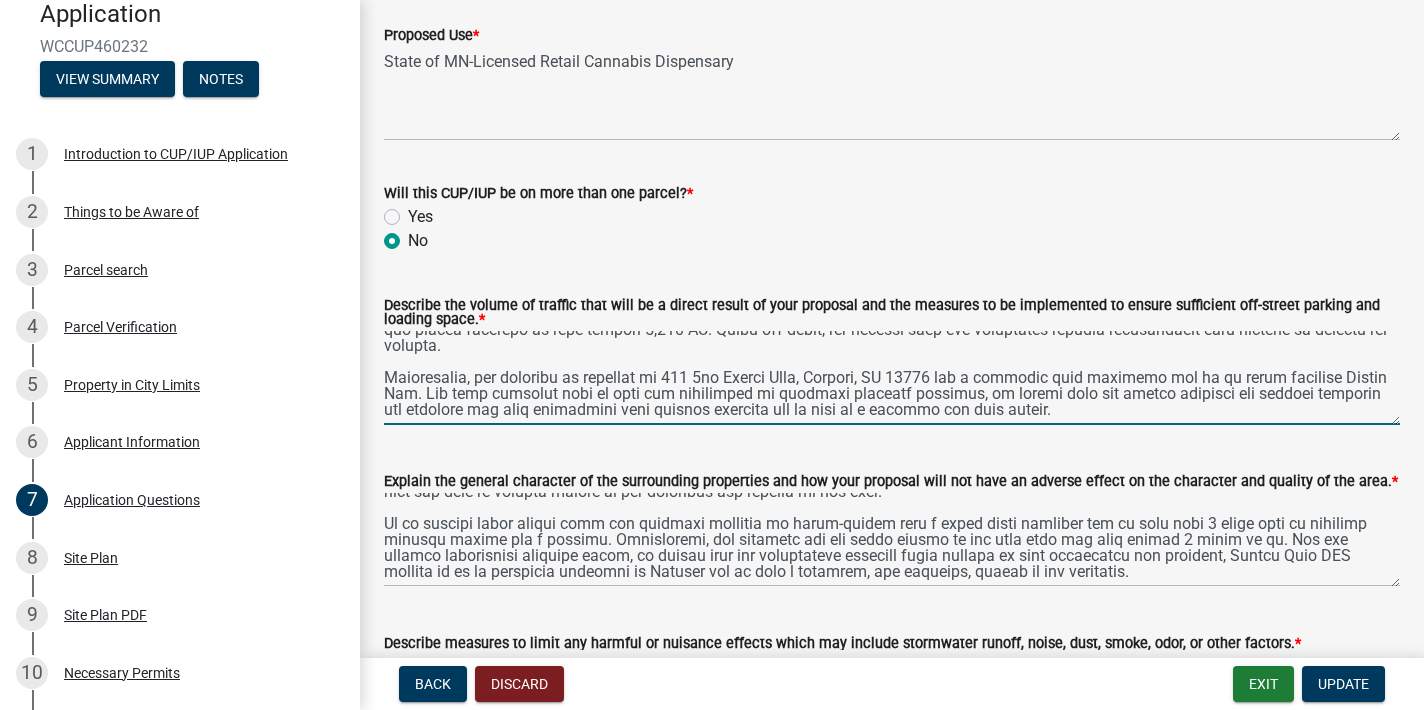 click on "Describe the volume of traffic that will be a direct result of your proposal and the measures to be implemented to ensure sufficient off-street parking and loading space.  *" at bounding box center (892, 378) 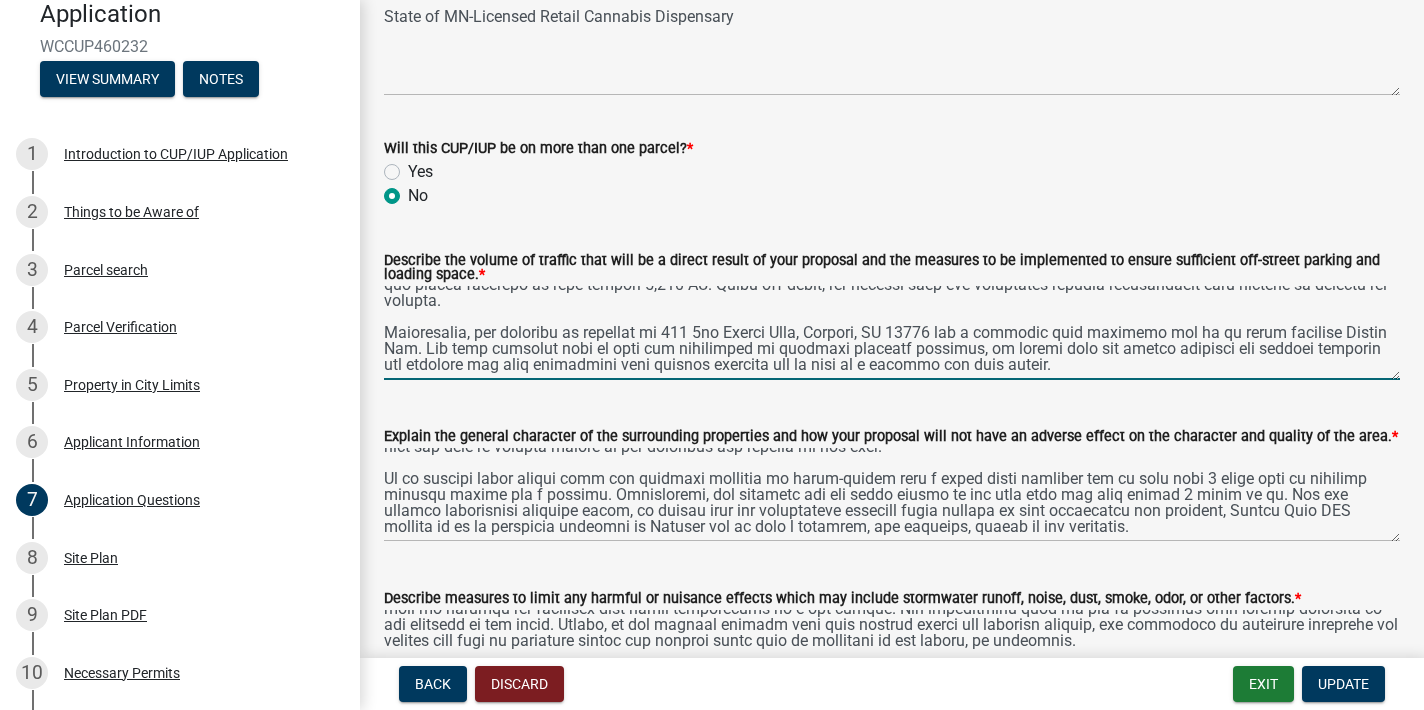 scroll, scrollTop: 164, scrollLeft: 0, axis: vertical 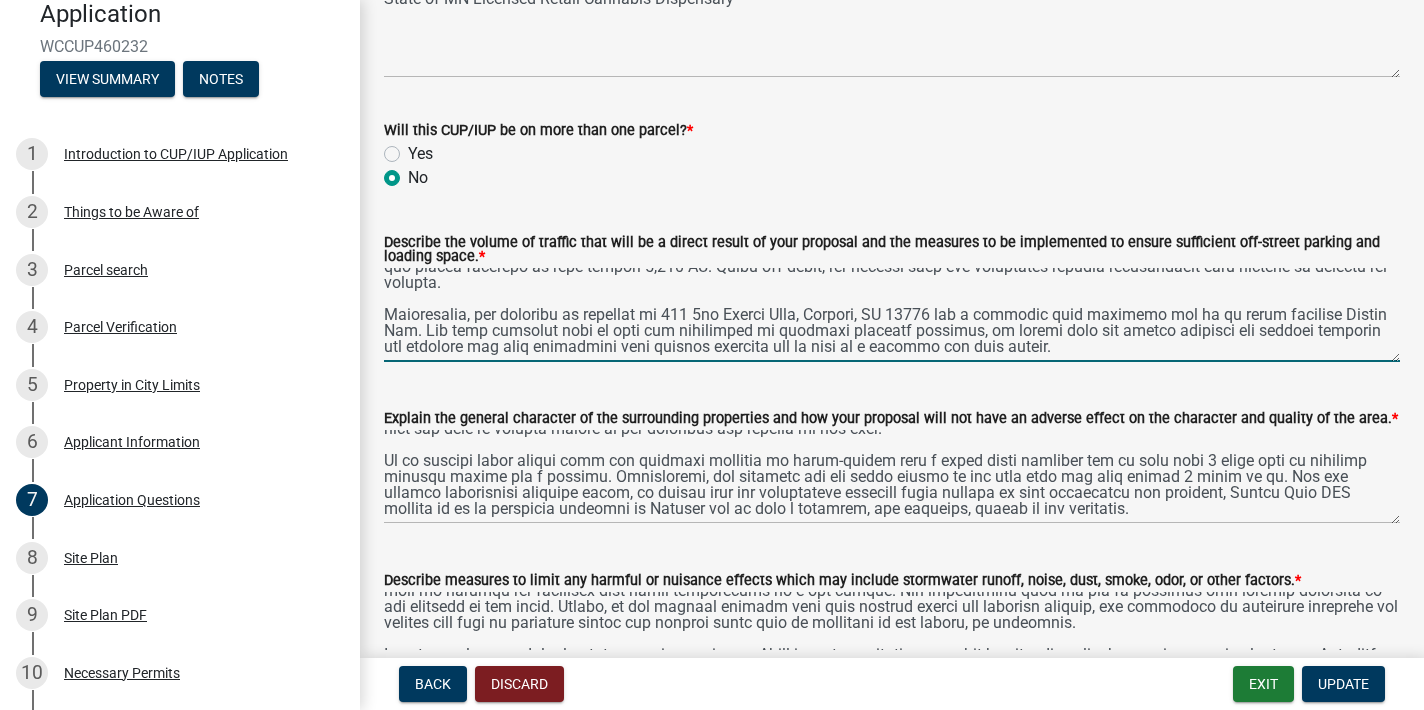click on "Describe the volume of traffic that will be a direct result of your proposal and the measures to be implemented to ensure sufficient off-street parking and loading space.  *" at bounding box center (892, 315) 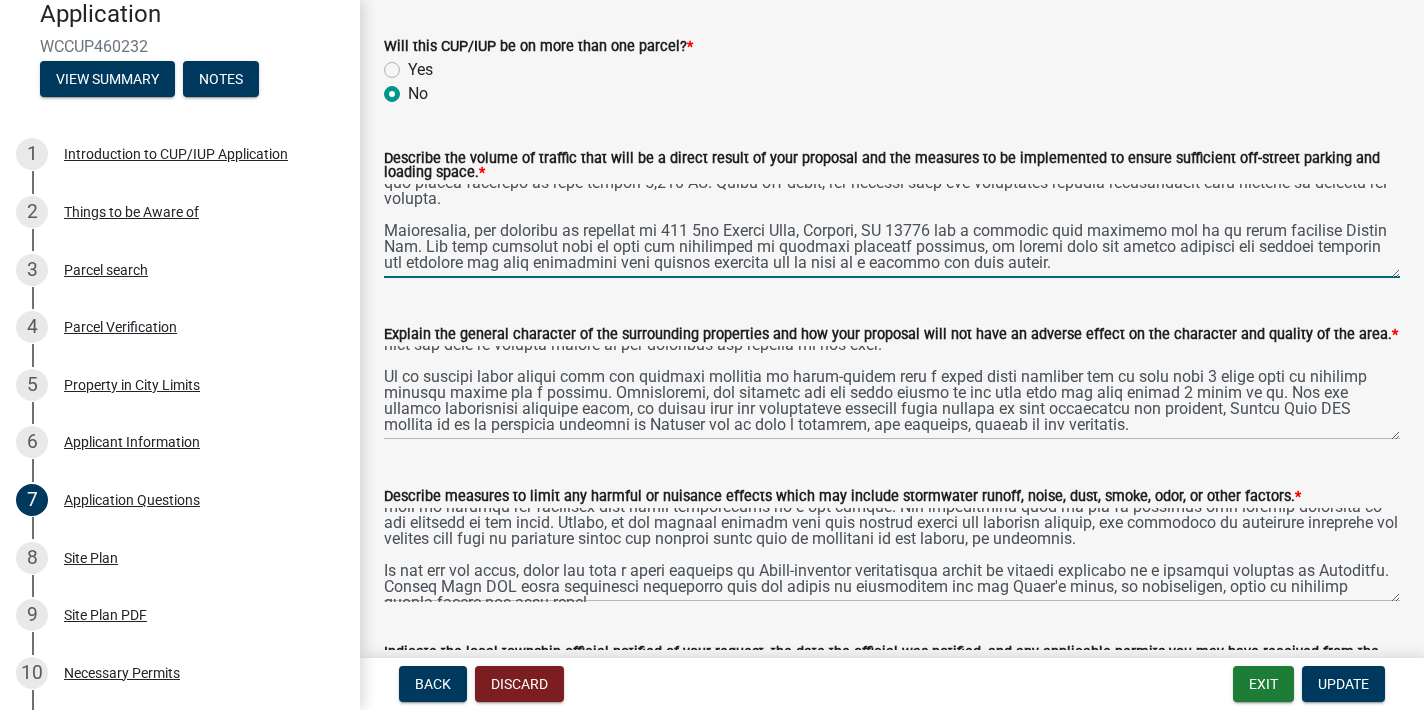 scroll, scrollTop: 288, scrollLeft: 0, axis: vertical 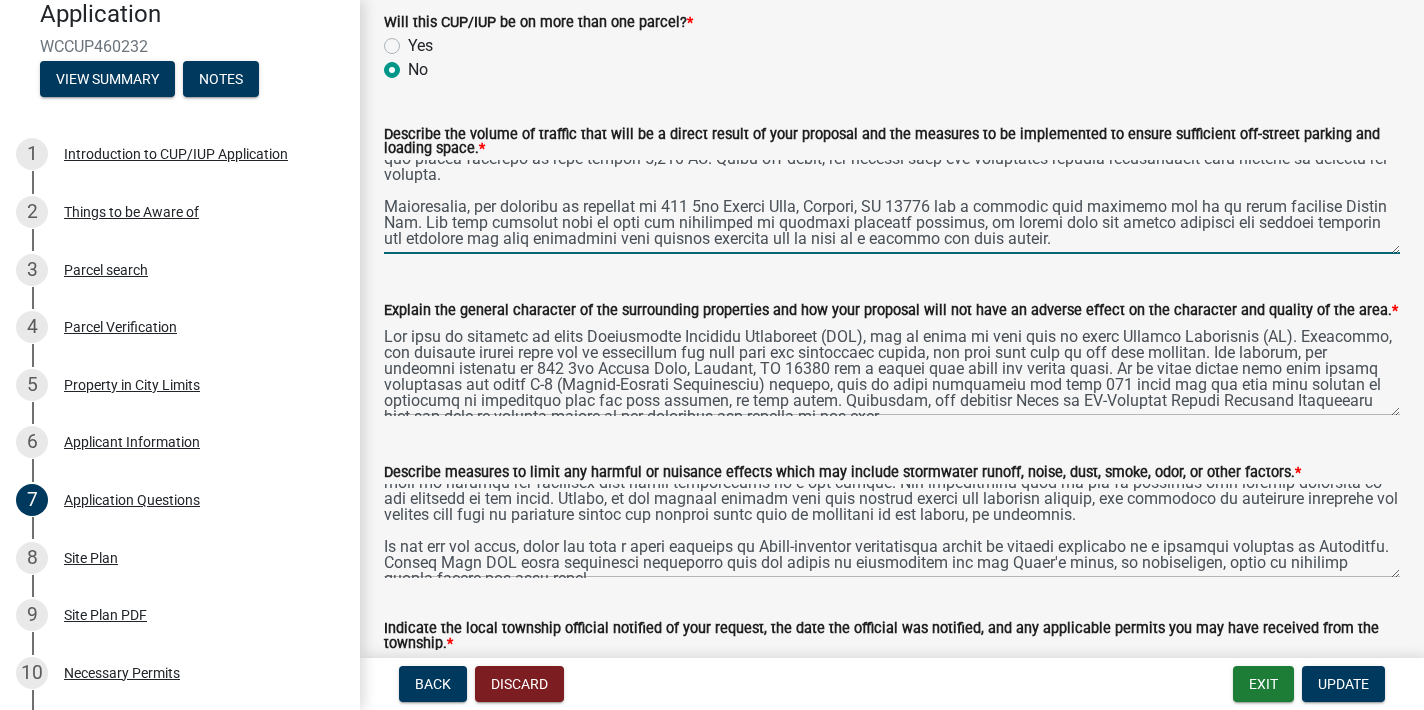 type on "The location at [NUMBER] [STREET], [CITY], [STATE] has 6 available on-site parking spaces. Additionally, there are 32 free publicly-available City of [CITY] angled street parking spots on [STREET] within 200' of the site in question and 10 free publicly-available City of [CITY] parallel parking spots within 50' or less of the location on [STREET]. Overall, the proposed business does not anticipate having more than 8 customers in the store at a time, owing to the regulated nature of licensed cannabis product sales combined with the fact that the entire building is only roughly 2,600 SF. Given the above, the company does not anticipate causing disturbances with respect to traffic and parking.
Furthermore, the building in question at [NUMBER] [STREET], [CITY], [STATE] has a separate back entrance off of an alley abutting [STREET]. The back entrance will be used for deliveries of licensed cannabis products, to ensure that the public entrance and product entrance are separate and also facilitate..." 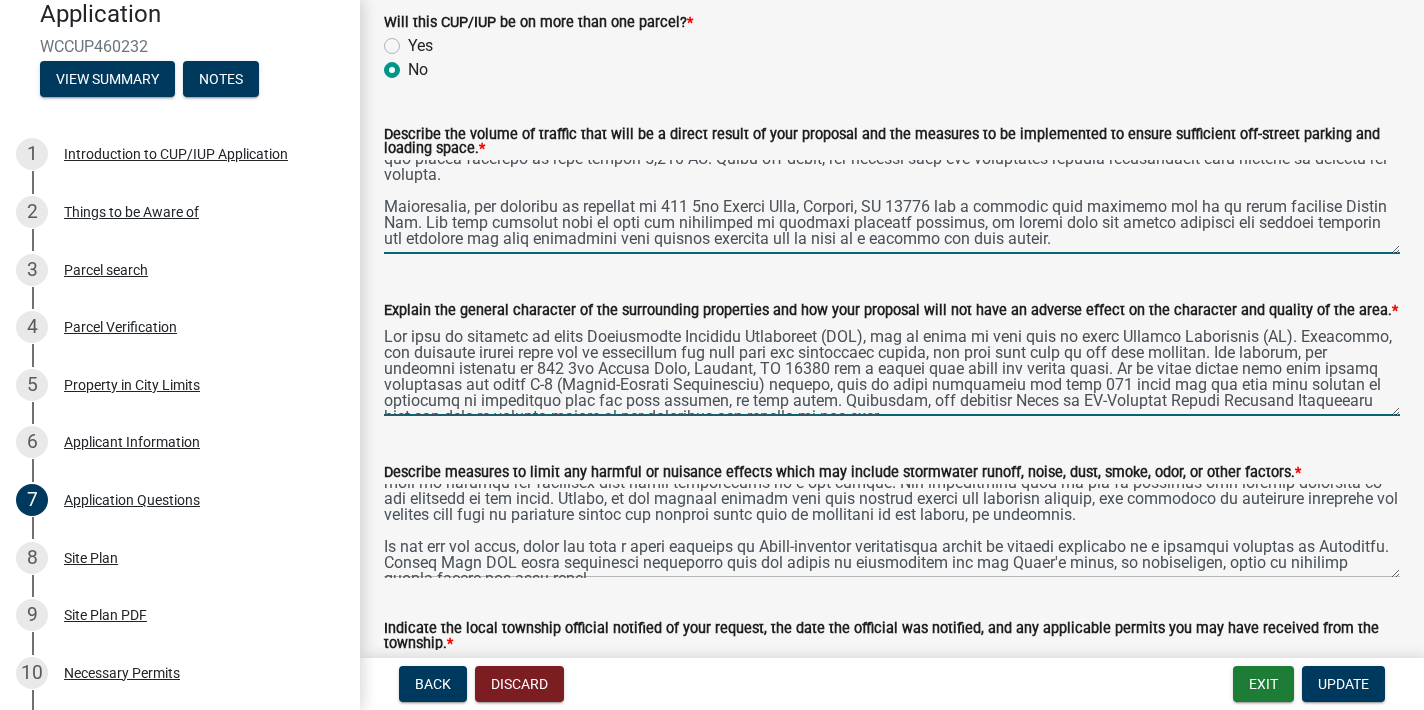 click on "Explain the general character of the surrounding properties and how your proposal will not have an adverse effect on the character and quality of the area.  *" at bounding box center [892, 369] 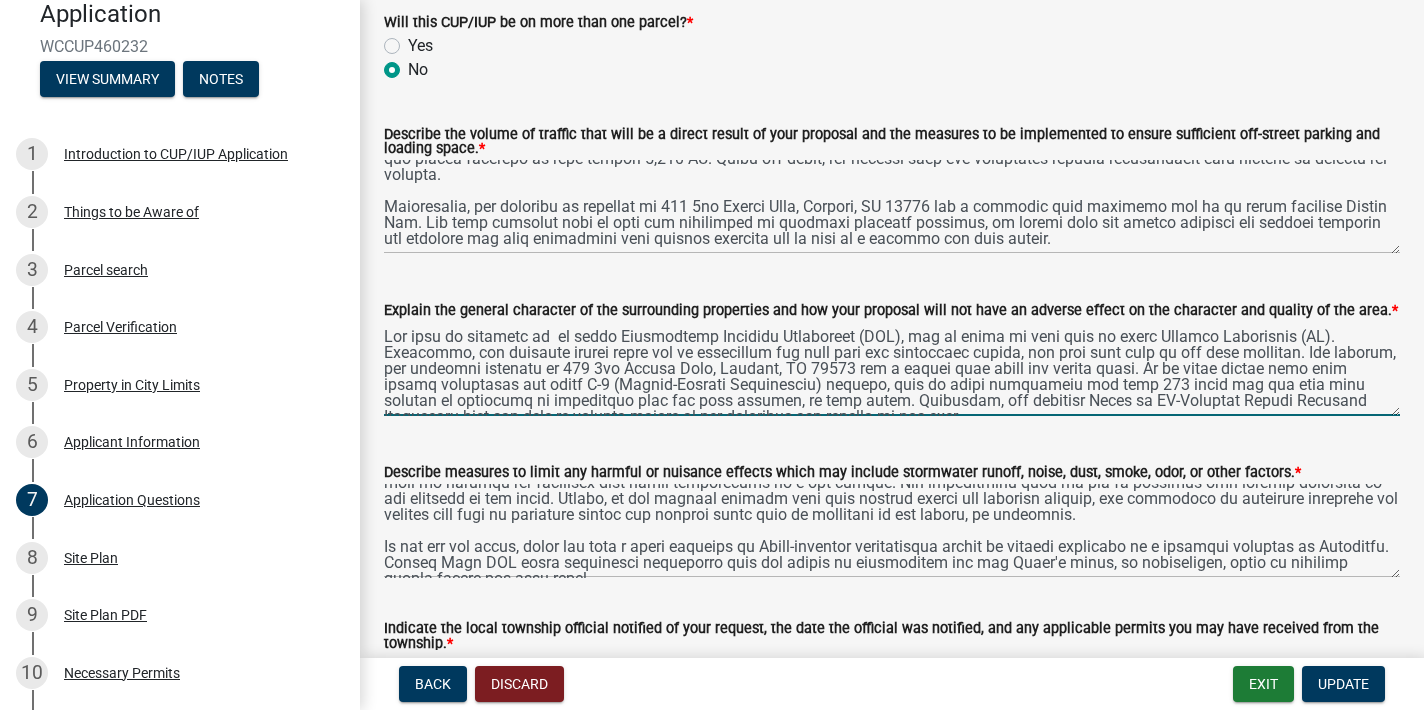 paste on "[NUMBER] [STREET], [CITY], [STATE] [POSTAL CODE]" 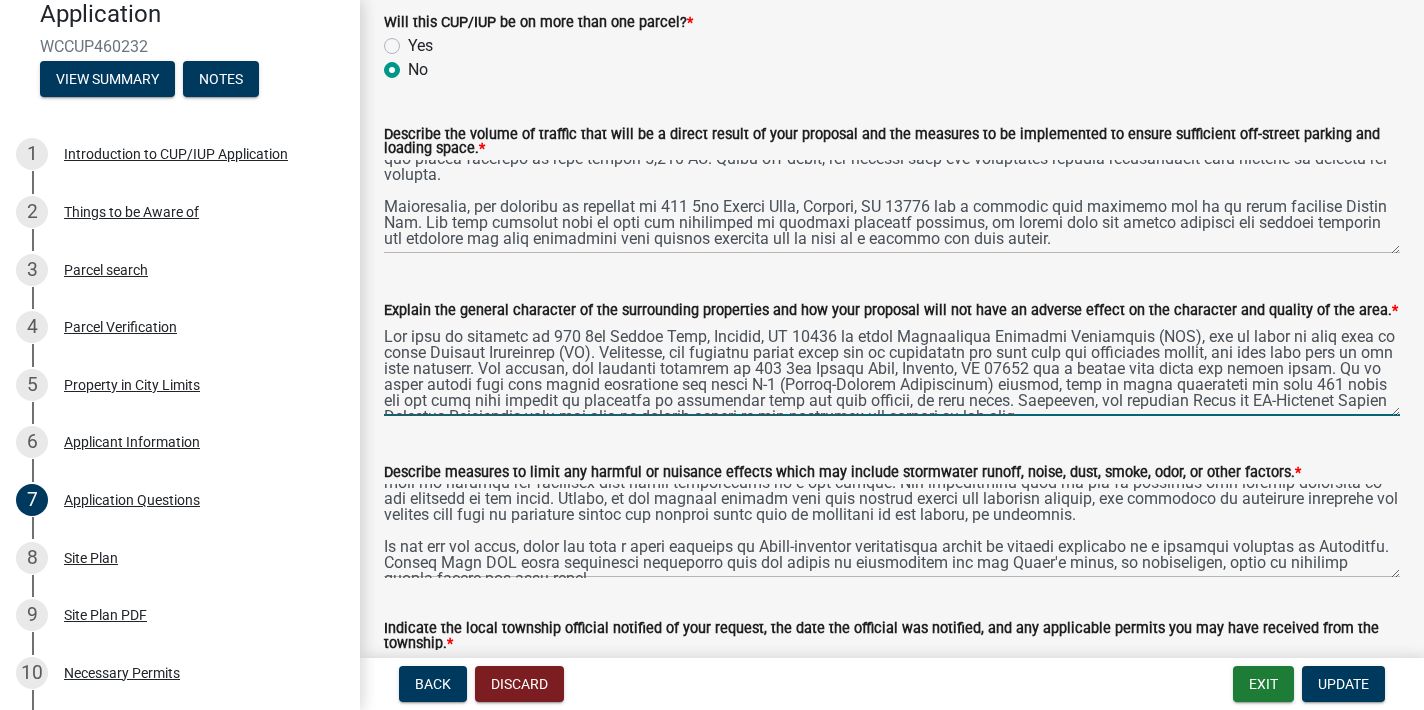 click on "Explain the general character of the surrounding properties and how your proposal will not have an adverse effect on the character and quality of the area.  *" at bounding box center (892, 369) 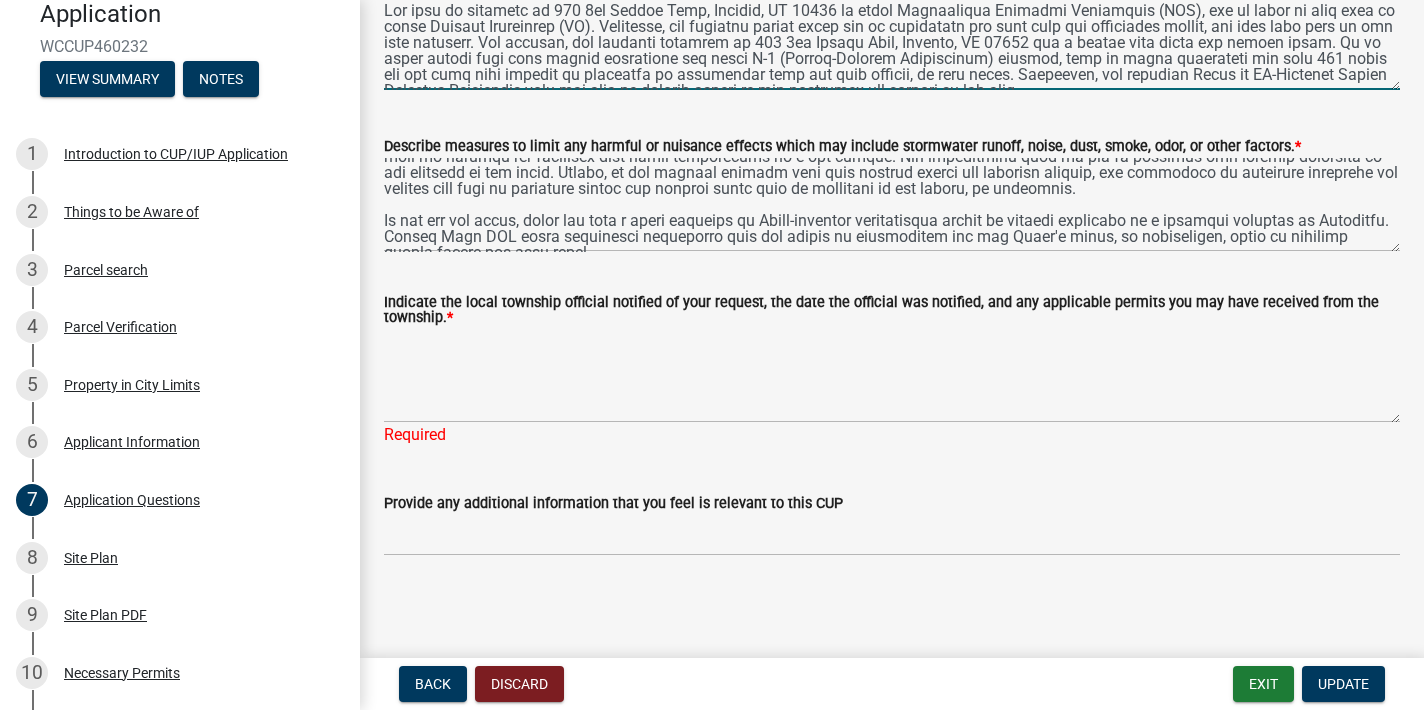 scroll, scrollTop: 621, scrollLeft: 0, axis: vertical 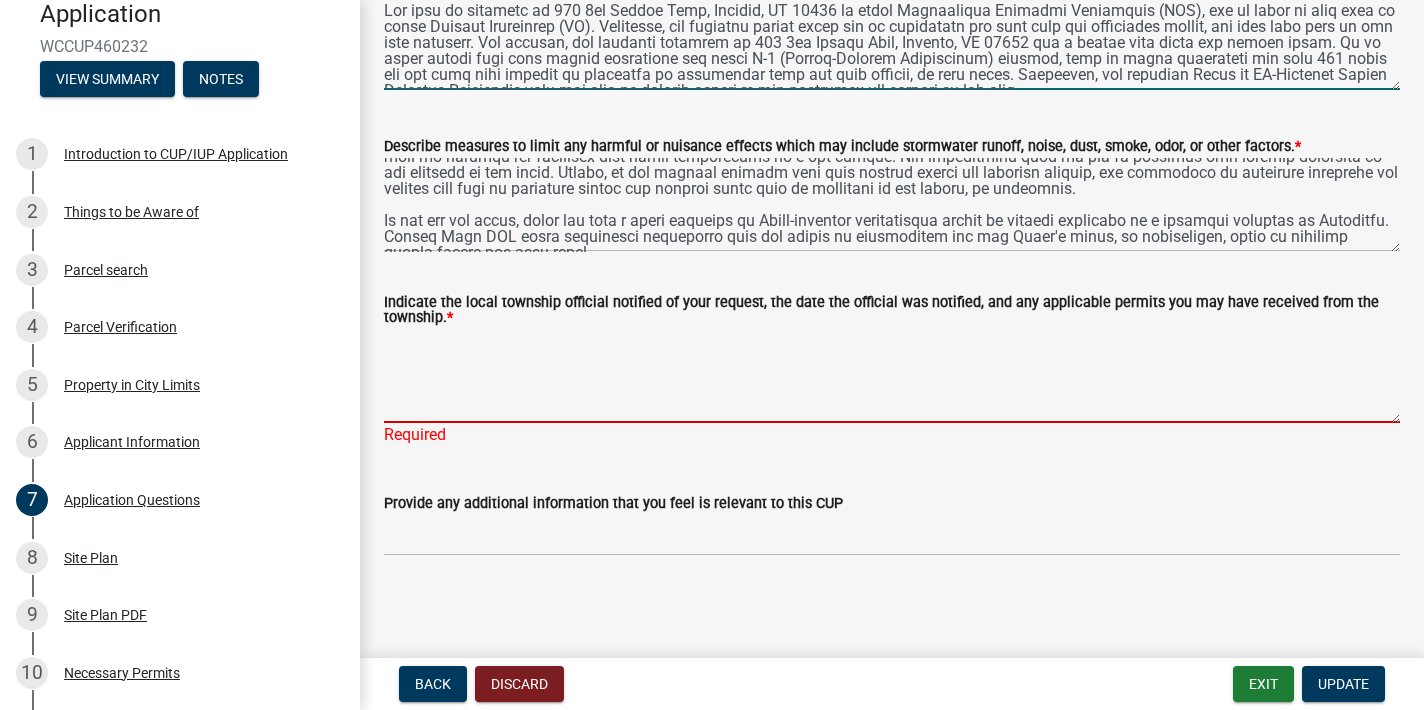 click on "Indicate the local township official notified of your request, the date the official was notified, and any applicable permits you may have received from the township.  *" at bounding box center (892, 376) 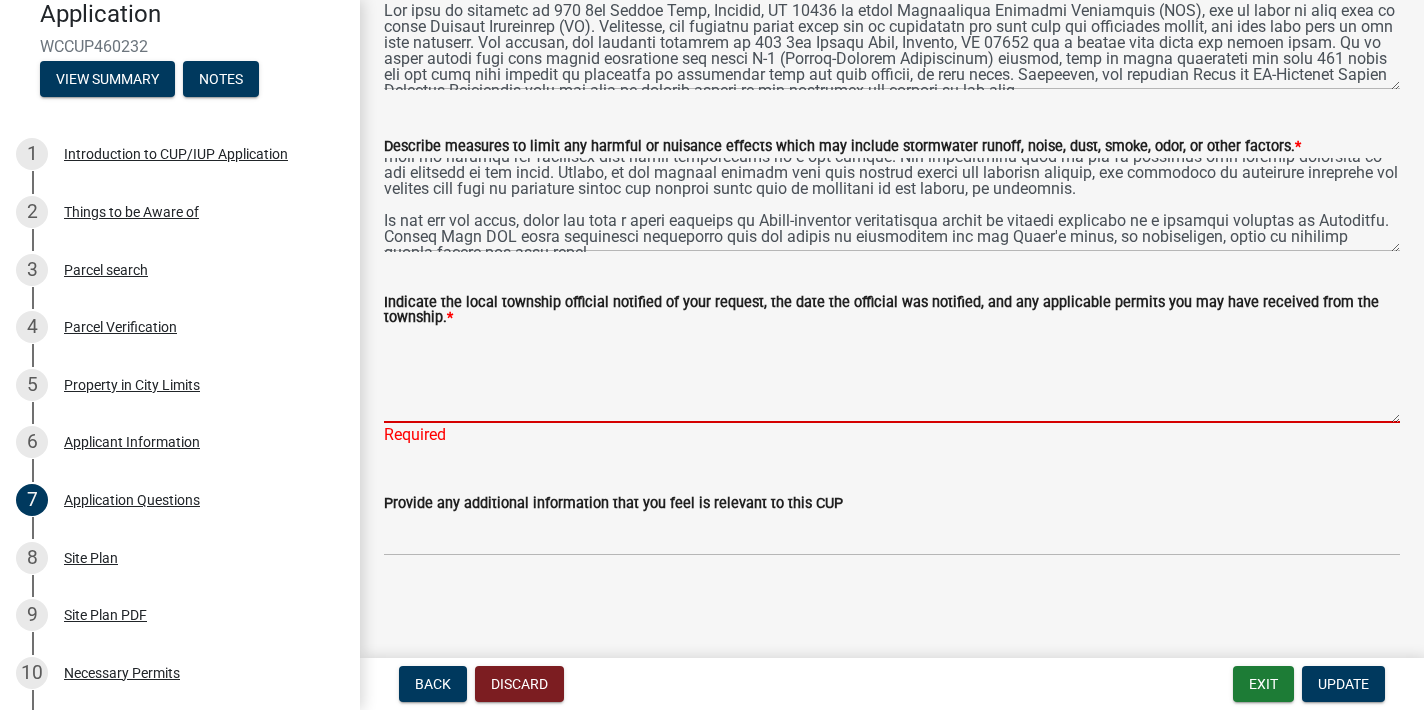 paste on "[FIRST] [LAST]" 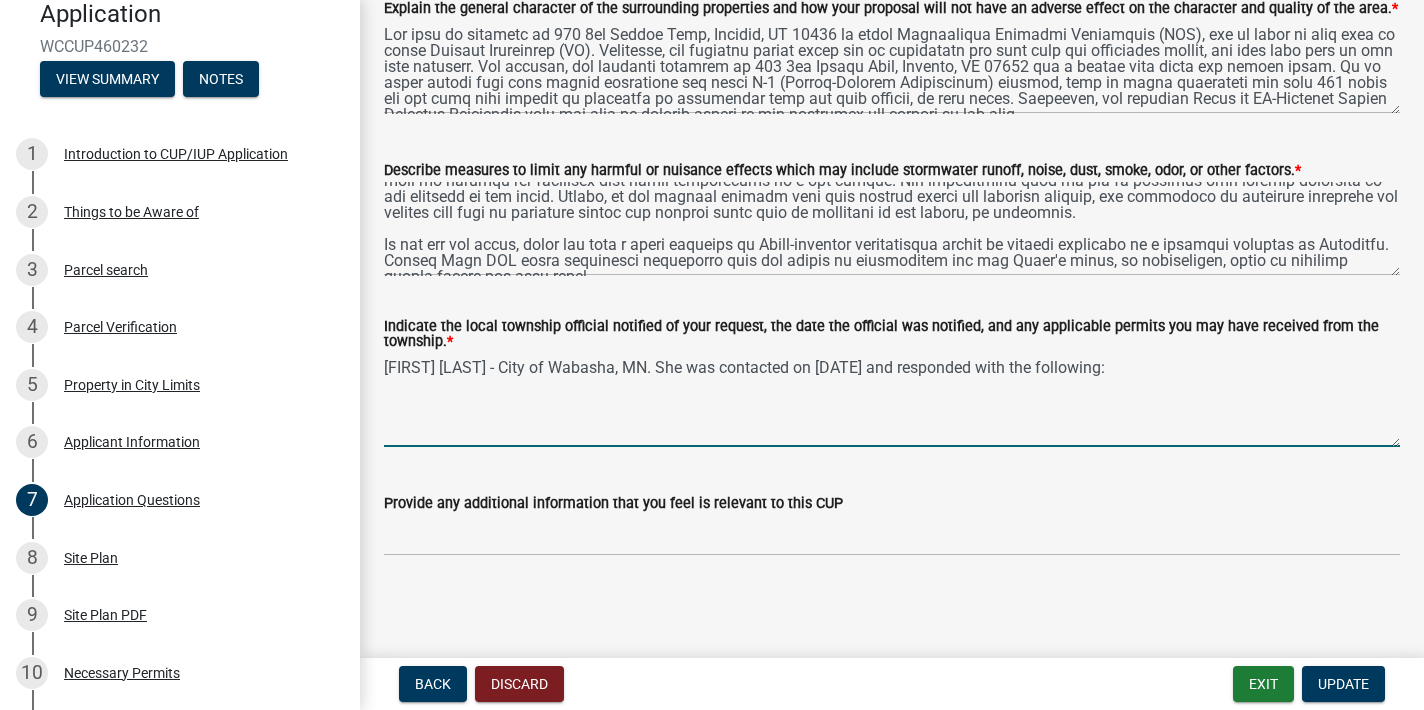 scroll, scrollTop: 597, scrollLeft: 0, axis: vertical 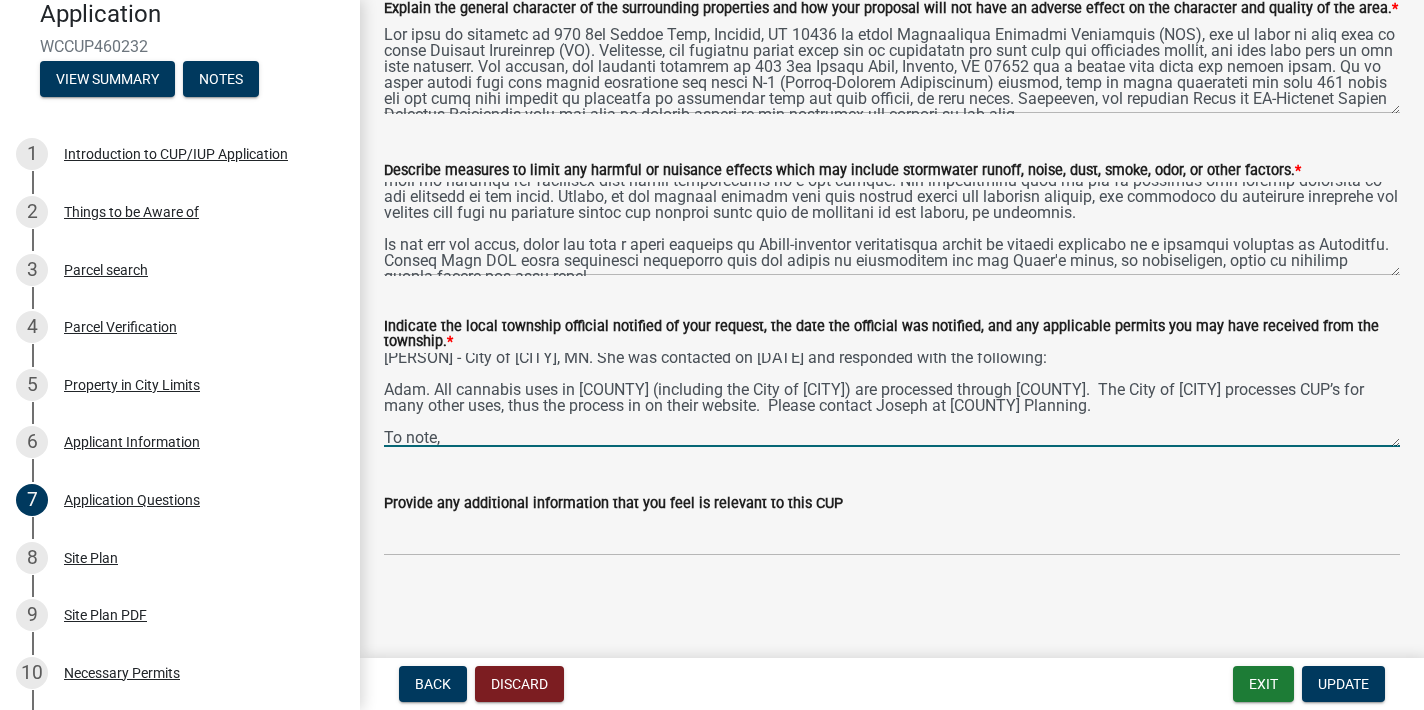 drag, startPoint x: 472, startPoint y: 410, endPoint x: 392, endPoint y: 410, distance: 80 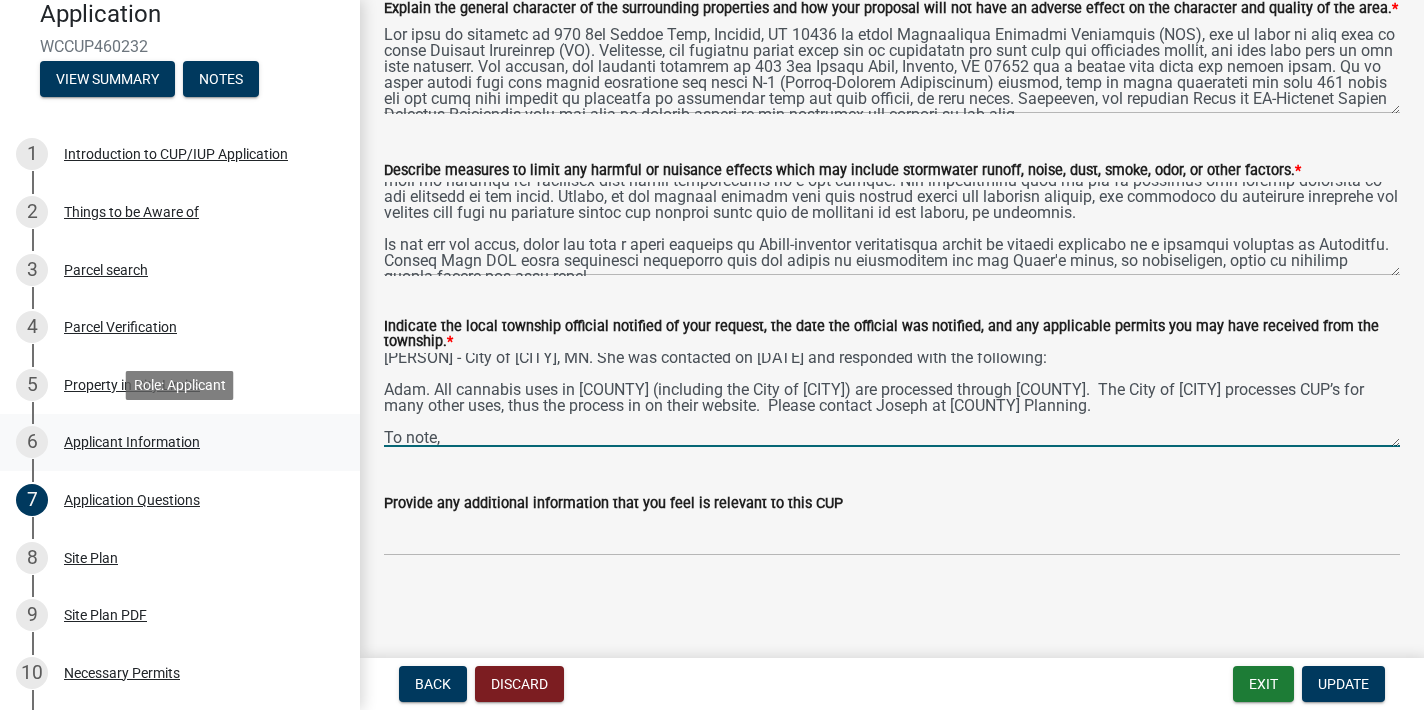 drag, startPoint x: 450, startPoint y: 413, endPoint x: 355, endPoint y: 413, distance: 95 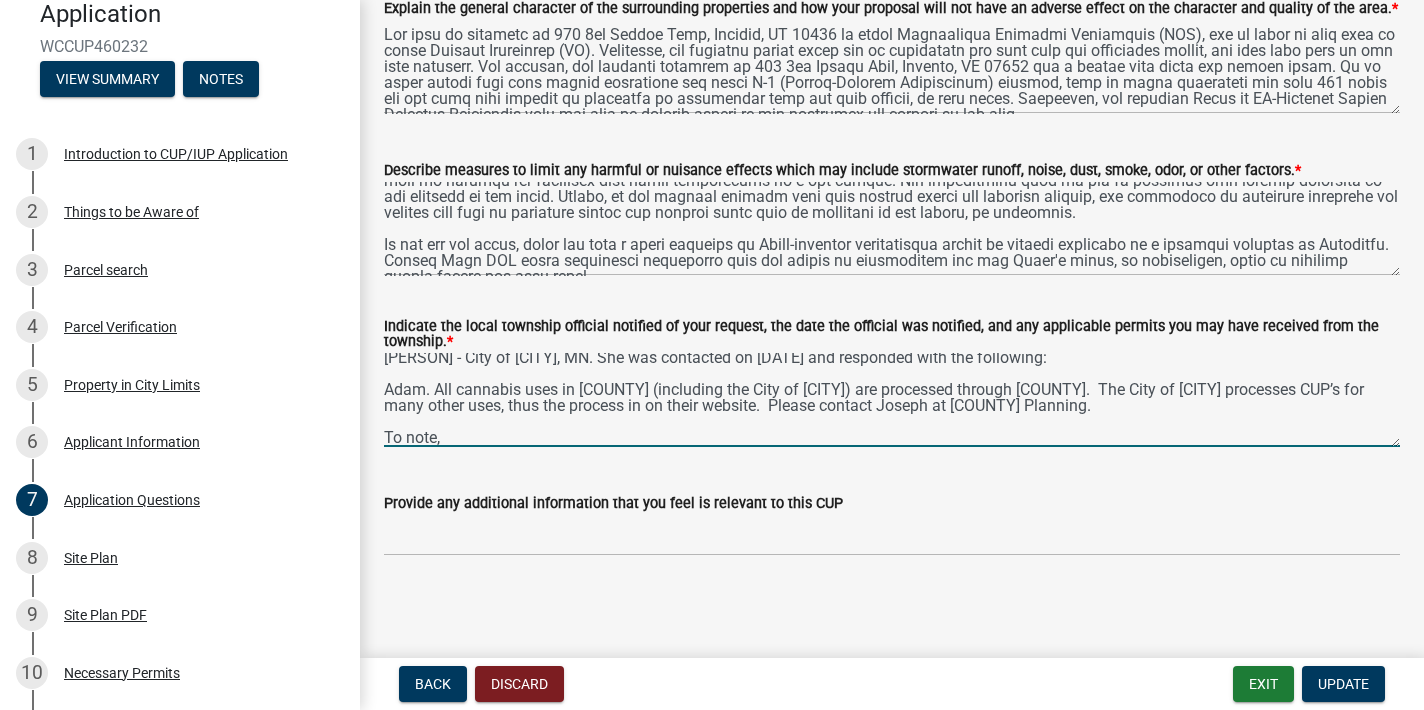 click on "[PERSON] - City of [CITY], MN. She was contacted on [DATE] and responded with the following:
Adam. All cannabis uses in [COUNTY] (including the City of [CITY]) are processed through [COUNTY].  The City of [CITY] processes CUP’s for many other uses, thus the process in on their website.  Please contact Joseph at [COUNTY] Planning.
To note," at bounding box center [892, 400] 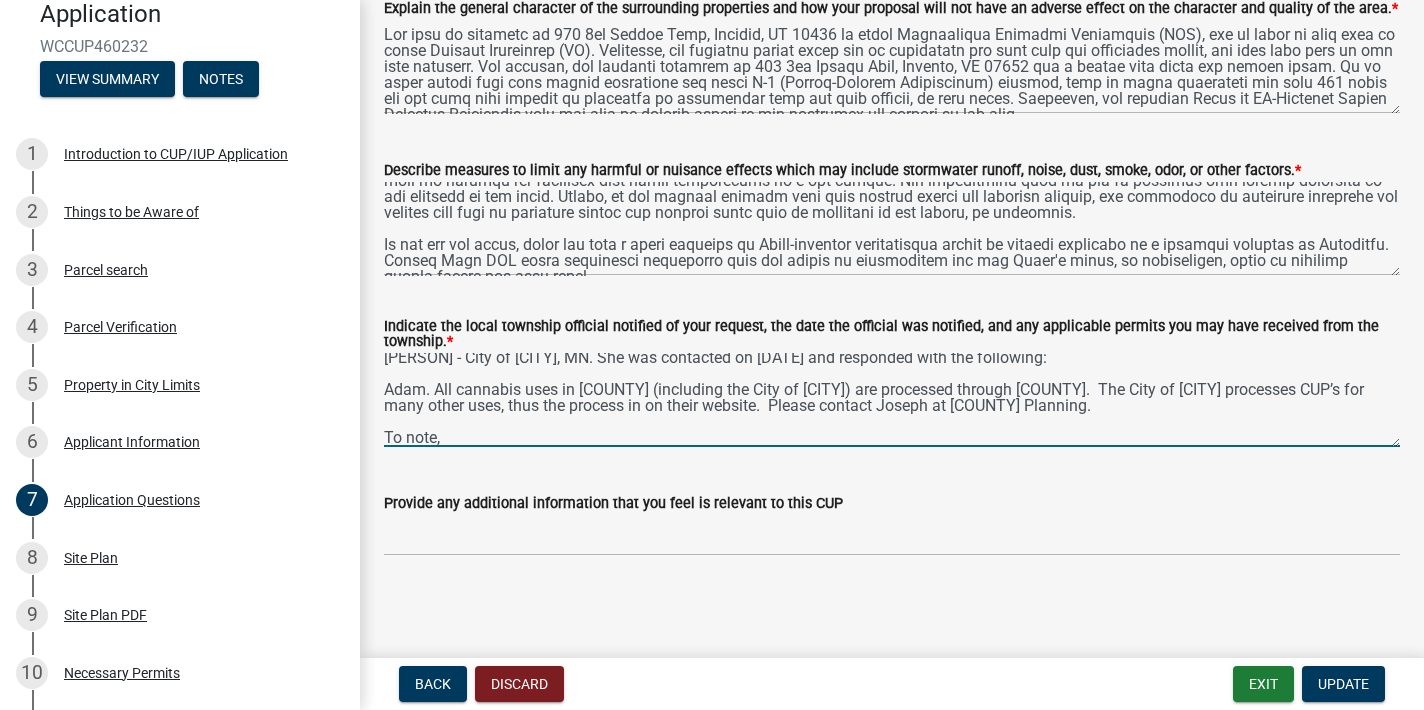 click on "[PERSON] - City of [CITY], MN. She was contacted on [DATE] and responded with the following:
Adam. All cannabis uses in [COUNTY] (including the City of [CITY]) are processed through [COUNTY].  The City of [CITY] processes CUP’s for many other uses, thus the process in on their website.  Please contact Joseph at [COUNTY] Planning.
To note," at bounding box center [892, 400] 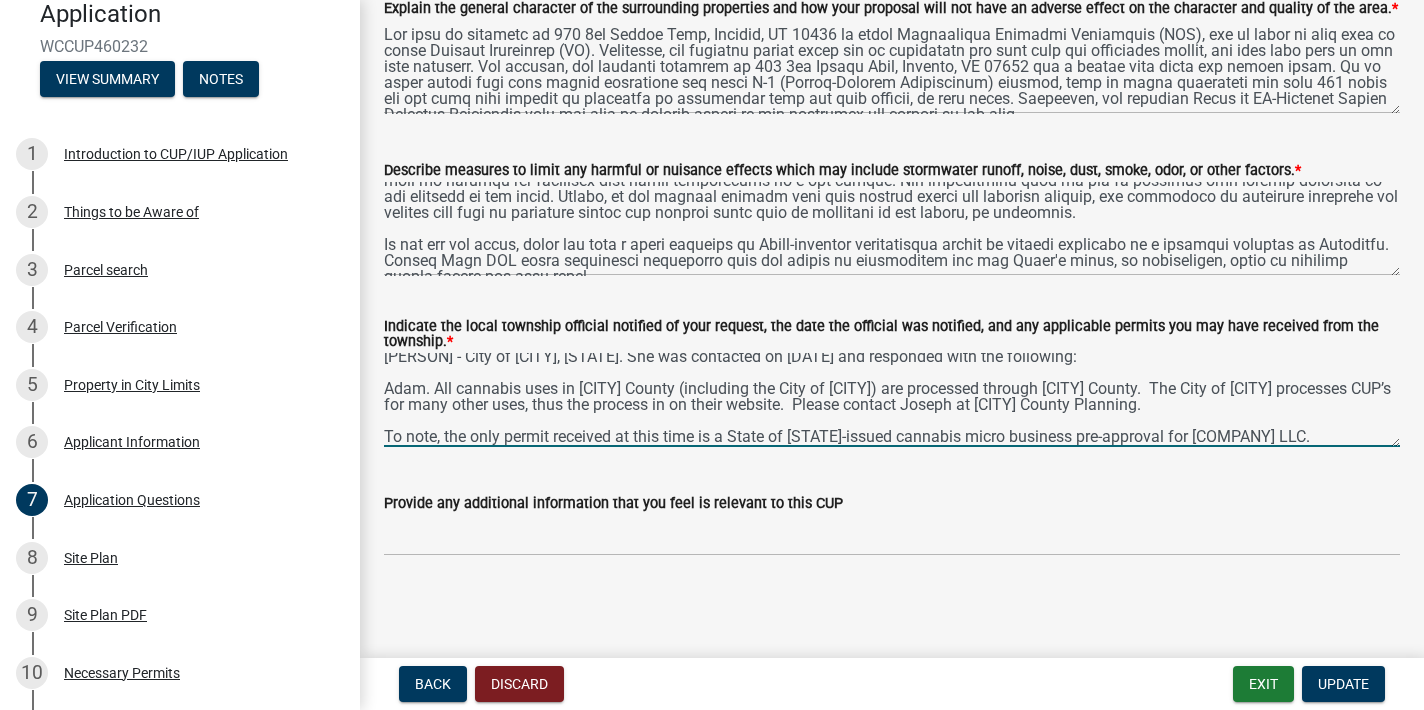 scroll, scrollTop: 2, scrollLeft: 0, axis: vertical 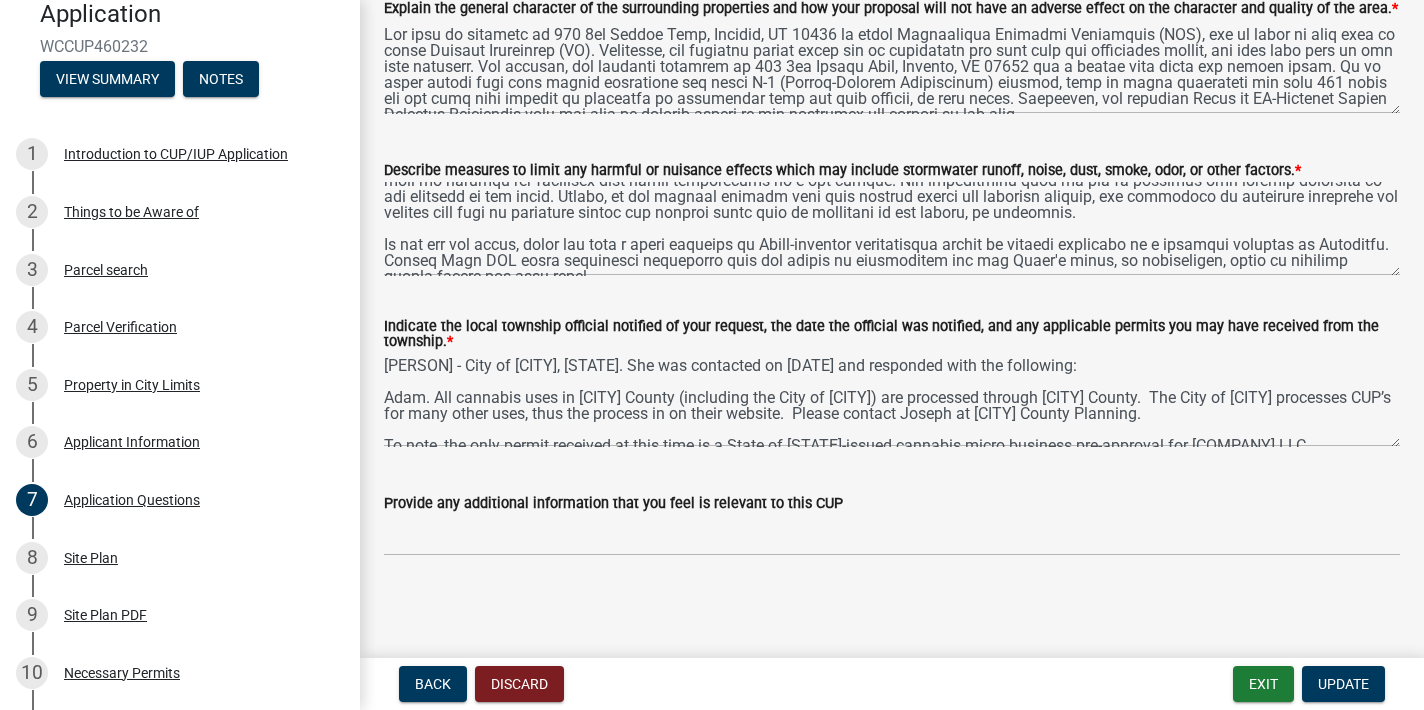 click on "Indicate the local township official notified of your request, the date the official was notified, and any applicable permits you may have received from the township.  *" 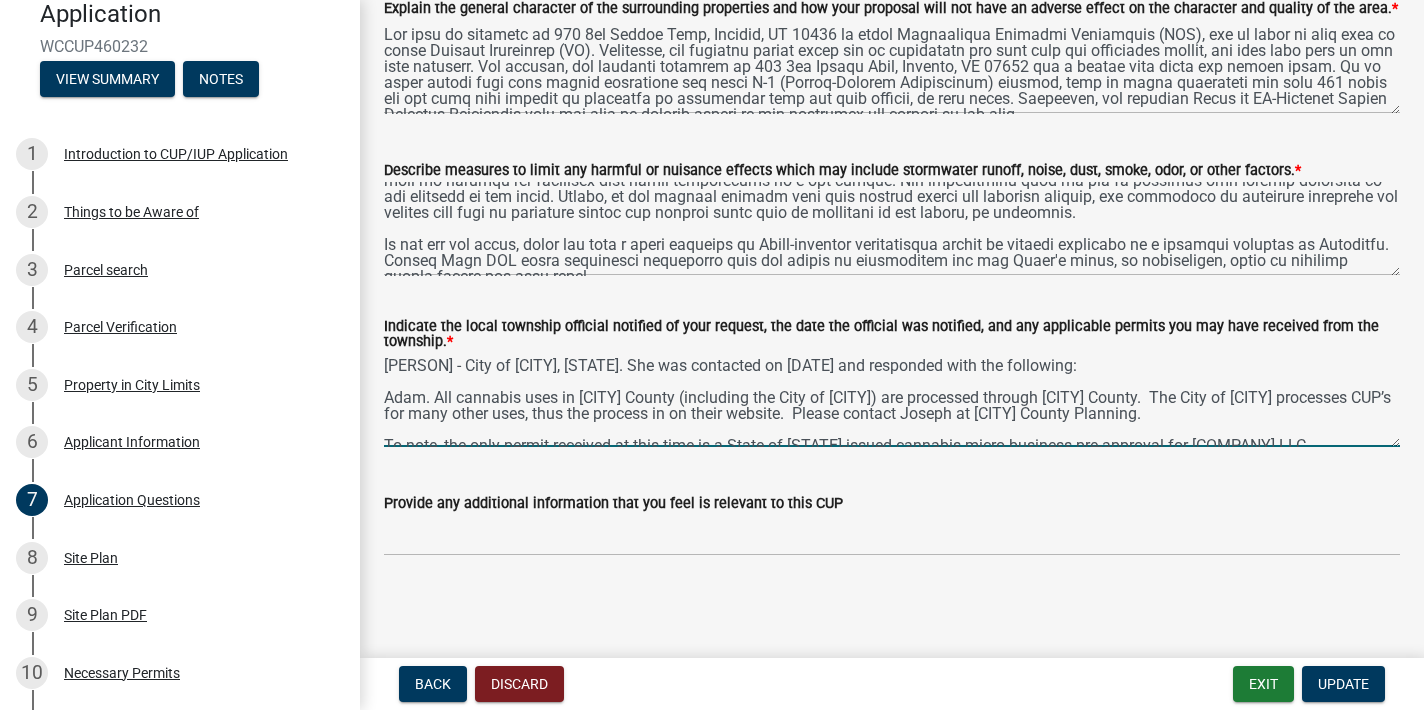 scroll, scrollTop: 10, scrollLeft: 0, axis: vertical 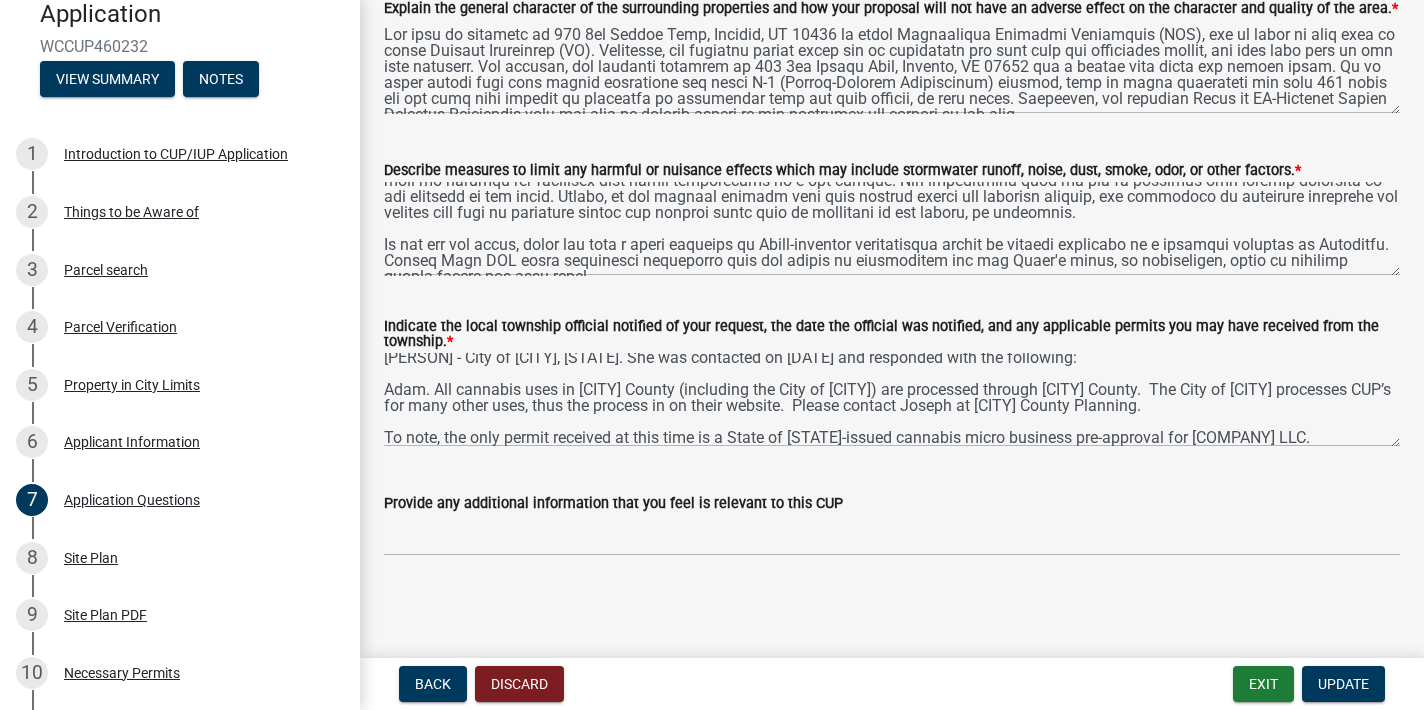click on "Indicate the local township official notified of your request, the date the official was notified, and any applicable permits you may have received from the township.  *" 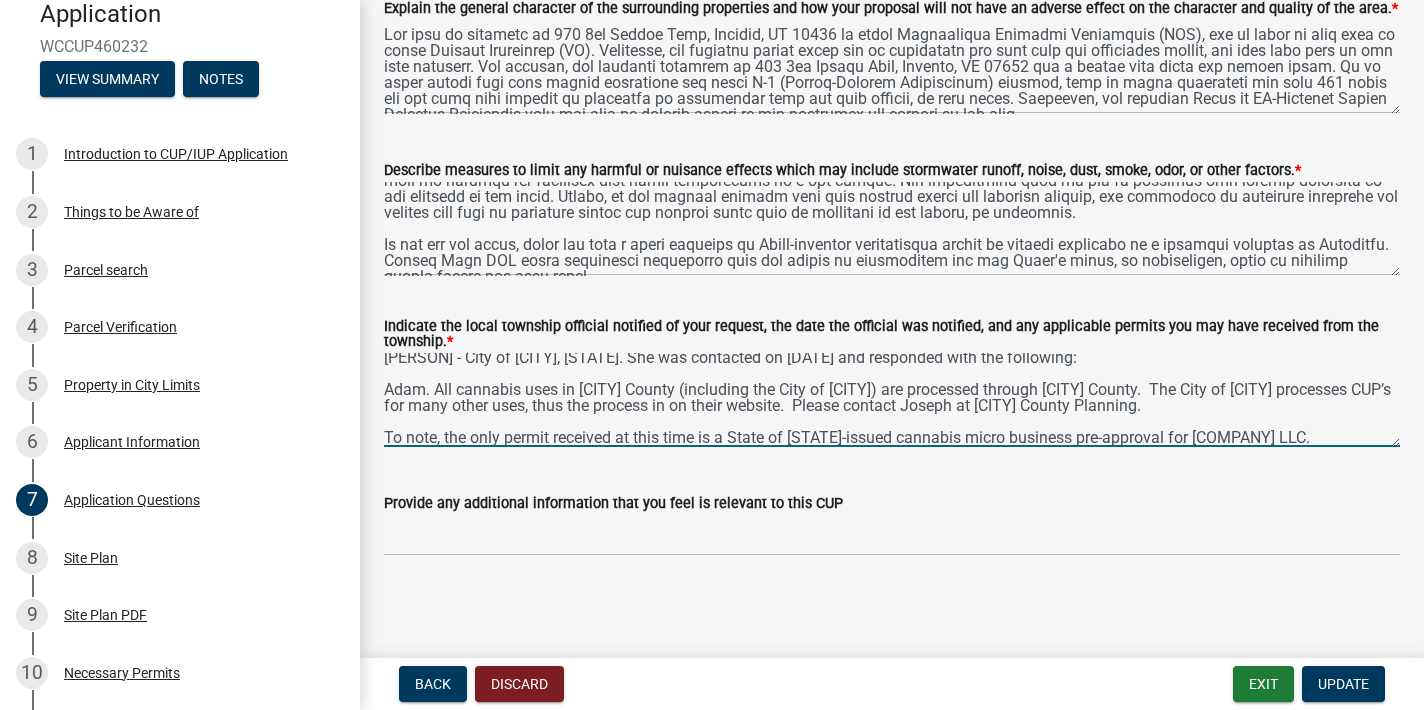 click on "Indicate the local township official notified of your request, the date the official was notified, and any applicable permits you may have received from the township.  *" 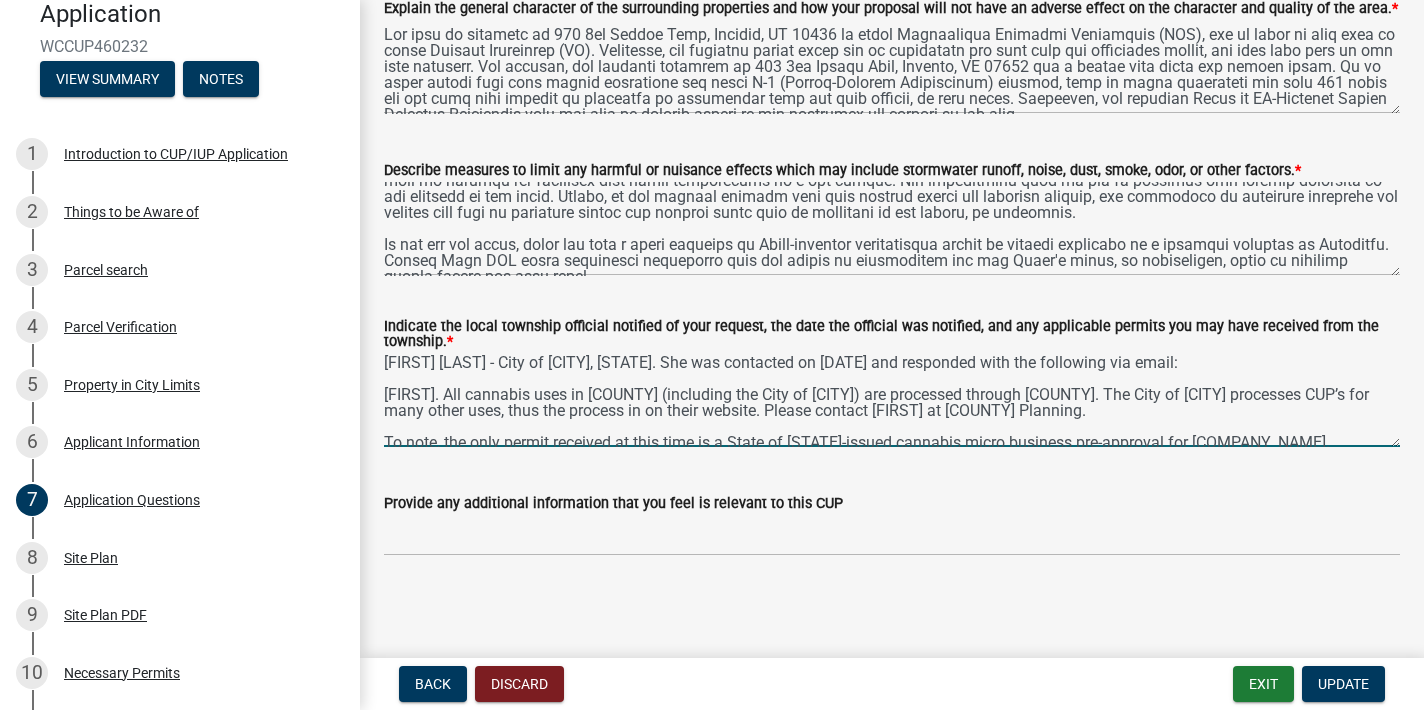 scroll, scrollTop: 16, scrollLeft: 0, axis: vertical 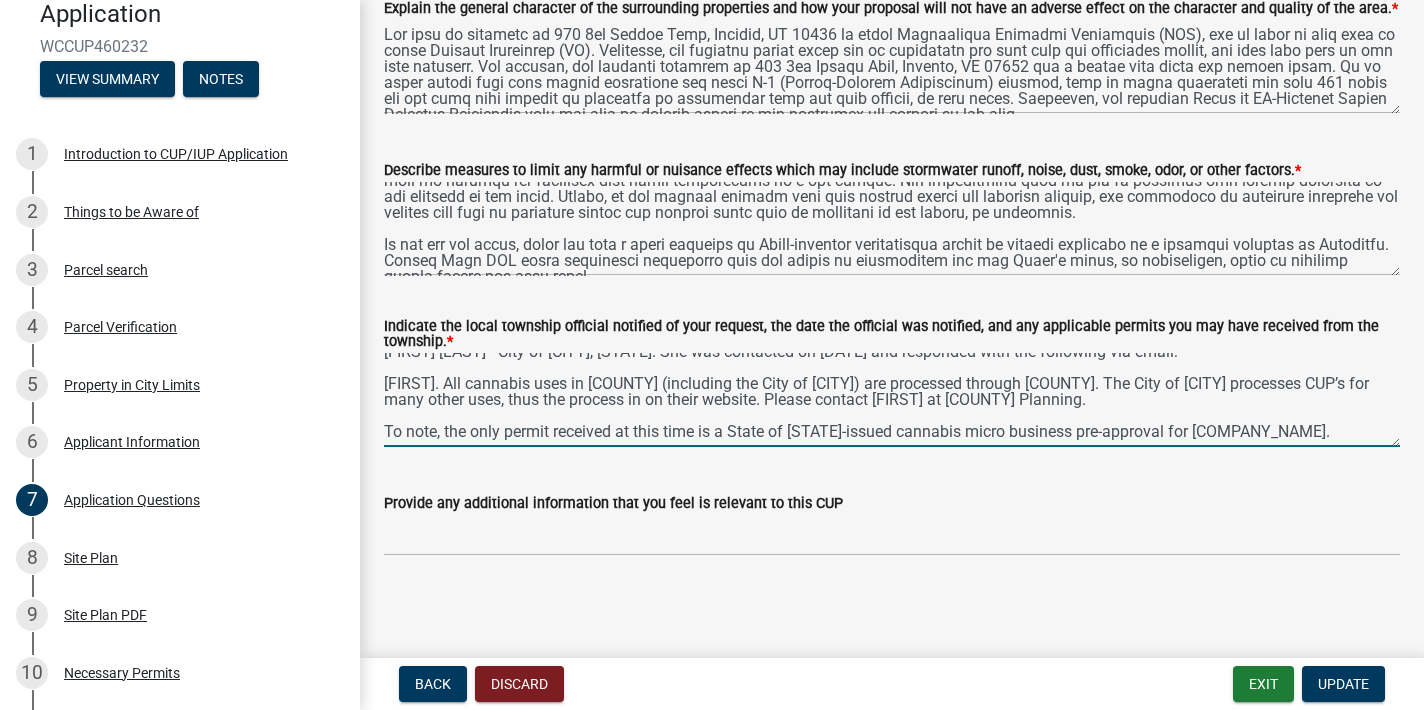 click on "[FIRST] [LAST] - City of [CITY], [STATE]. She was contacted on [DATE] and responded with the following via email:
[FIRST]. All cannabis uses in [COUNTY] (including the City of [CITY]) are processed through [COUNTY]. The City of [CITY] processes CUP’s for many other uses, thus the process in on their website. Please contact [FIRST] at [COUNTY] Planning.
To note, the only permit received at this time is a State of [STATE]-issued cannabis micro business pre-approval for [COMPANY_NAME]." at bounding box center (892, 400) 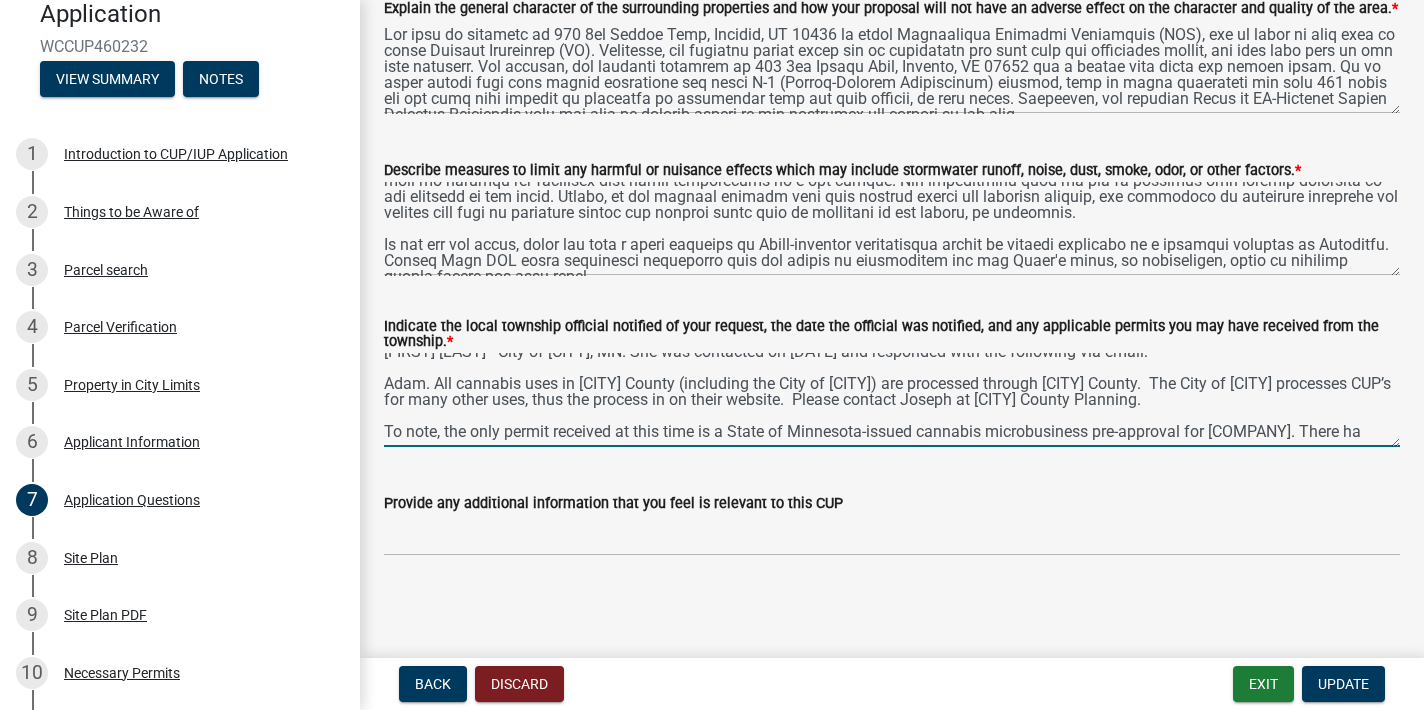 scroll, scrollTop: 26, scrollLeft: 0, axis: vertical 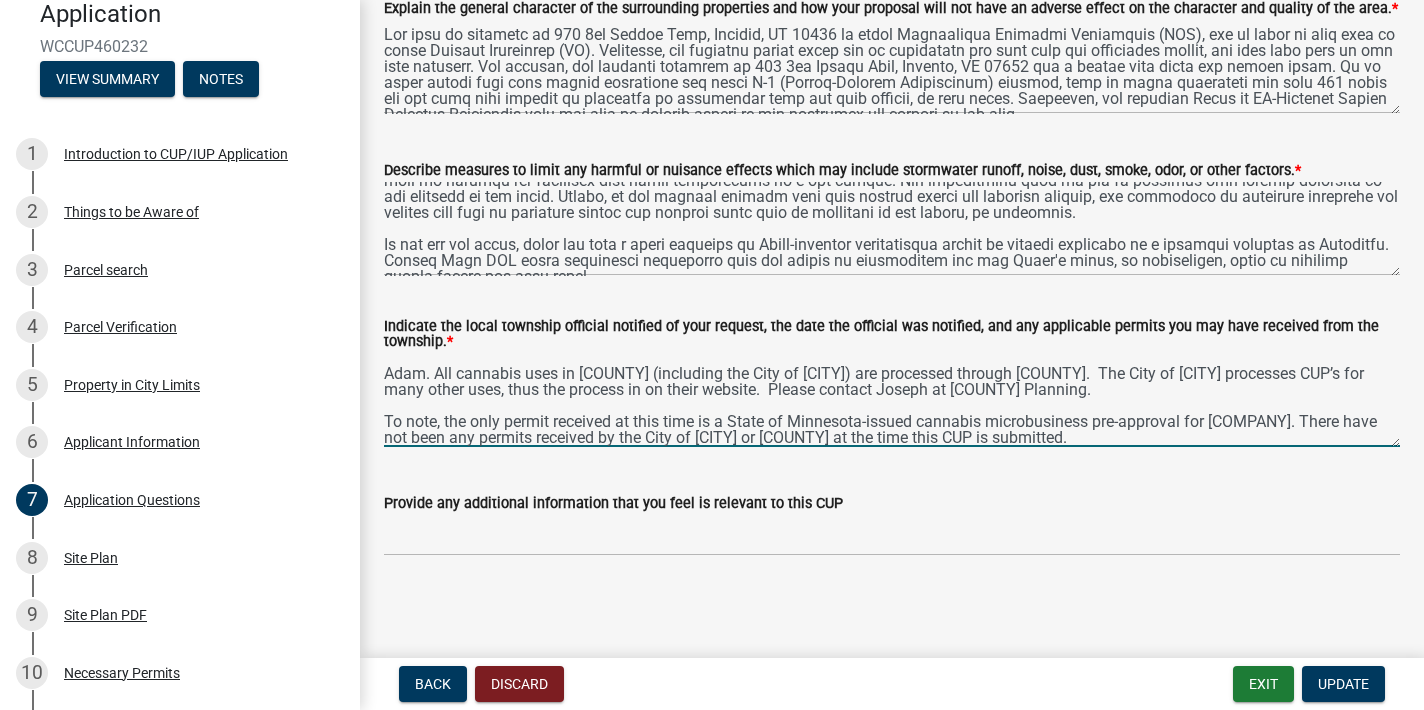type on "[PERSON] - City of [CITY], MN. She was contacted on [DATE] and responded with the following via email:
Adam. All cannabis uses in [COUNTY] (including the City of [CITY]) are processed through [COUNTY].  The City of [CITY] processes CUP’s for many other uses, thus the process in on their website.  Please contact Joseph at [COUNTY] Planning.
To note, the only permit received at this time is a State of Minnesota-issued cannabis microbusiness pre-approval for [COMPANY]. There have not been any permits received by the City of [CITY] or [COUNTY] at the time this CUP is submitted." 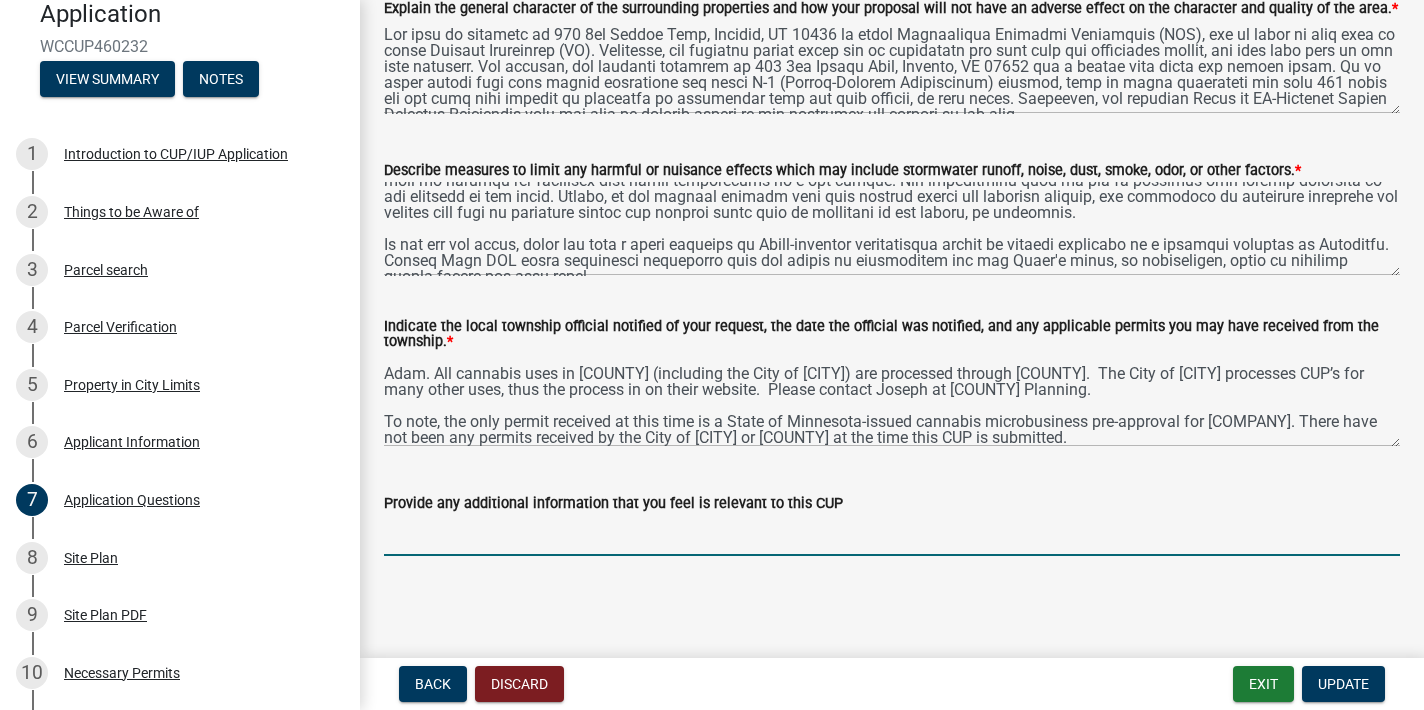 scroll, scrollTop: 0, scrollLeft: 0, axis: both 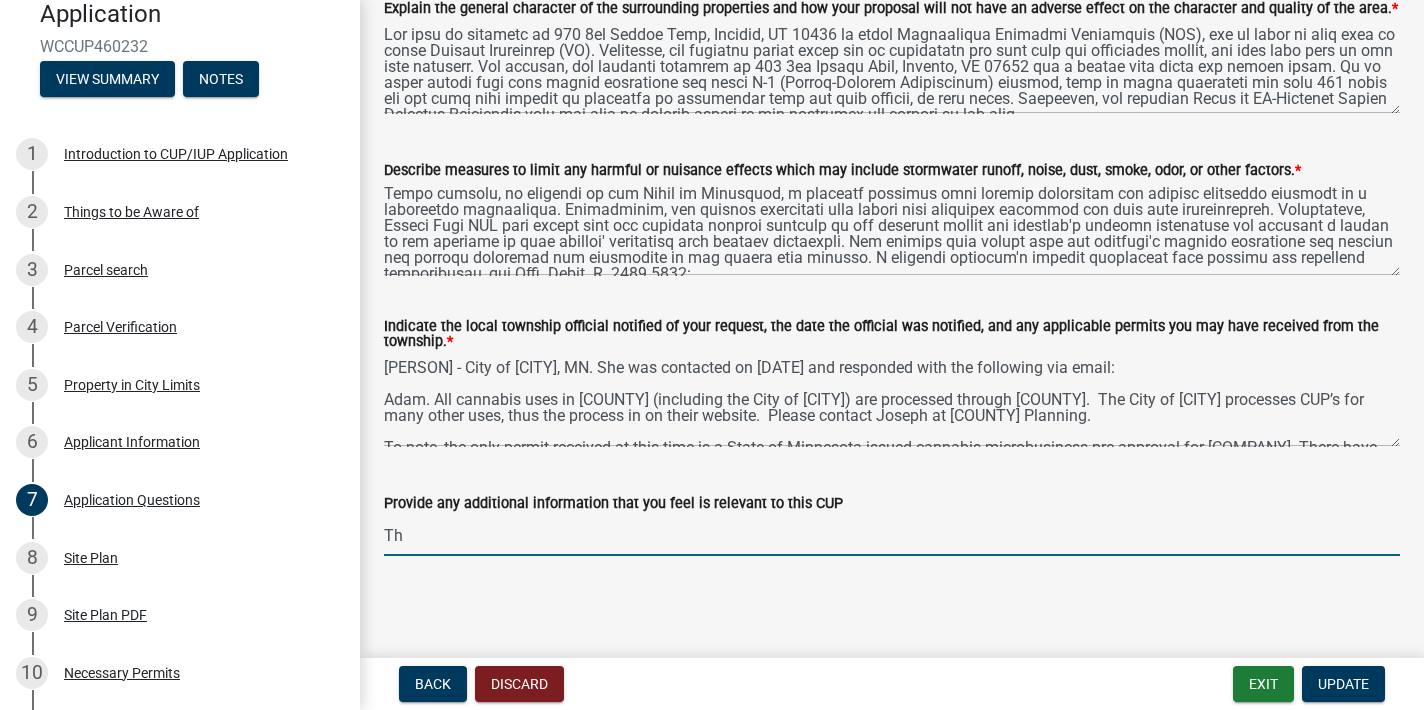 type on "T" 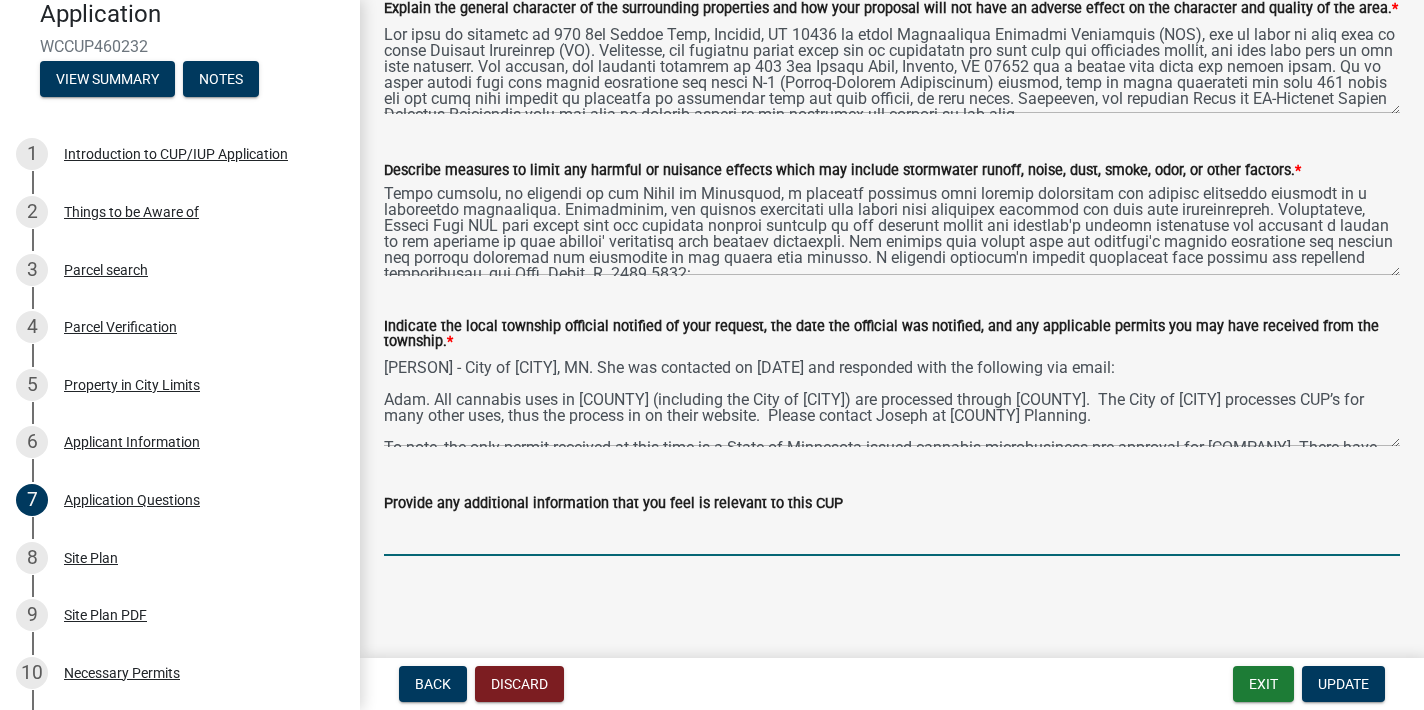 type on "A" 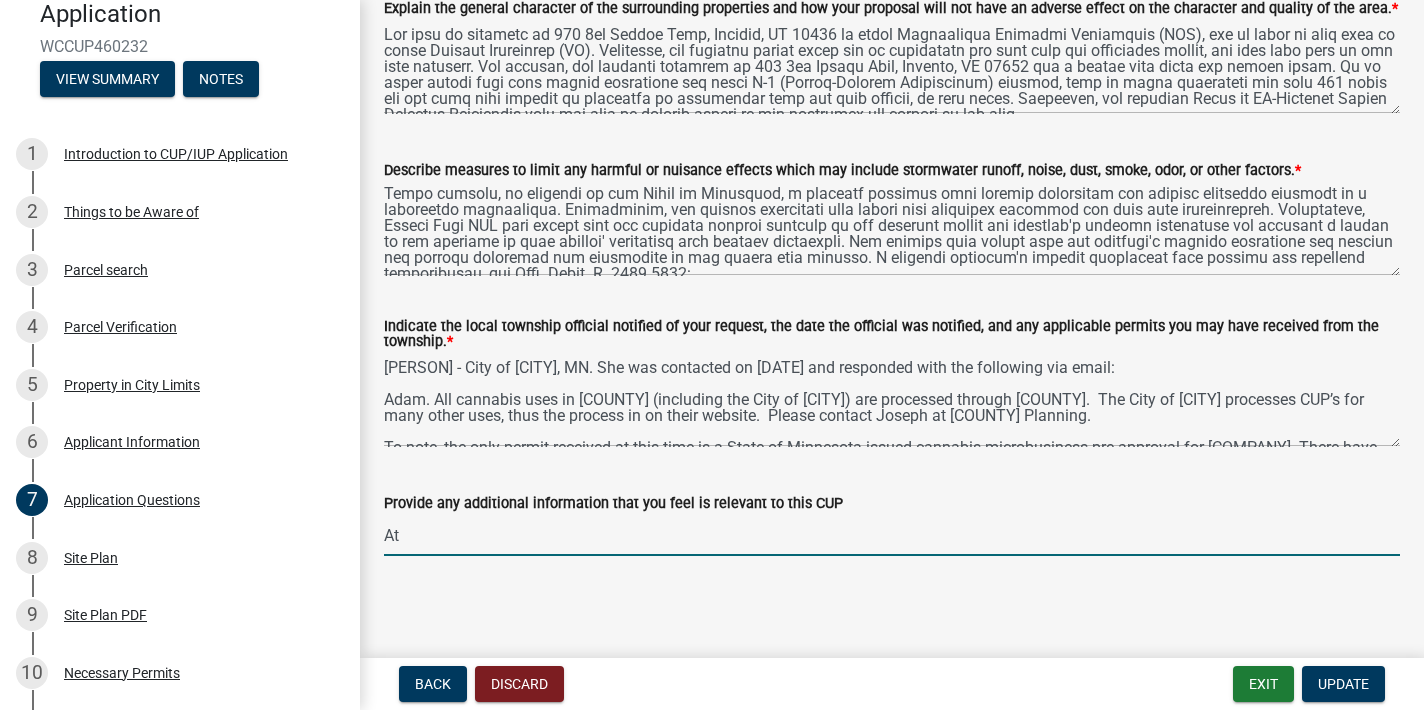 type on "A" 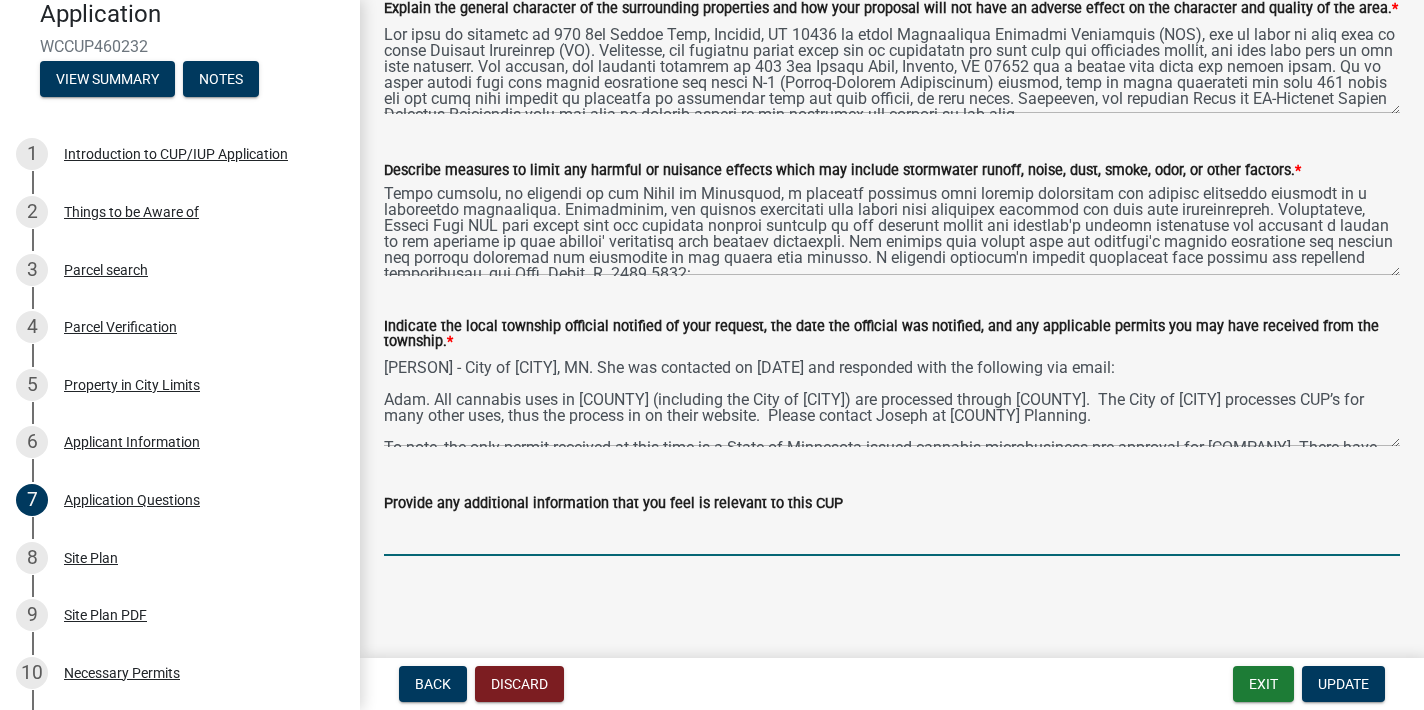 type on "t" 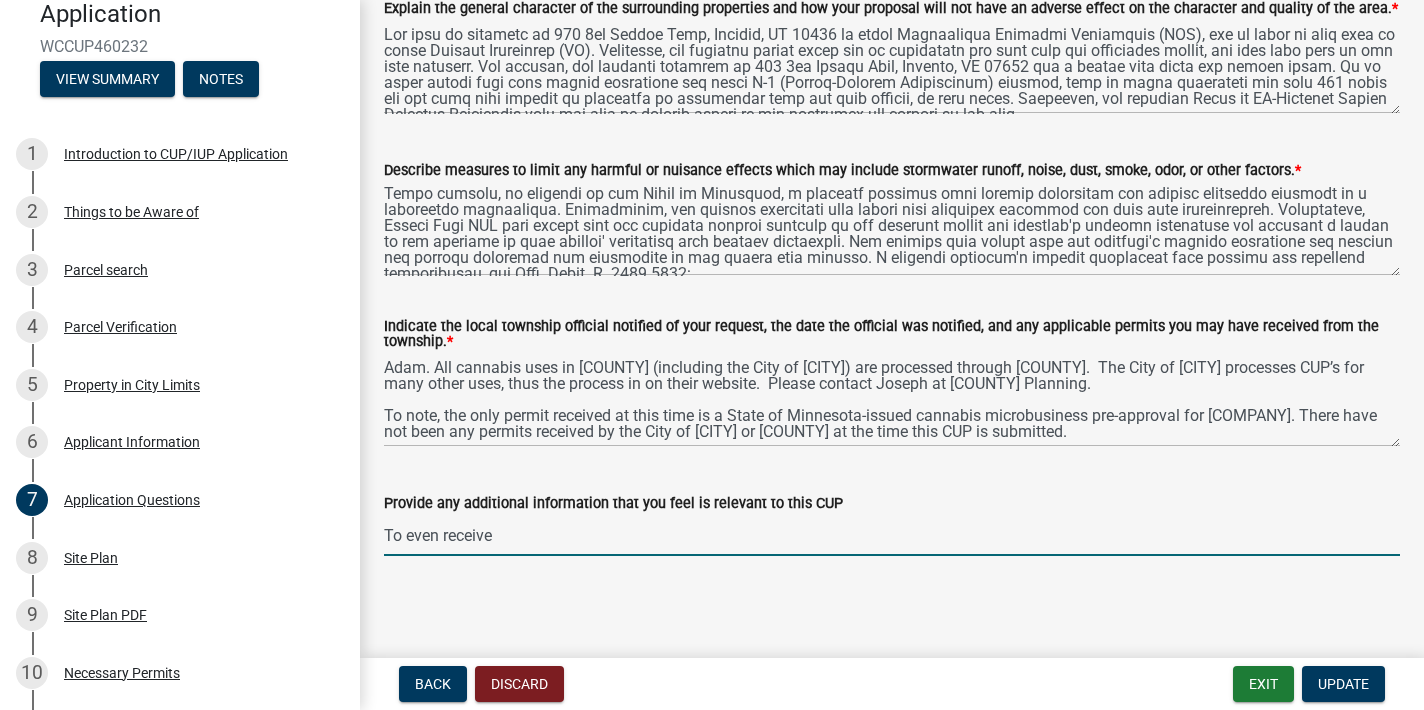 scroll, scrollTop: 32, scrollLeft: 0, axis: vertical 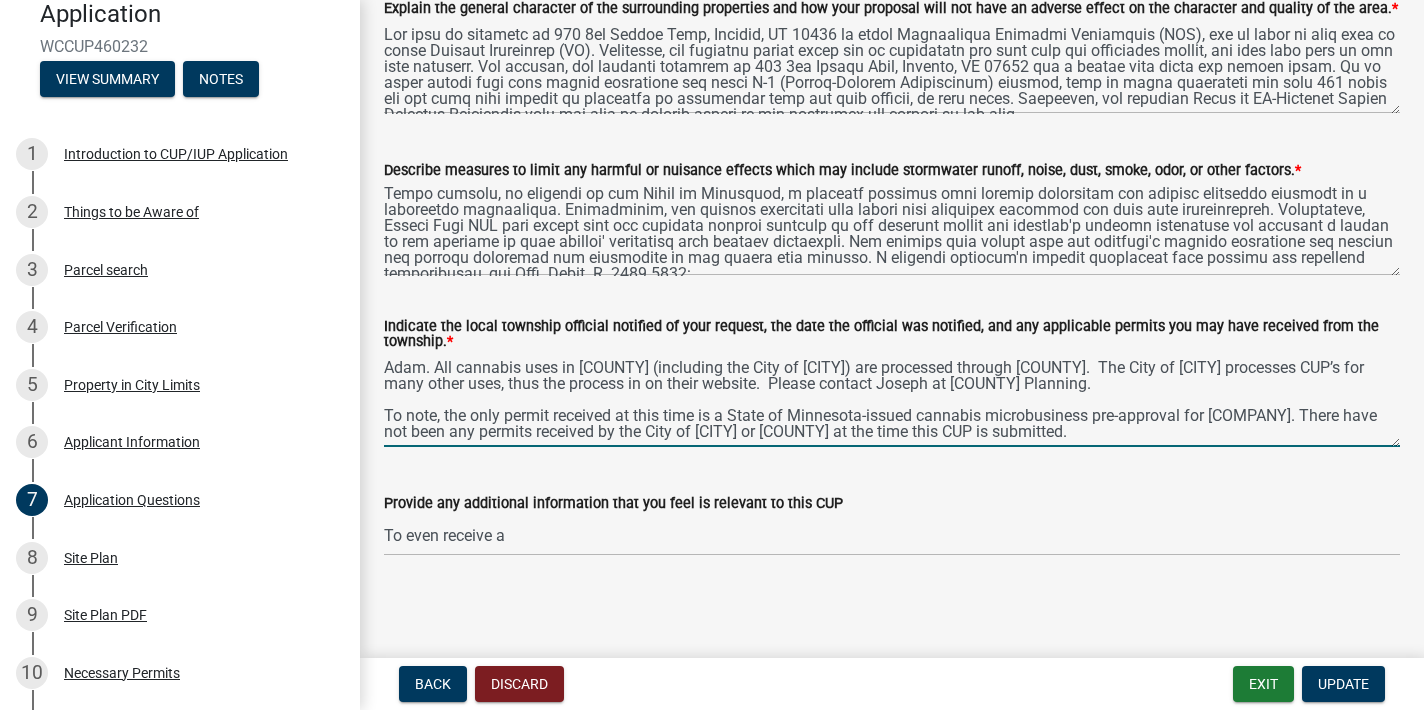 drag, startPoint x: 732, startPoint y: 414, endPoint x: 1188, endPoint y: 413, distance: 456.0011 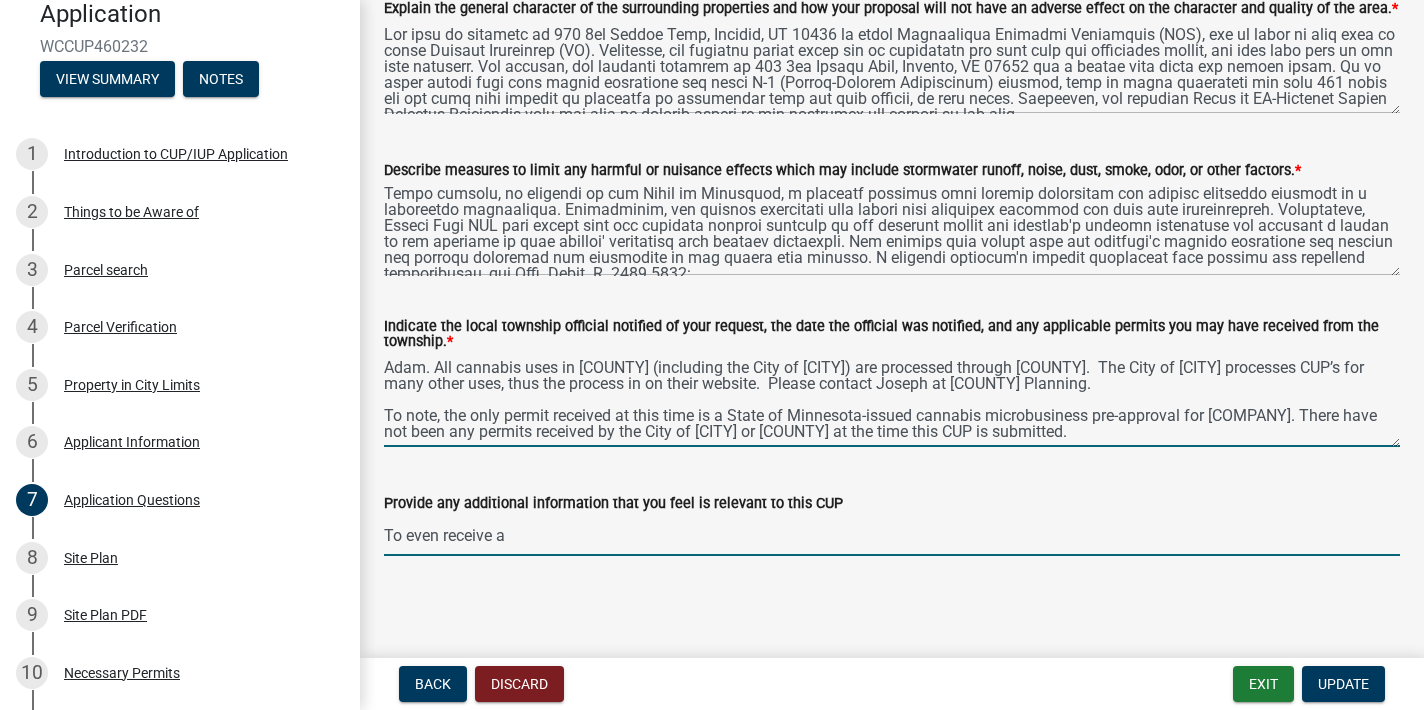 click on "To even receive a" at bounding box center (892, 535) 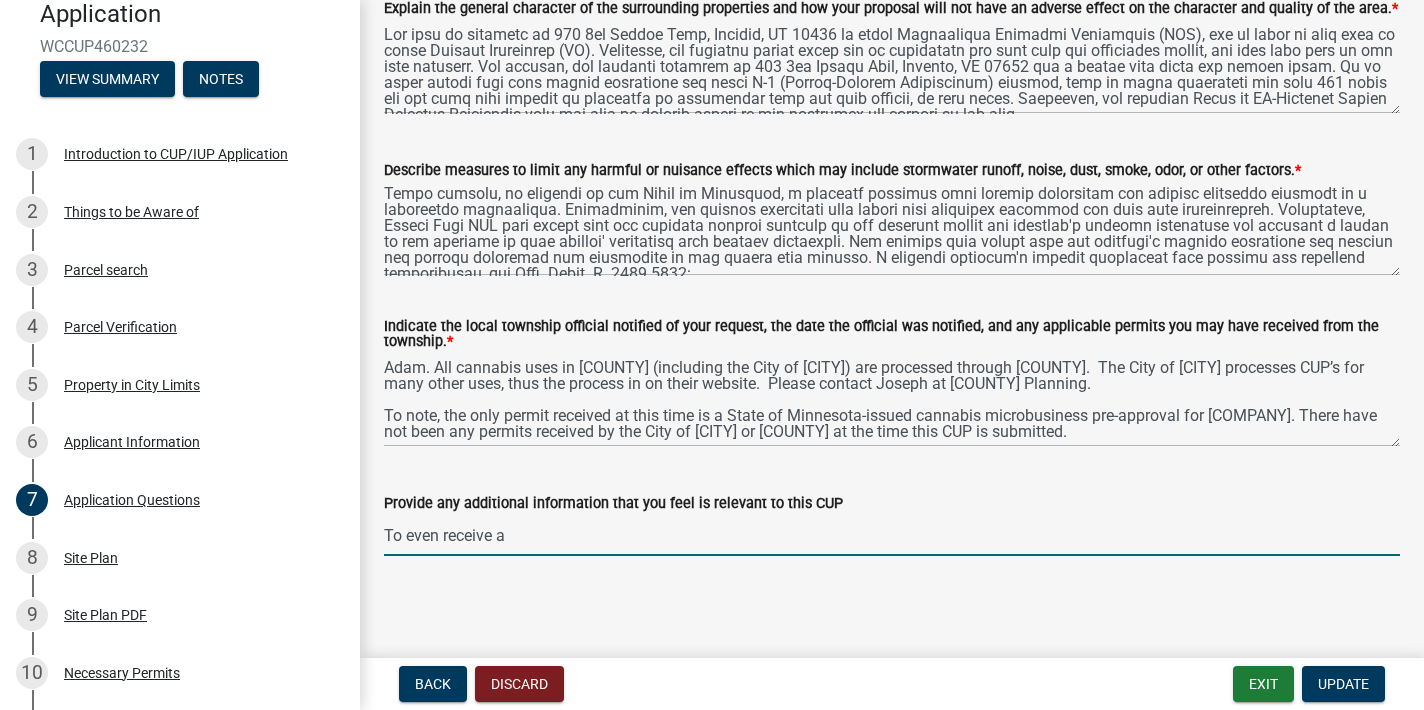 paste on "State of [STATE]-issued cannabis microbusiness pre-approval" 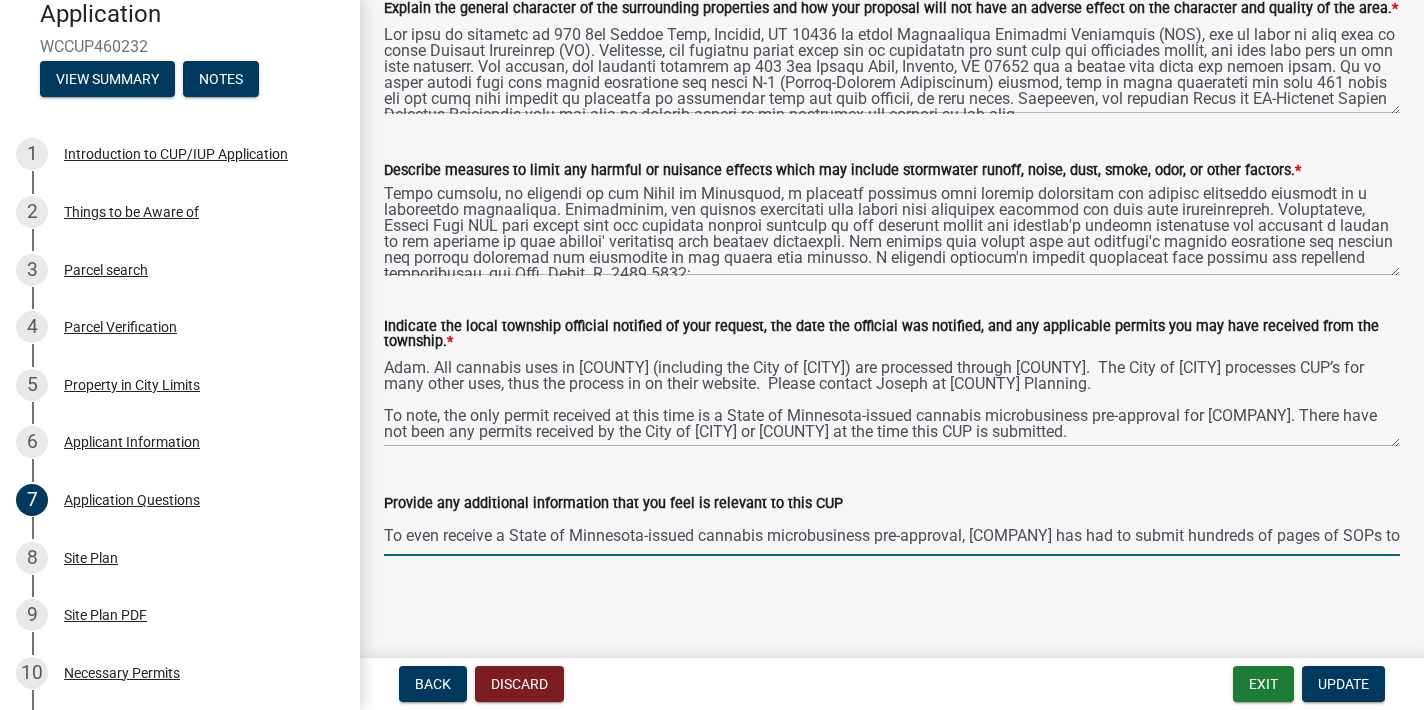 drag, startPoint x: 588, startPoint y: 542, endPoint x: 983, endPoint y: 528, distance: 395.24802 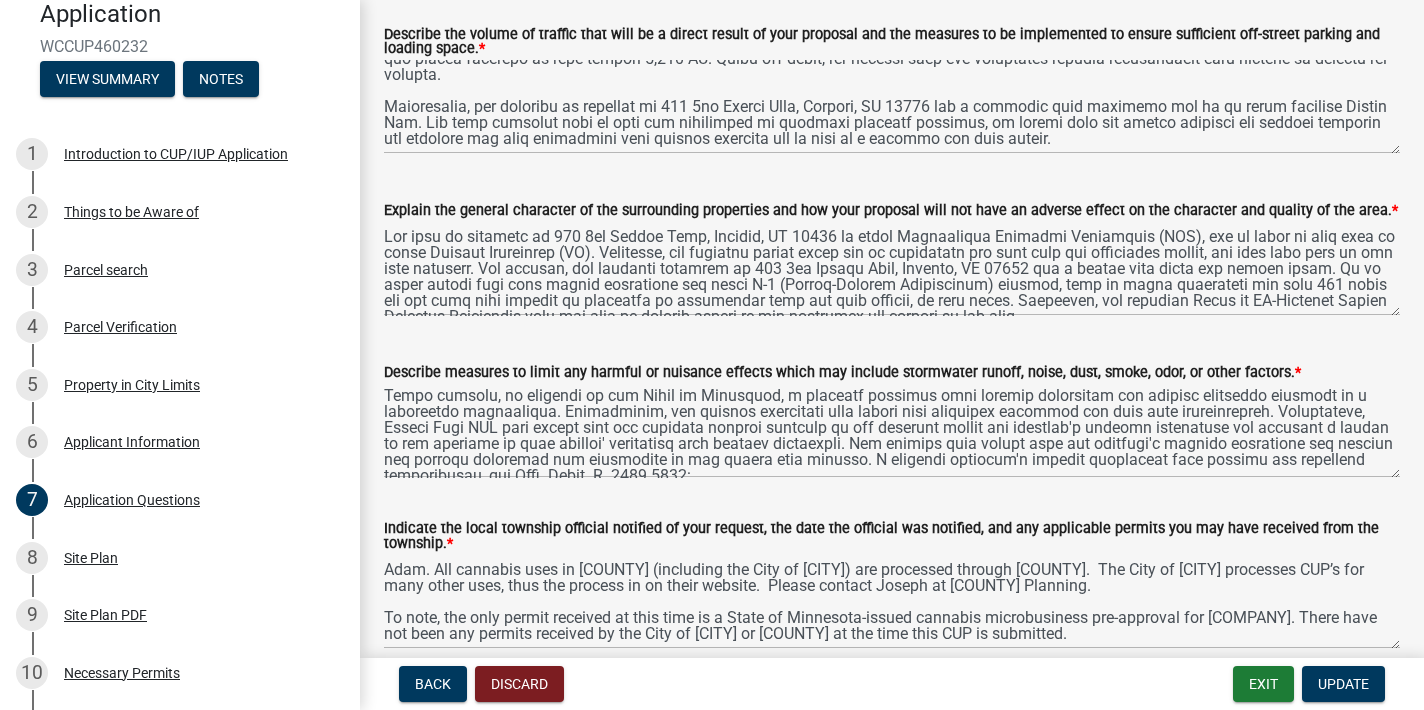 scroll, scrollTop: 0, scrollLeft: 0, axis: both 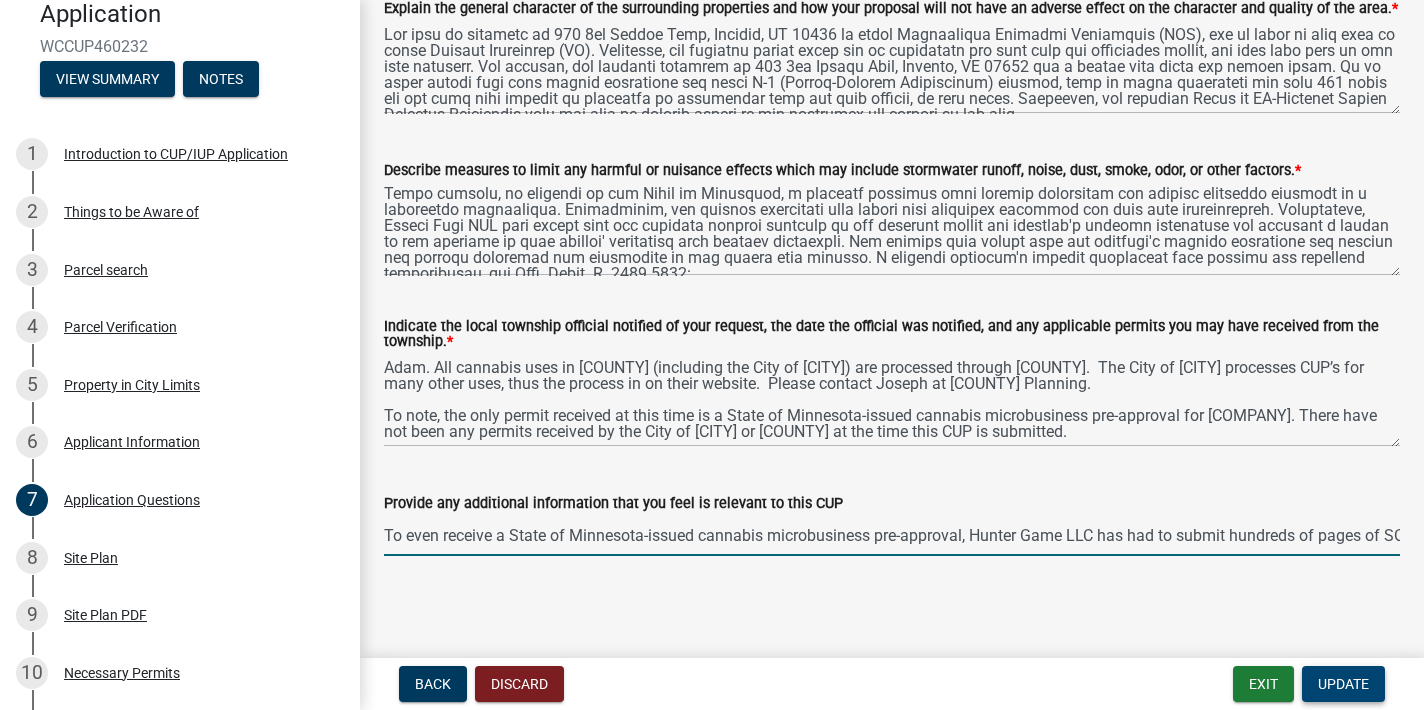 type on "To even receive a State of Minnesota-issued cannabis microbusiness pre-approval, Hunter Game LLC has had to submit hundreds of pages of SOPs to the State of Minnesota for review and approval. Before Hunter Game LLC can operate as a licensed cannabis dispensary, the company must go through a multiple hundred point inspection from the State of MN Office of Cannabis Management. Essentially, Hunter Game LLC is striving to meet the State's hefty compliance burden while also choosing a location that is compliant with local character and land uses in Wabasha, MN." 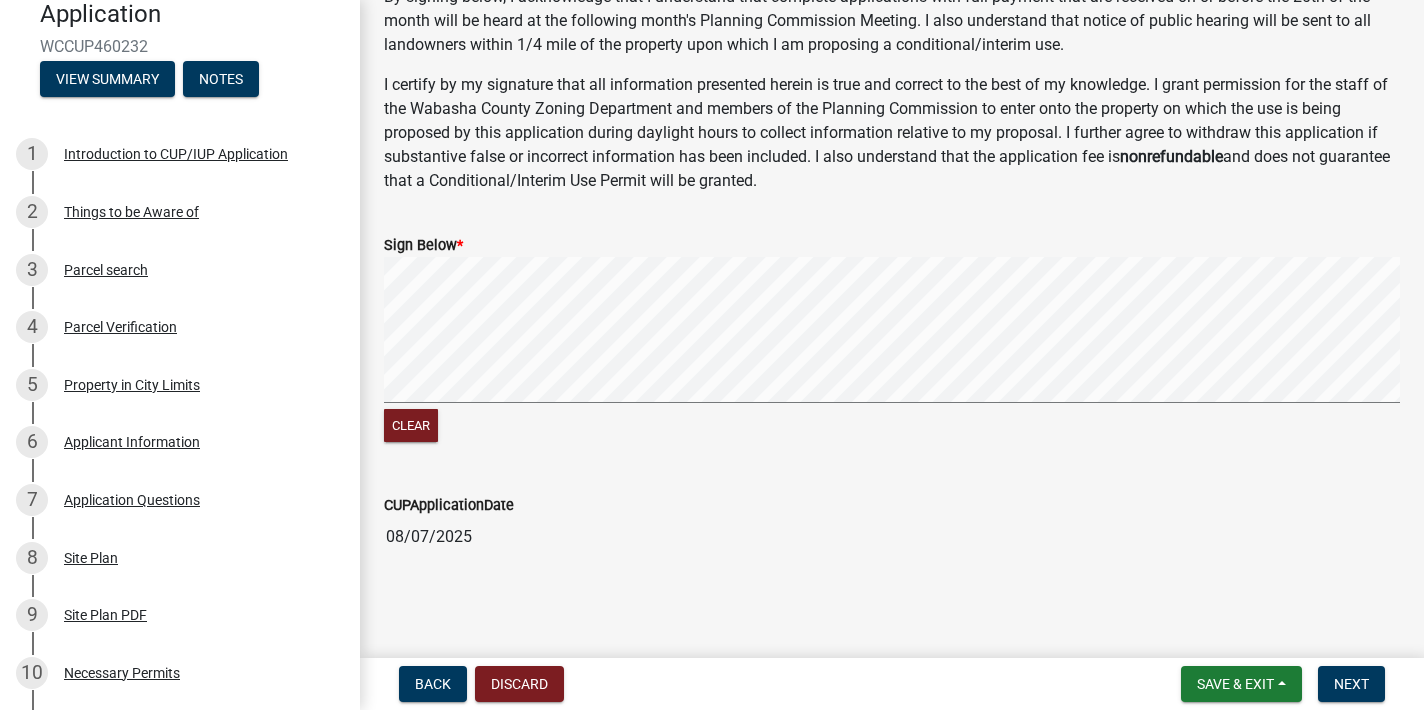 scroll, scrollTop: 236, scrollLeft: 0, axis: vertical 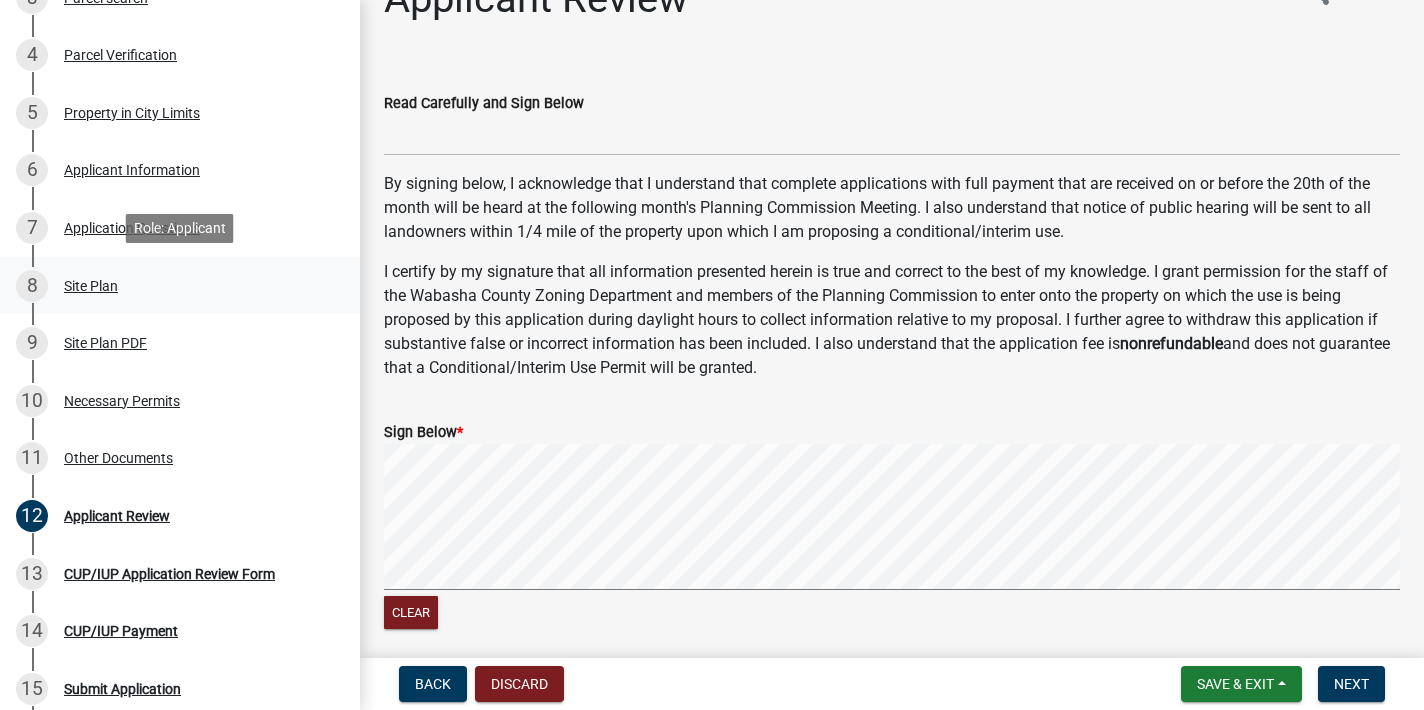 click on "Site Plan" at bounding box center [91, 286] 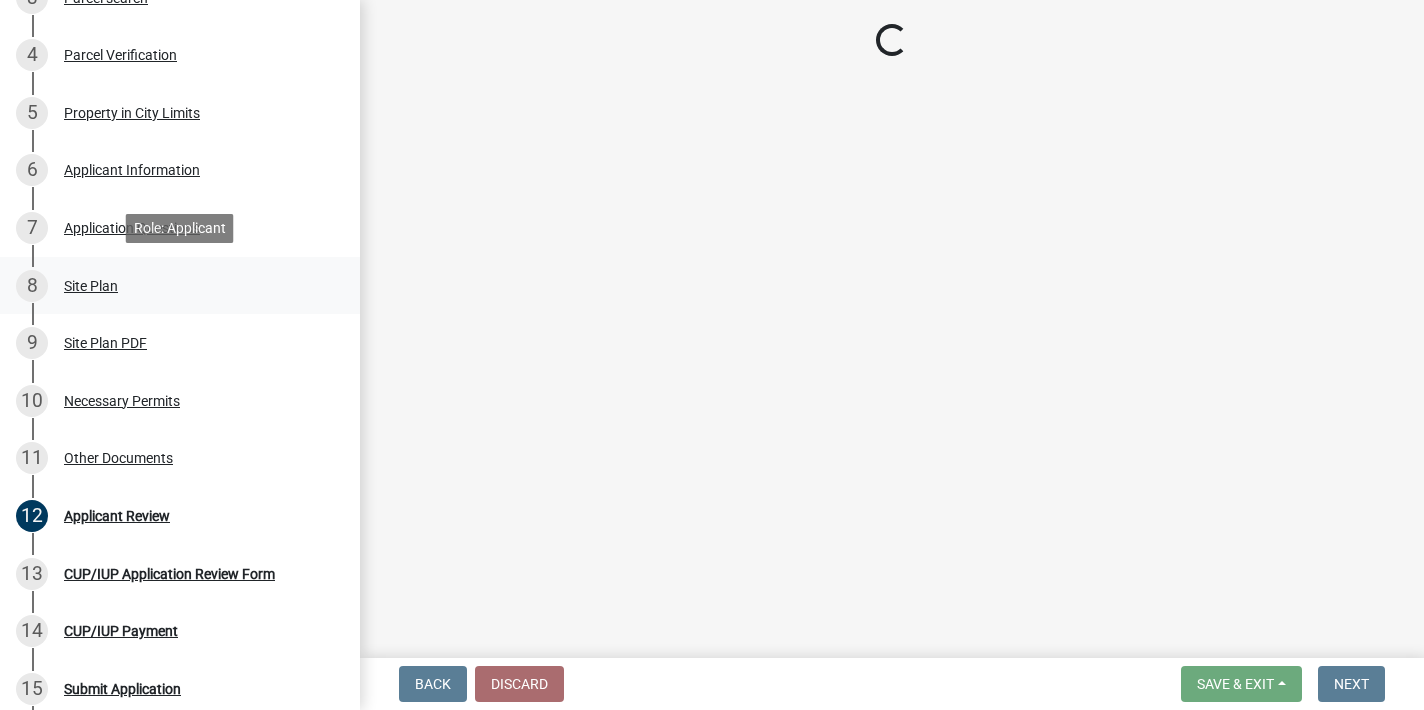 scroll, scrollTop: 0, scrollLeft: 0, axis: both 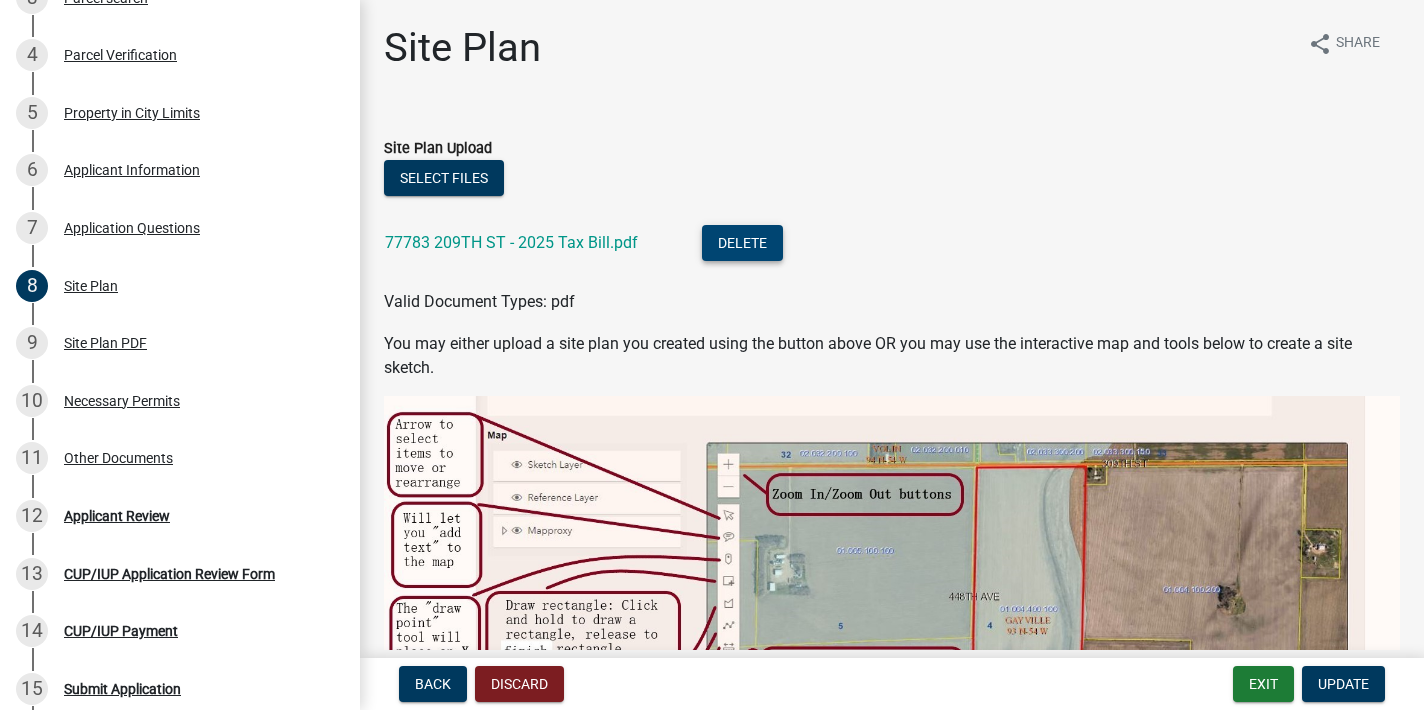 click on "Delete" at bounding box center [742, 243] 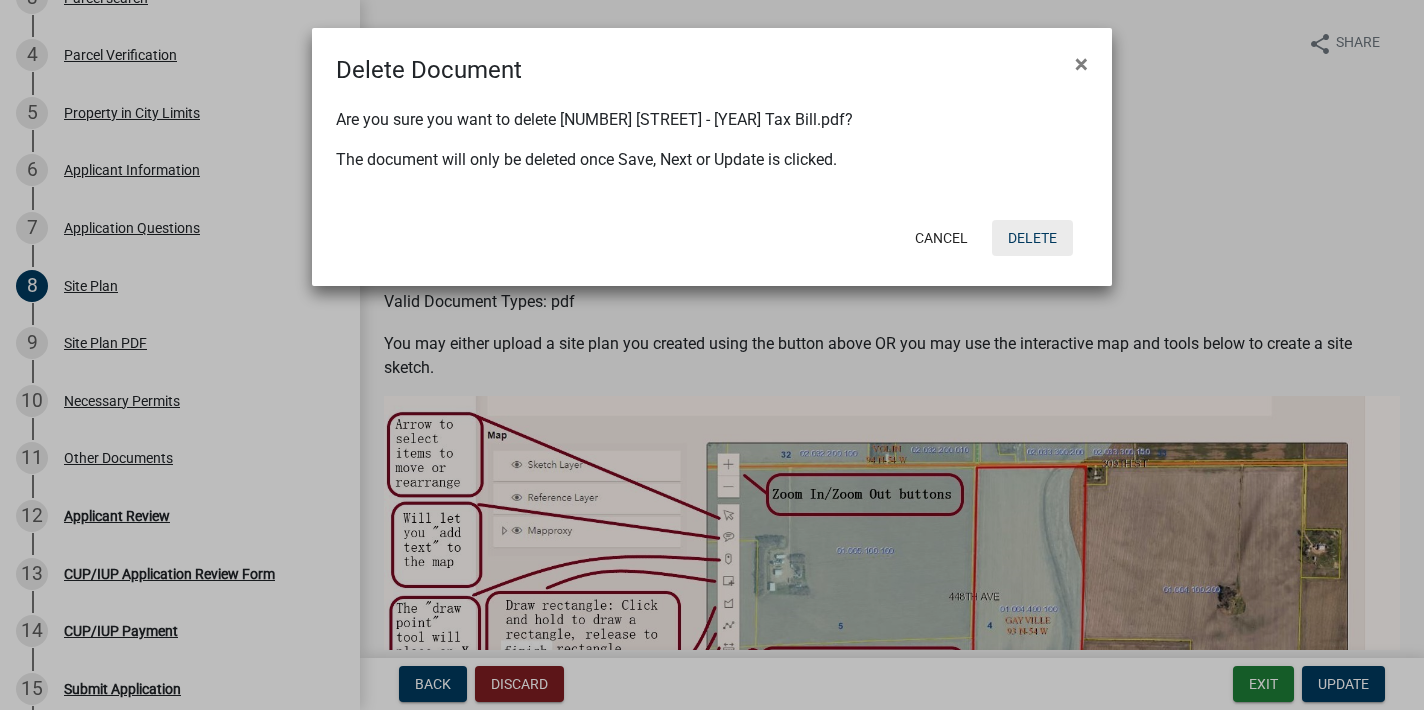 click on "Delete" 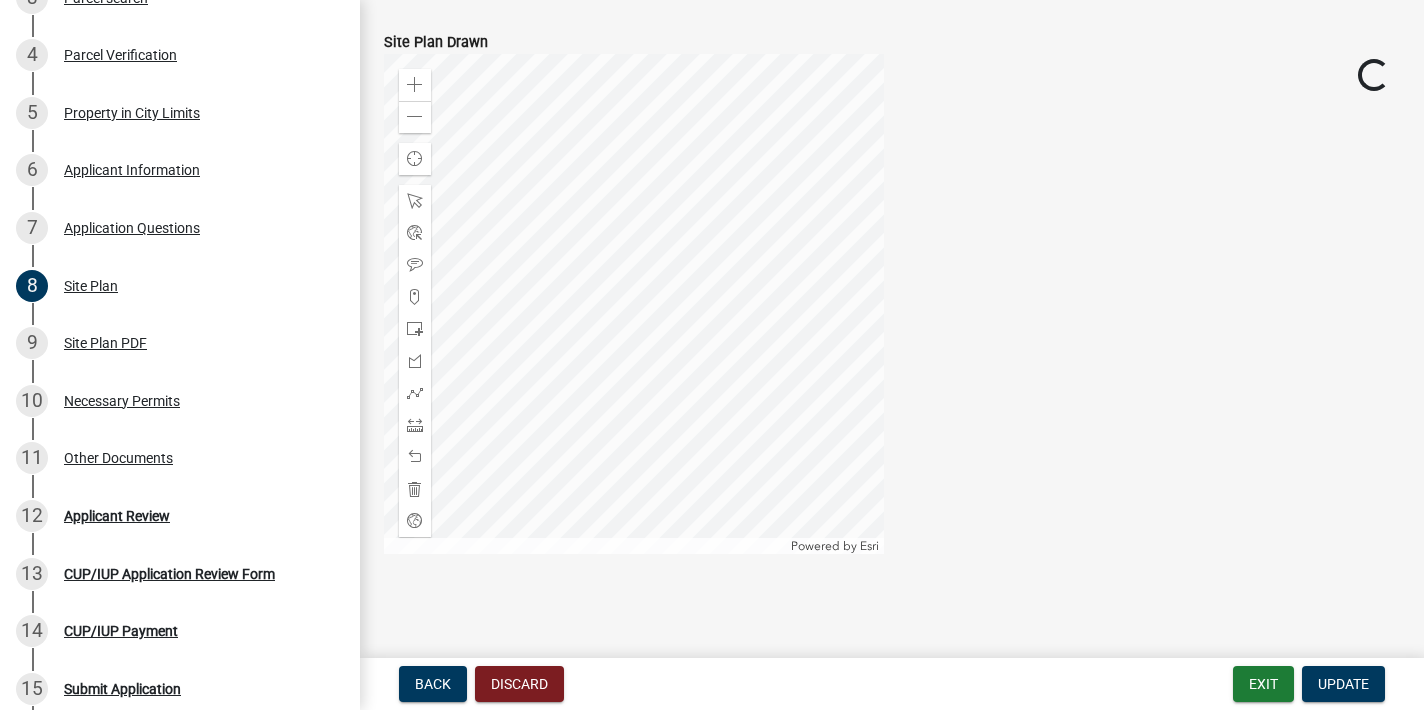 scroll, scrollTop: 837, scrollLeft: 0, axis: vertical 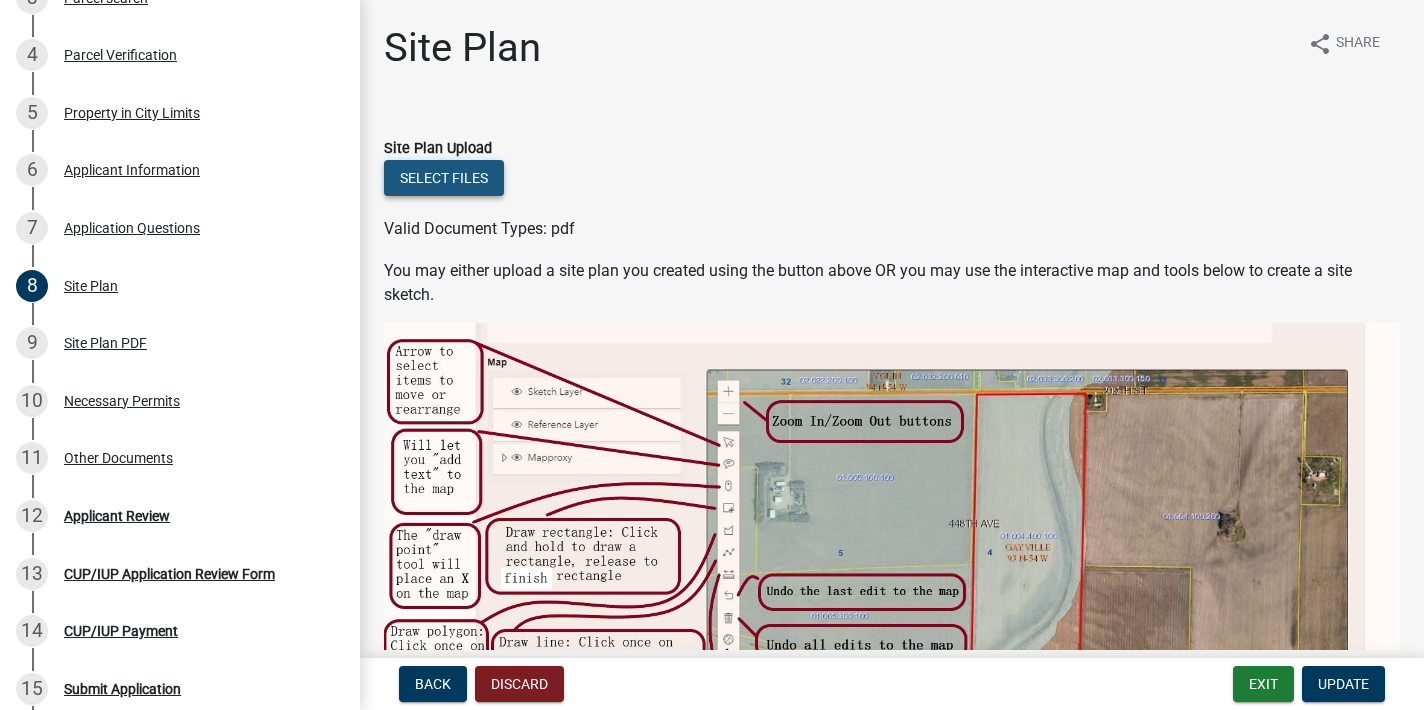 click on "Select files" 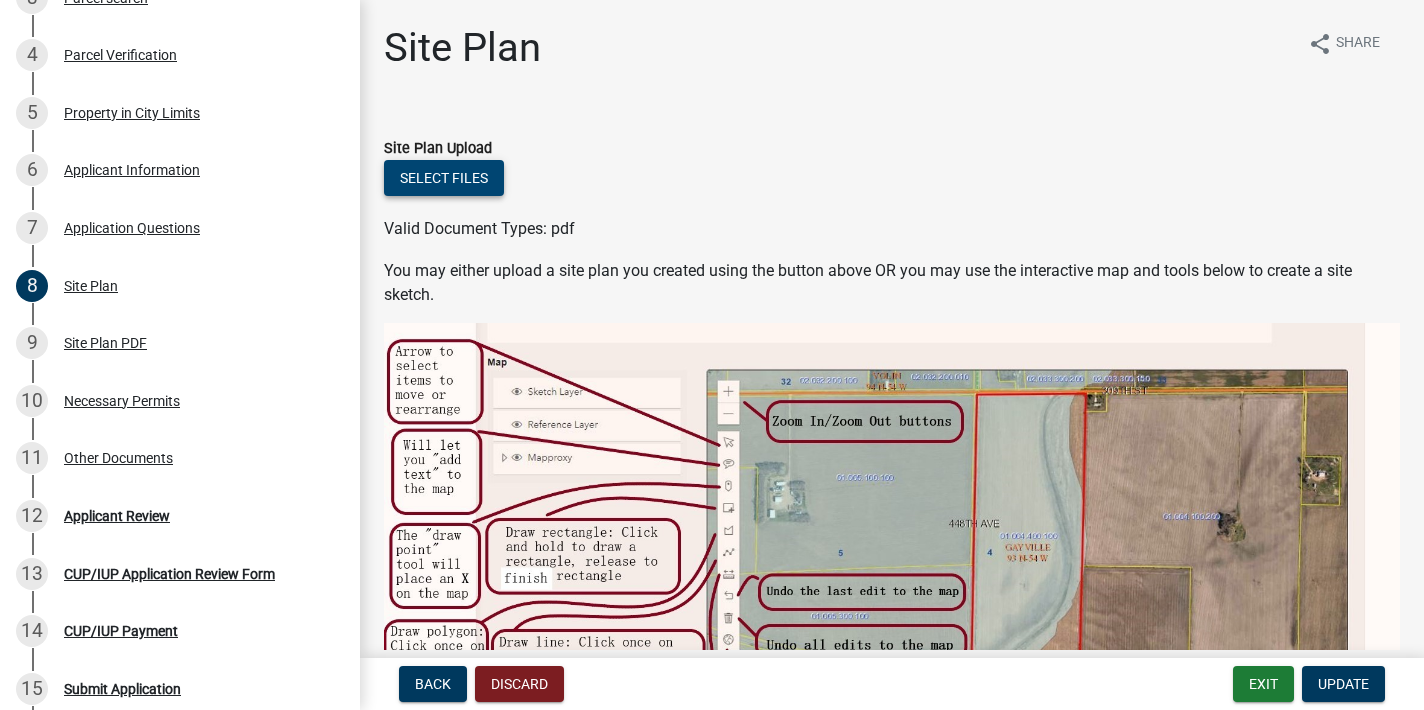 click on "Select files" 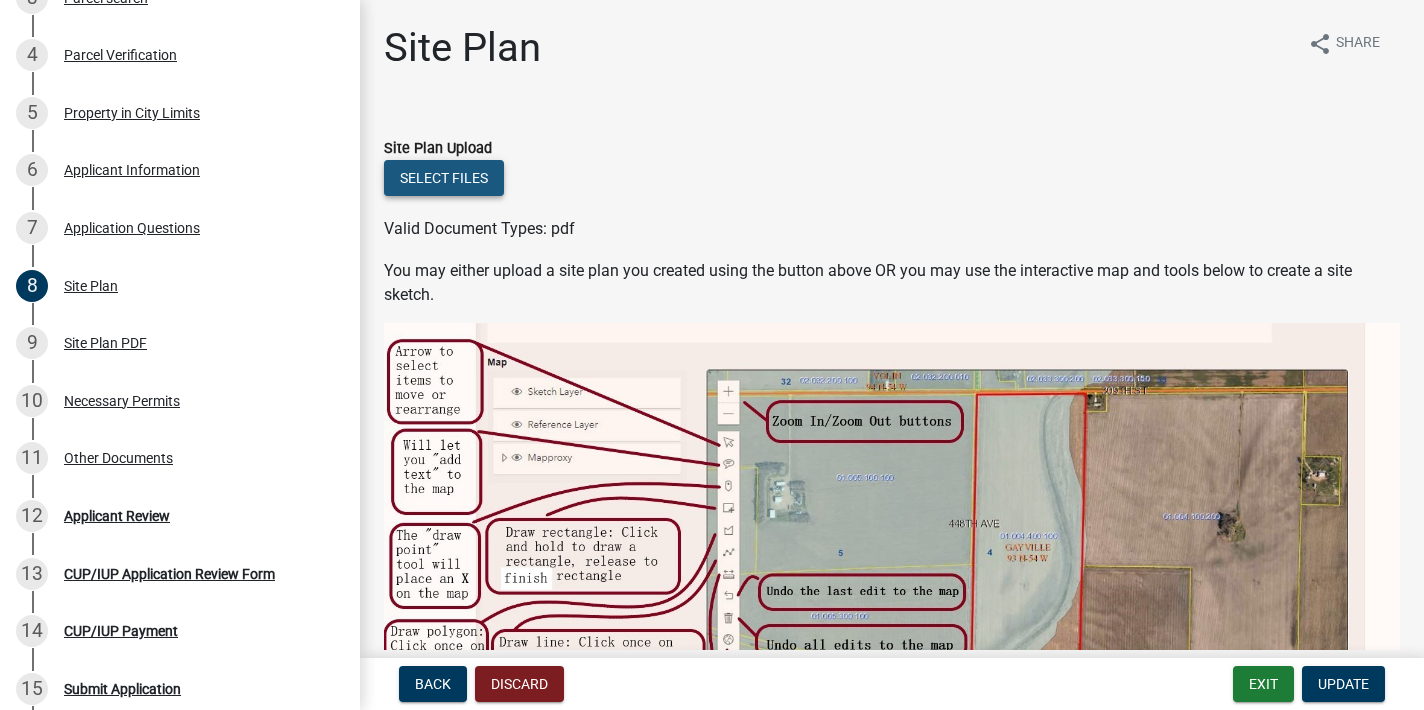 click on "Select files" 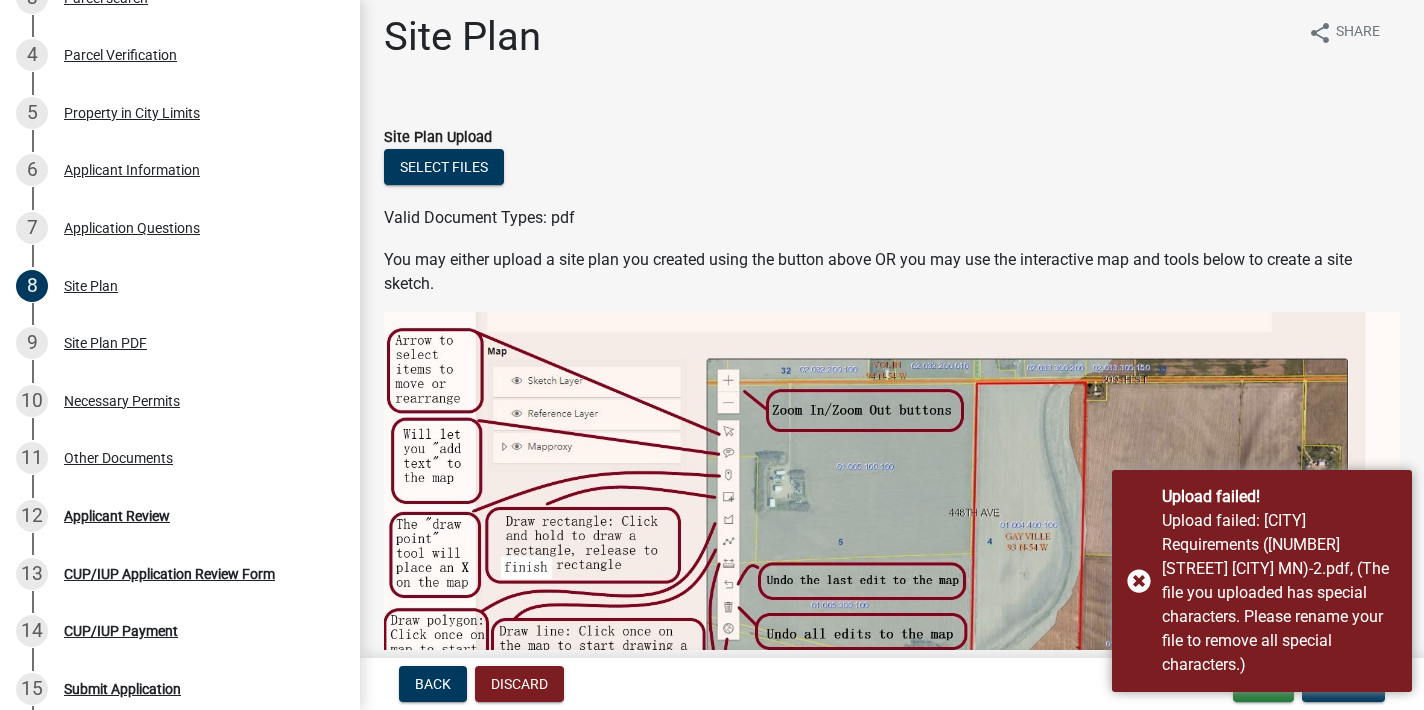 scroll, scrollTop: 7, scrollLeft: 0, axis: vertical 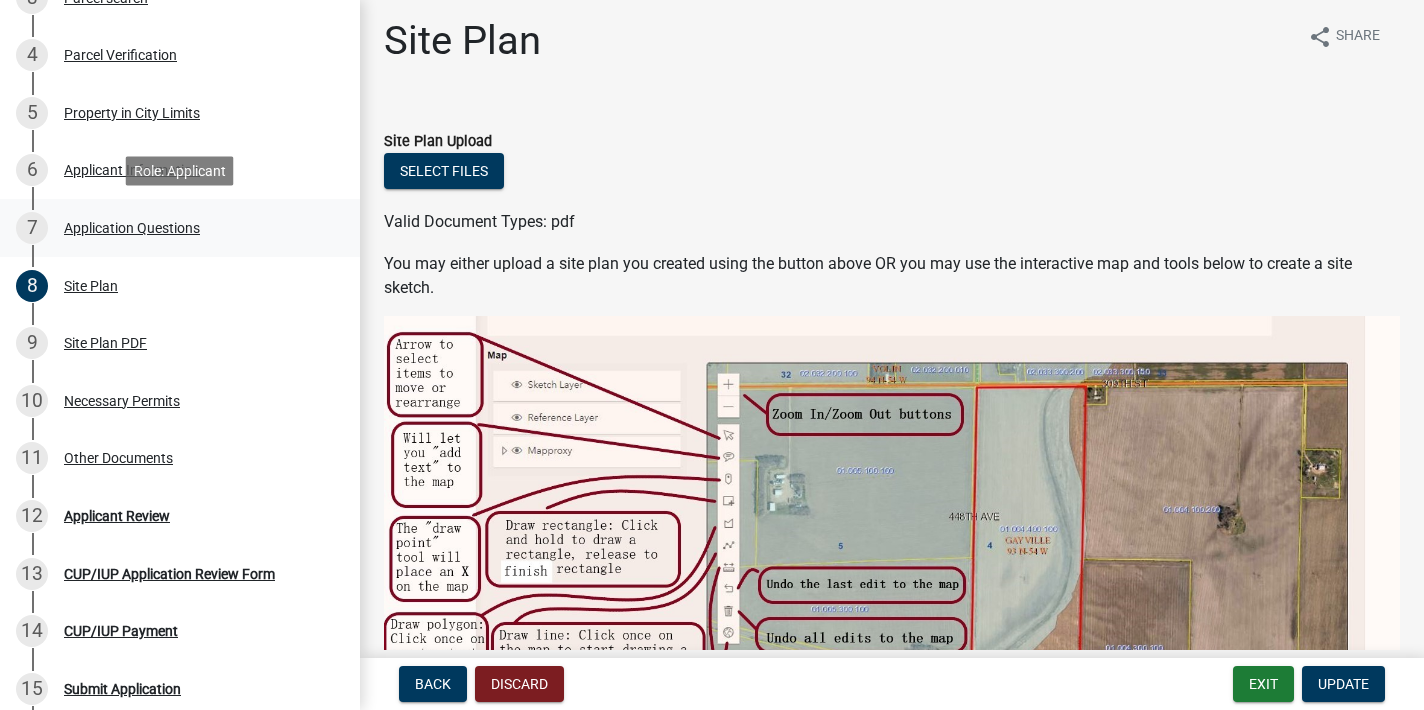 click on "7     Application Questions" at bounding box center [172, 228] 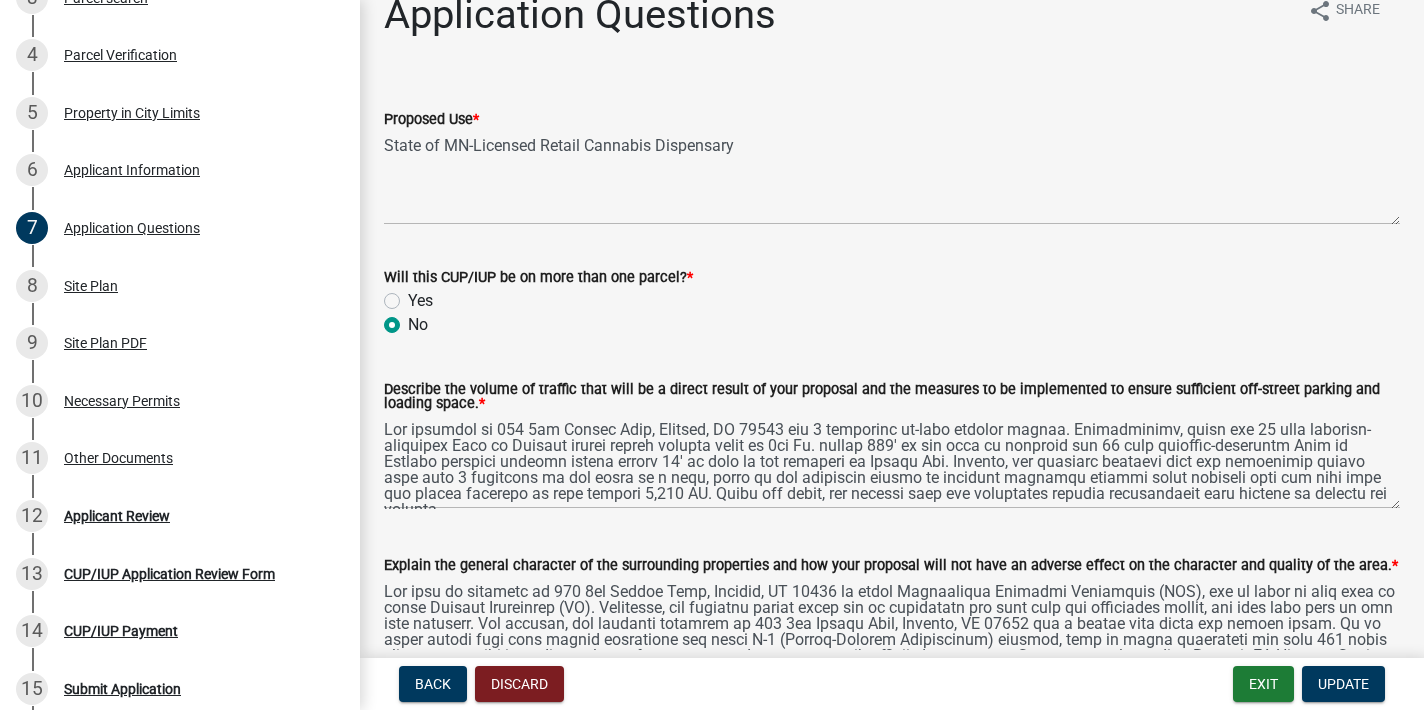 scroll, scrollTop: 38, scrollLeft: 0, axis: vertical 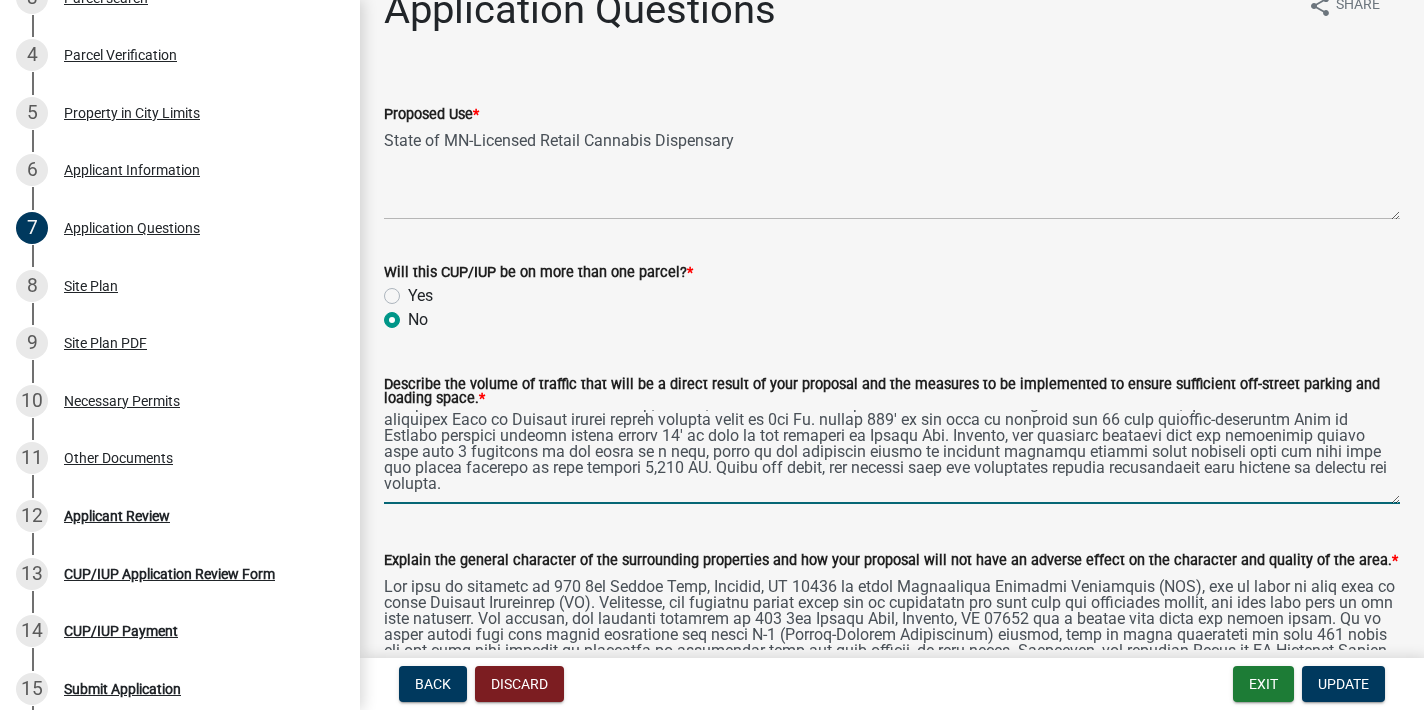 click on "Describe the volume of traffic that will be a direct result of your proposal and the measures to be implemented to ensure sufficient off-street parking and loading space.  *" at bounding box center [892, 457] 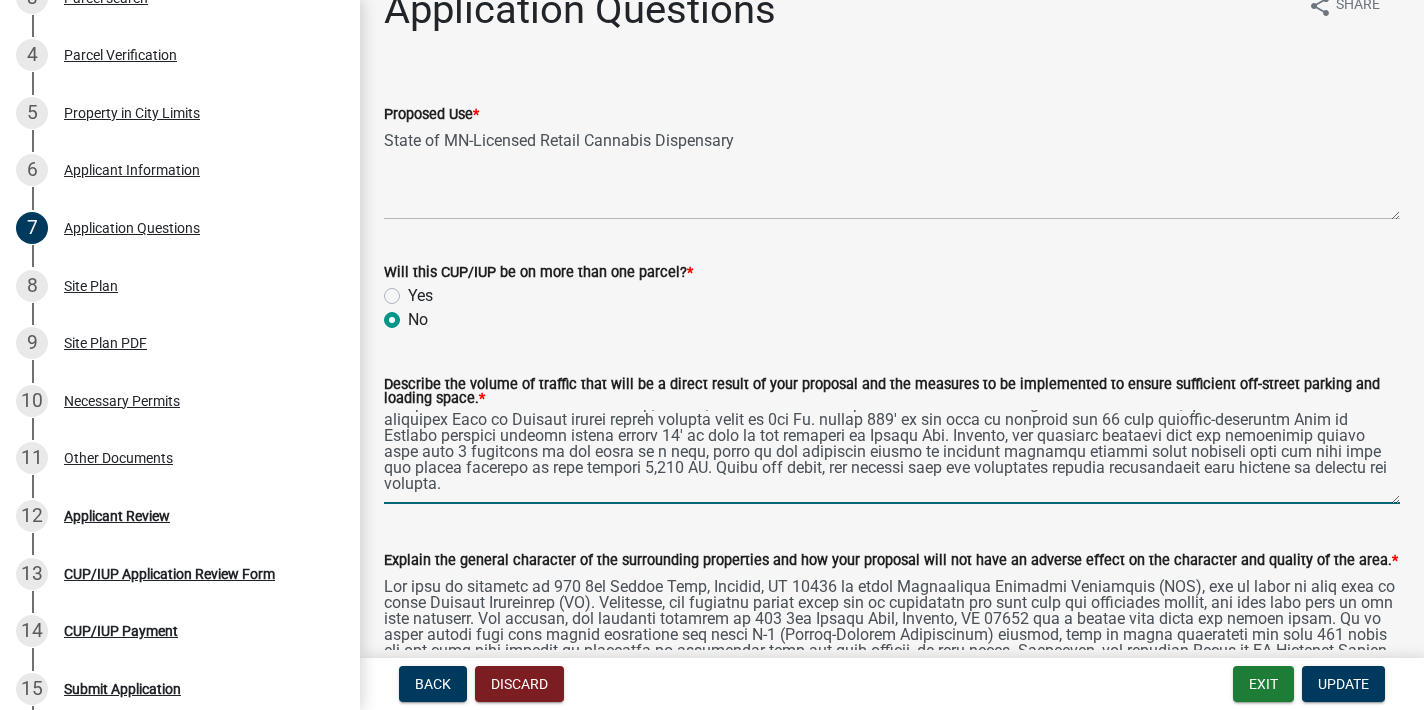 scroll, scrollTop: 0, scrollLeft: 1, axis: horizontal 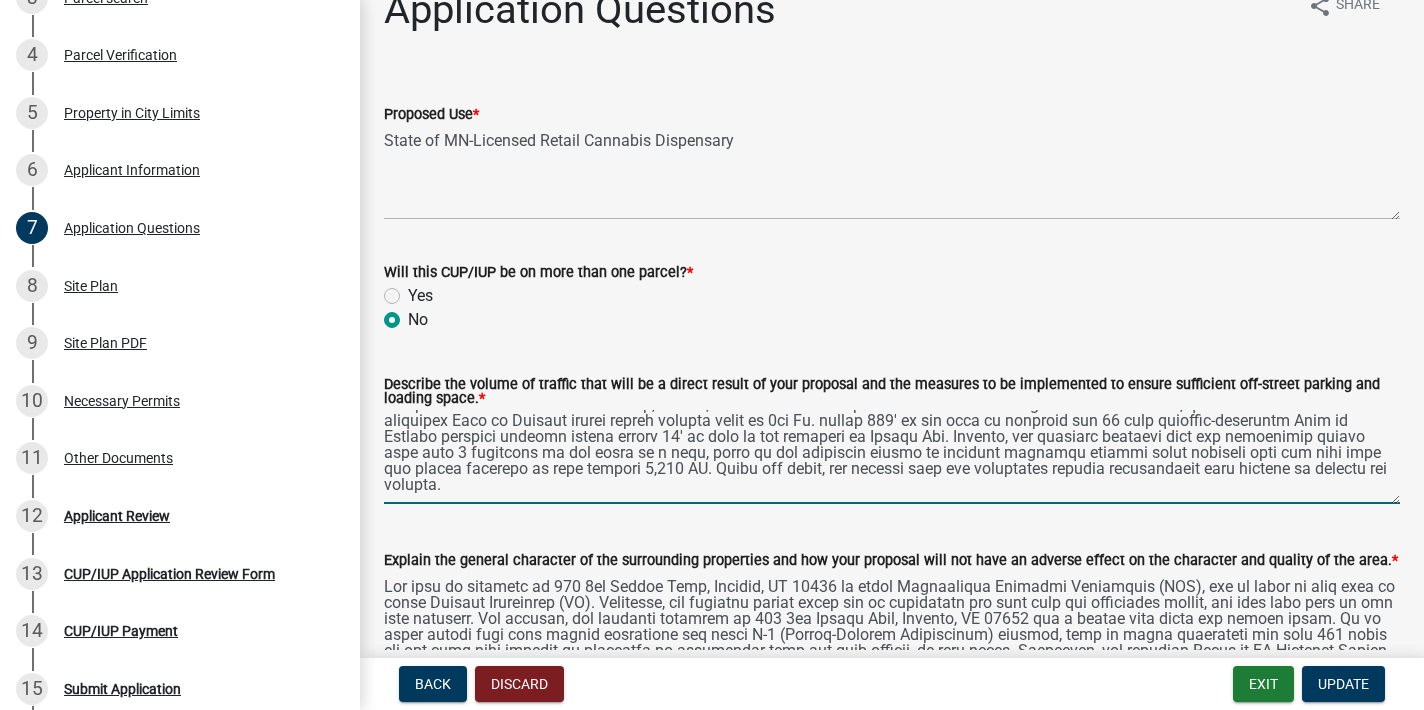 click on "Describe the volume of traffic that will be a direct result of your proposal and the measures to be implemented to ensure sufficient off-street parking and loading space.  *" at bounding box center [892, 457] 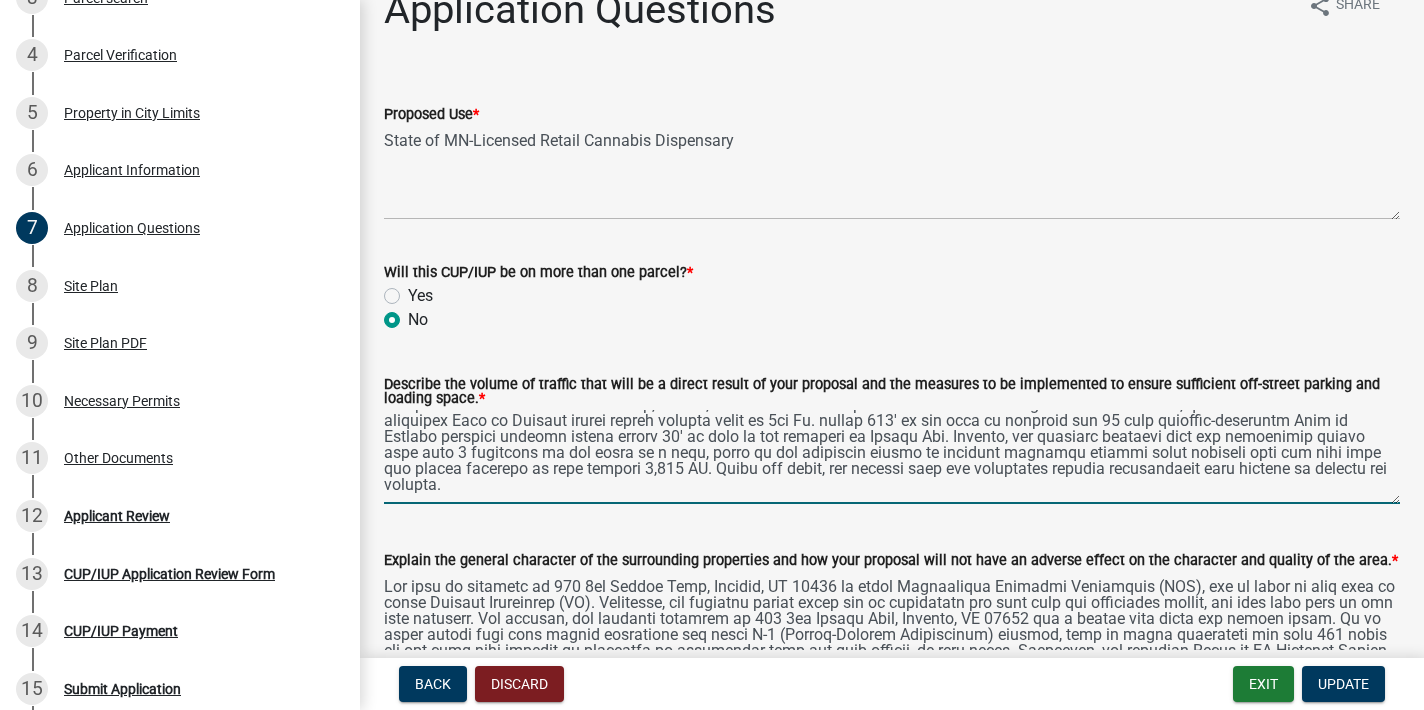 drag, startPoint x: 484, startPoint y: 471, endPoint x: 364, endPoint y: 471, distance: 120 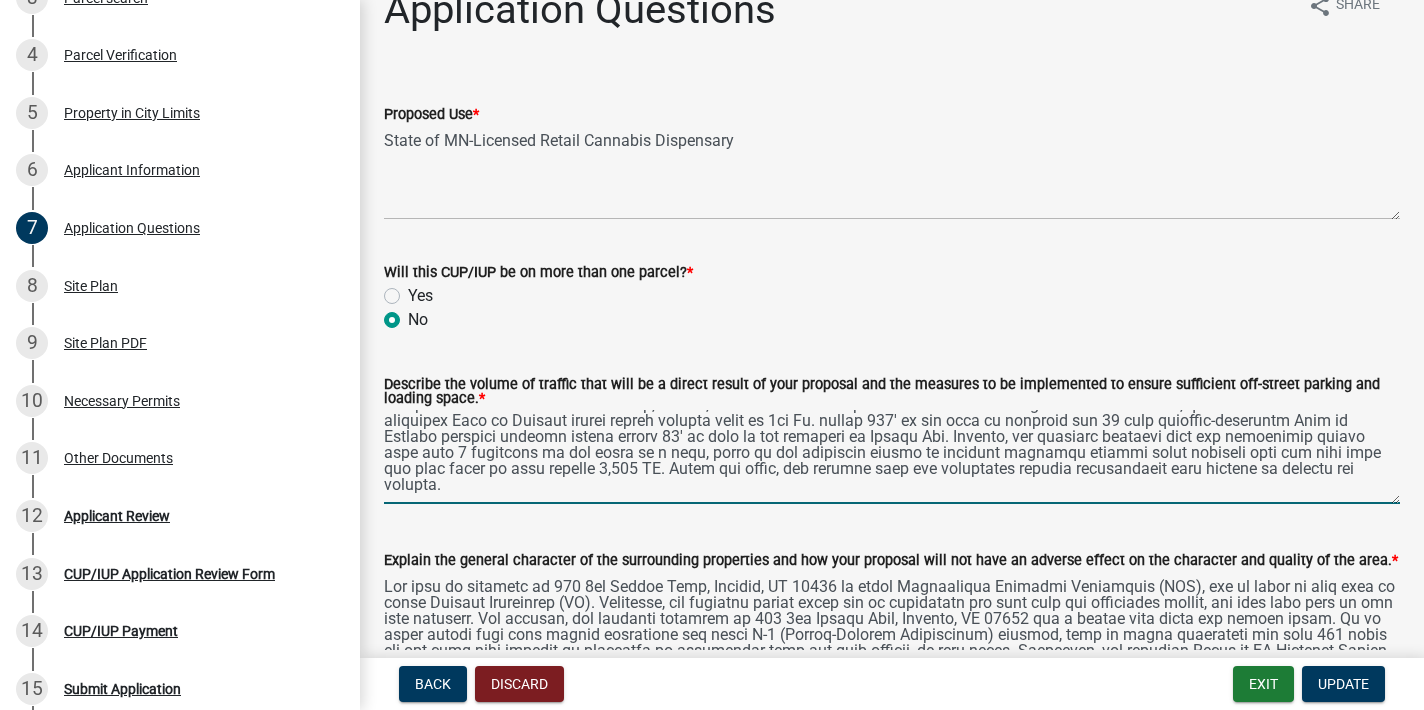 click on "Describe the volume of traffic that will be a direct result of your proposal and the measures to be implemented to ensure sufficient off-street parking and loading space.  *" at bounding box center (892, 457) 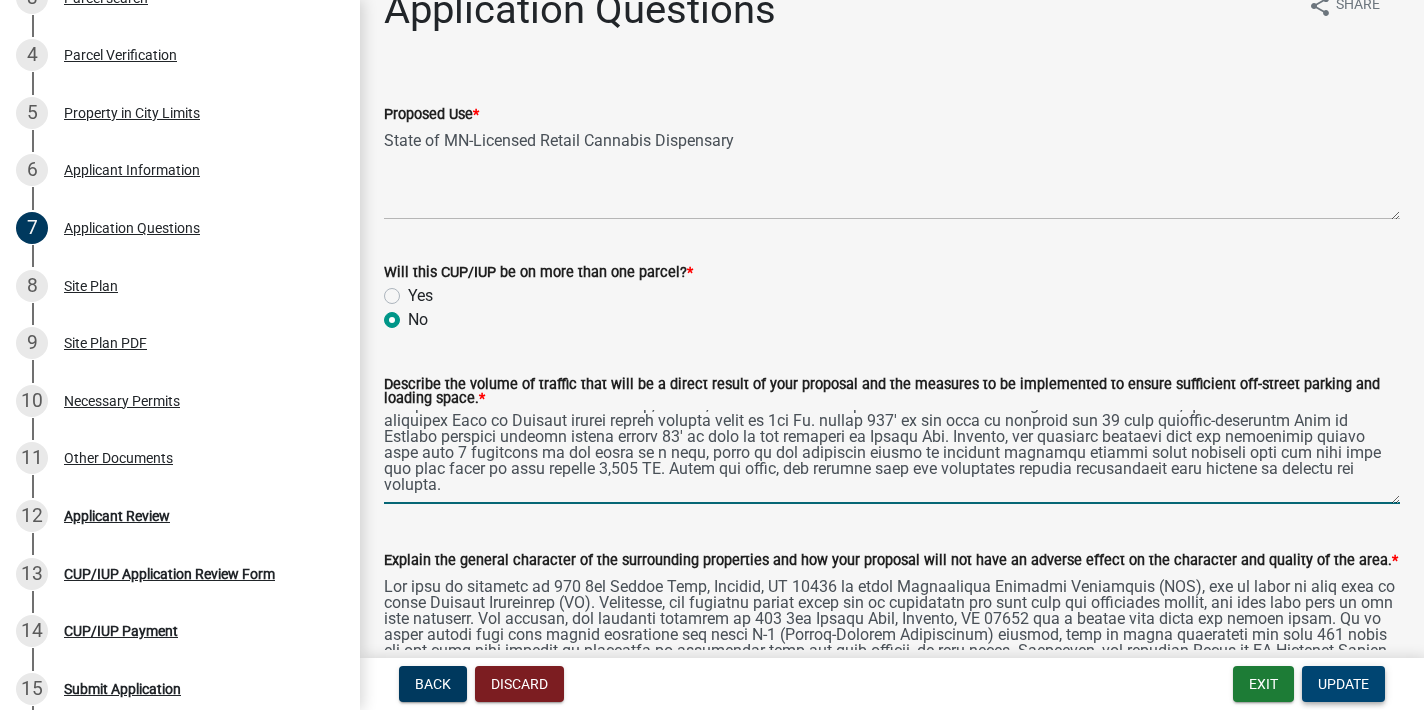 type on "The location at [NUMBER] [STREET], [CITY], [STATE] has 6 available on-site parking spaces. Additionally, there are 32 free publicly-available City of [CITY] angled street parking spots on [STREET] within 200' of the site in question and 10 free publicly-available City of [CITY] parallel parking spots within 50' or less of the location on [STREET]. Overall, the proposed business does not anticipate having more than 8 customers in the store at a time, owing to the regulated nature of licensed cannabis product sales combined with the fact that the main floor is only roughly 1,000 SF. Given the above, the company does not anticipate causing disturbances with respect to traffic and parking.
Furthermore, the building in question at [NUMBER] [STREET], [CITY], [STATE] has a separate back entrance off of an alley abutting [STREET]. The back entrance will be used for deliveries of licensed cannabis products, to ensure that the public entrance and product entrance are separate and also facilitate that..." 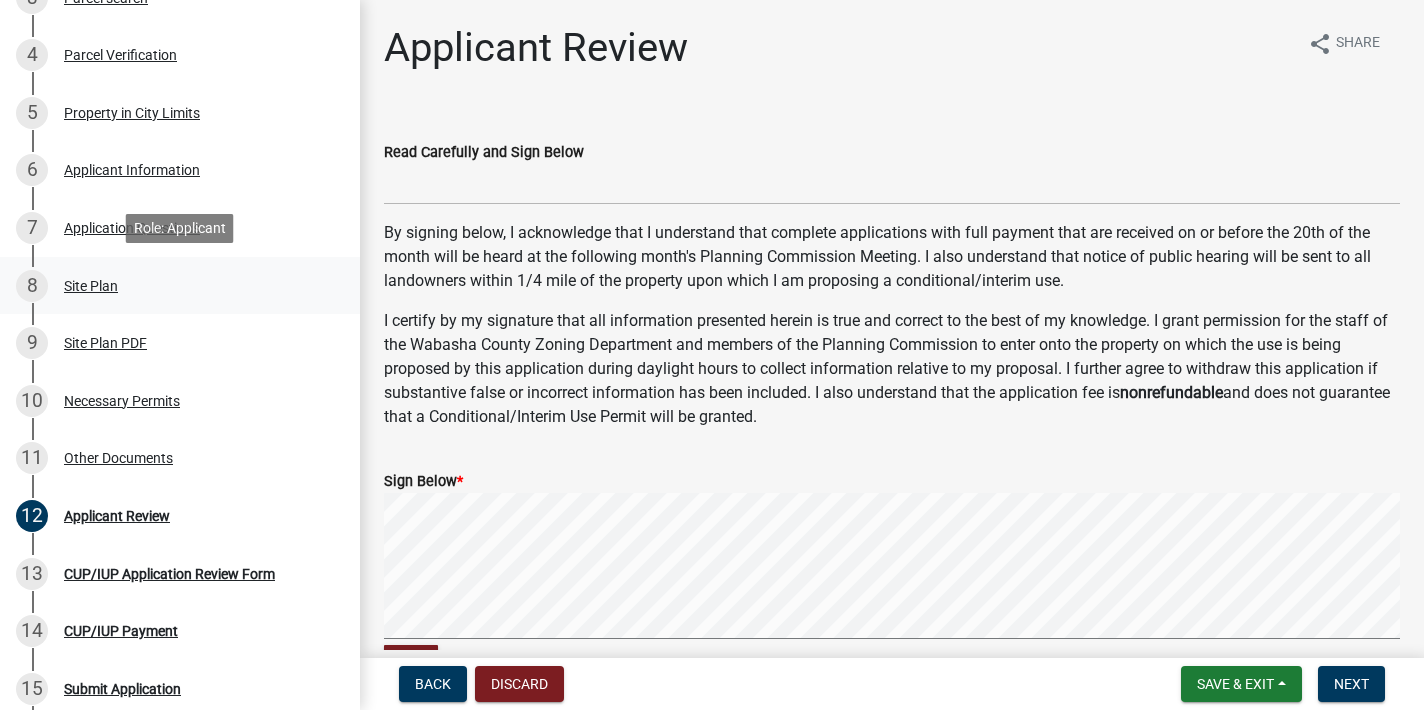 click on "Site Plan" at bounding box center [91, 286] 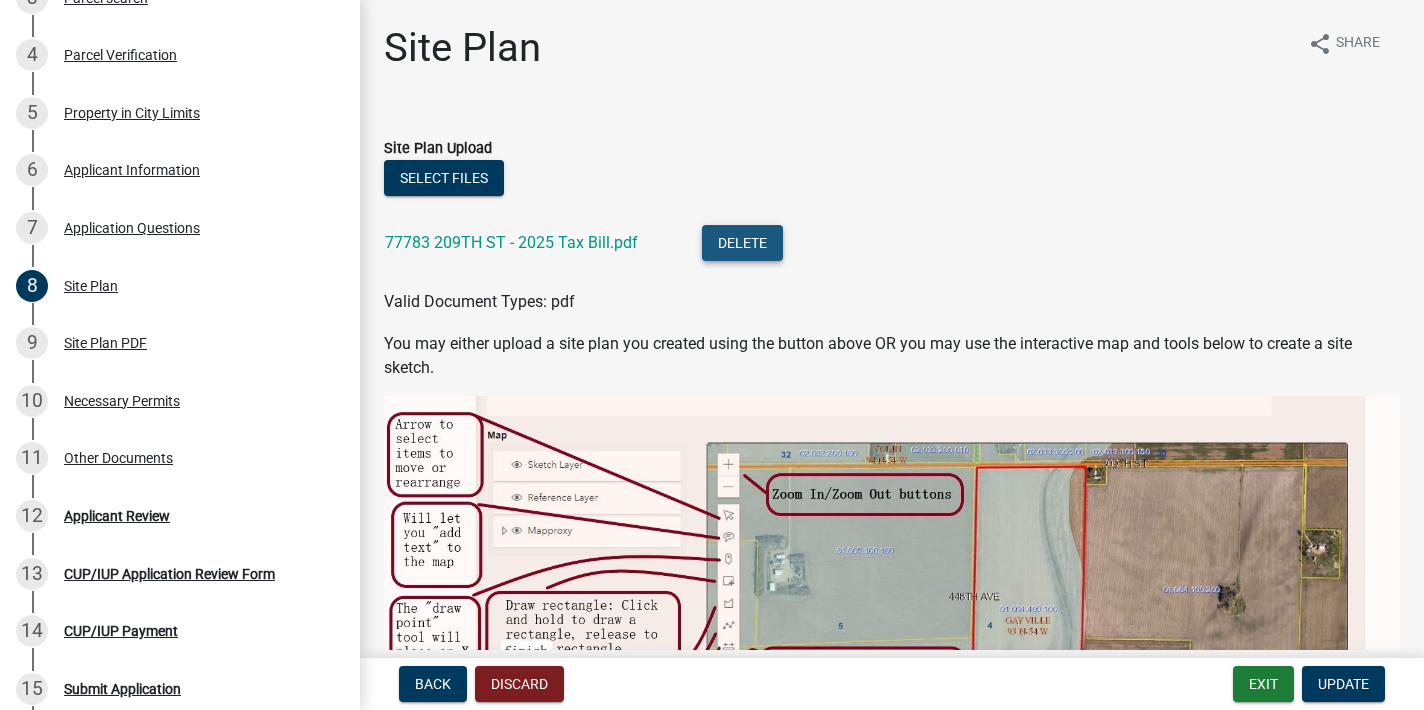 click on "Delete" at bounding box center (742, 243) 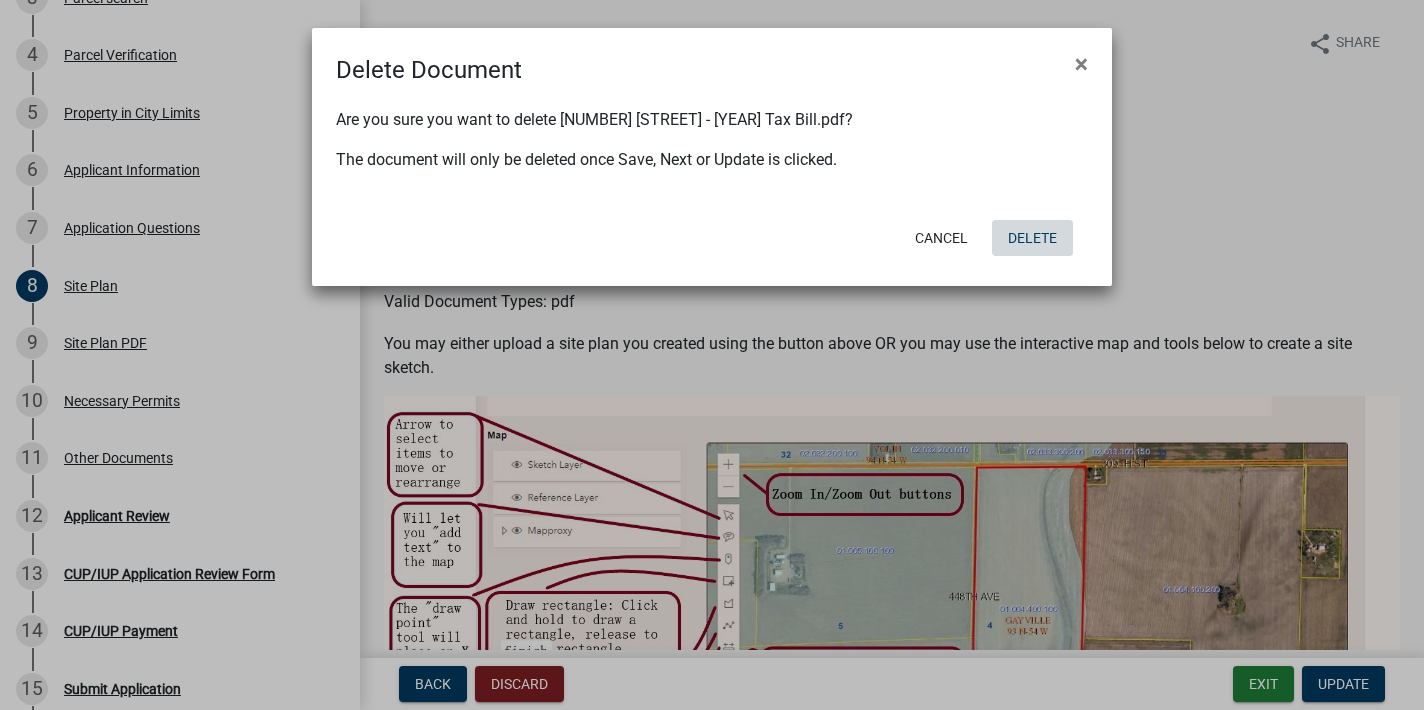 click on "Delete" 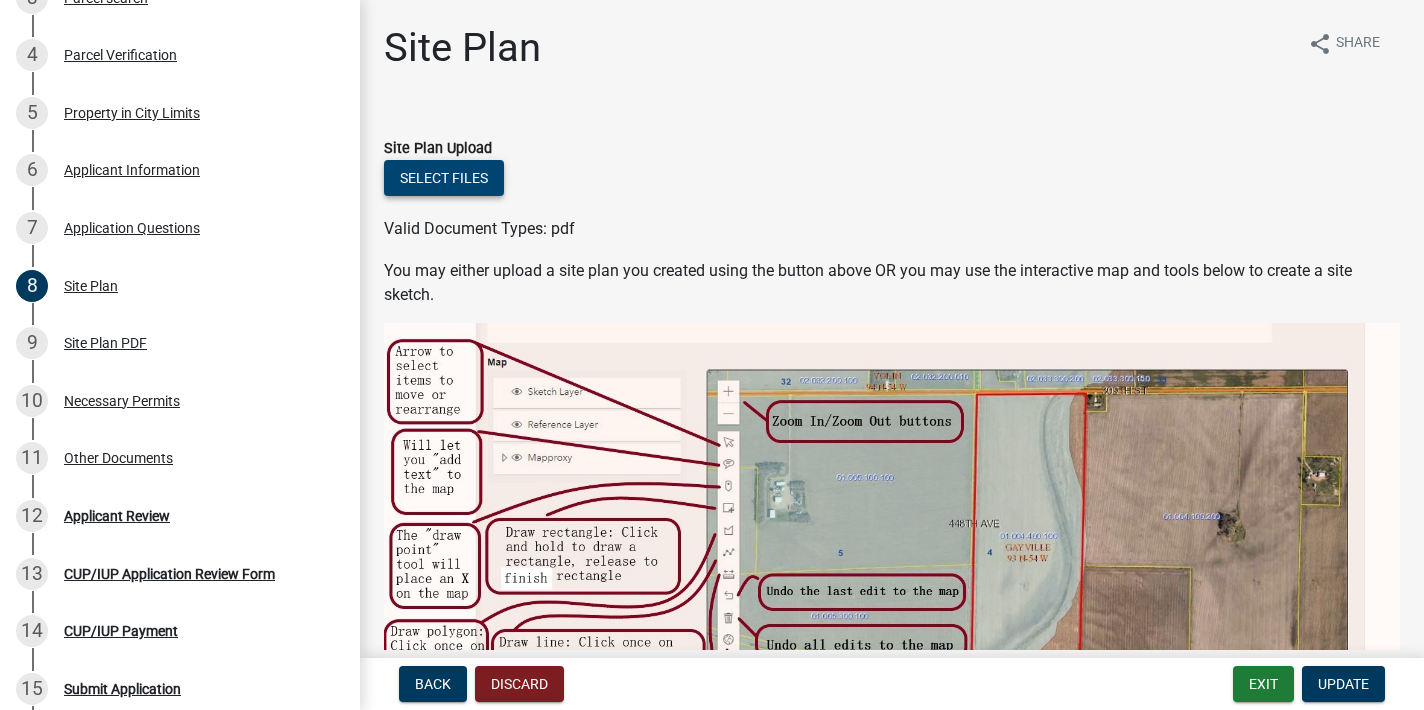 scroll, scrollTop: -2, scrollLeft: 0, axis: vertical 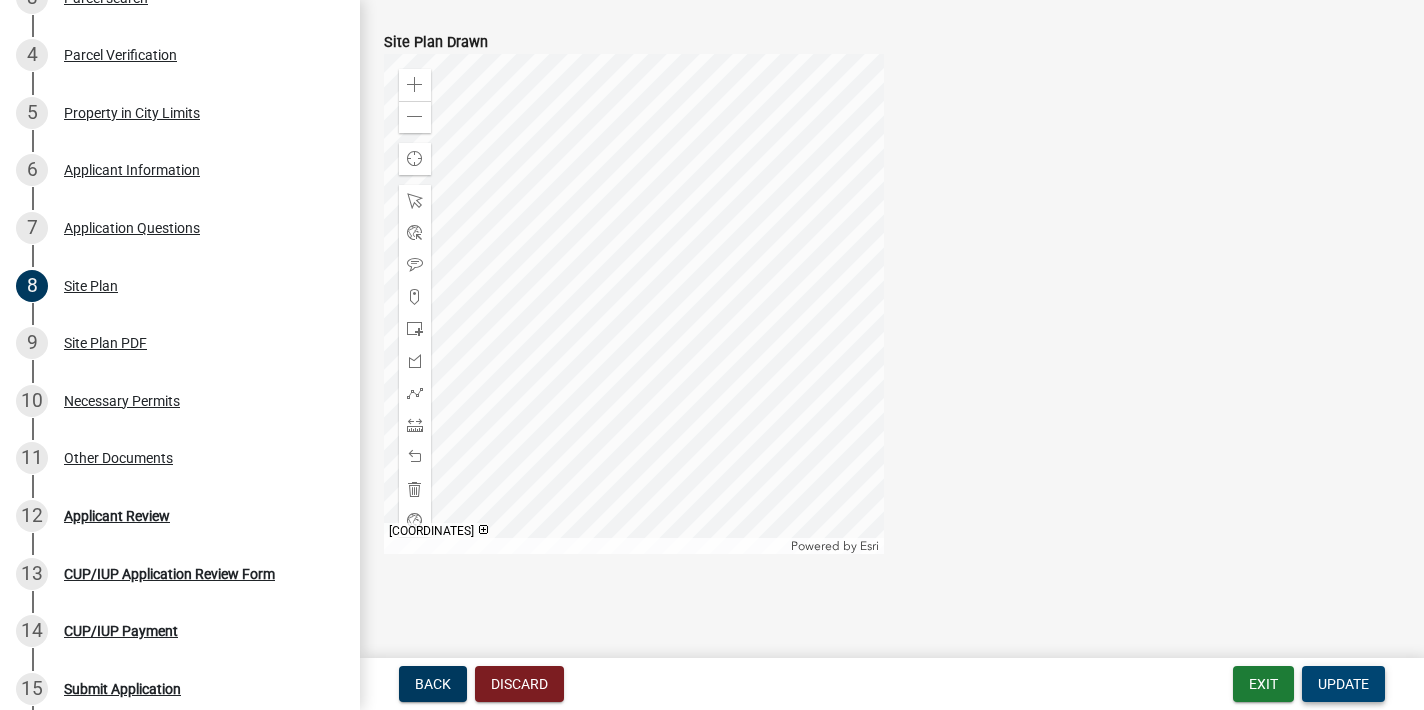 click on "Update" at bounding box center (1343, 684) 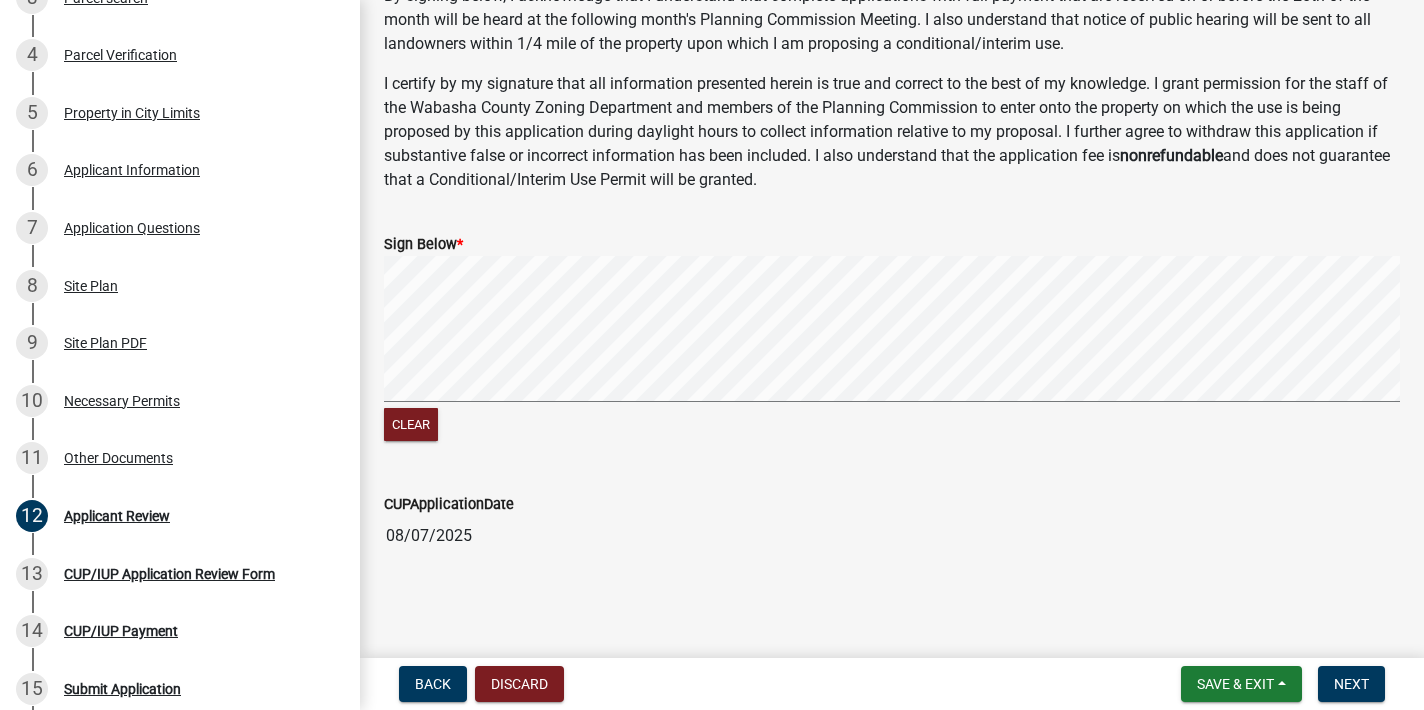scroll, scrollTop: 236, scrollLeft: 0, axis: vertical 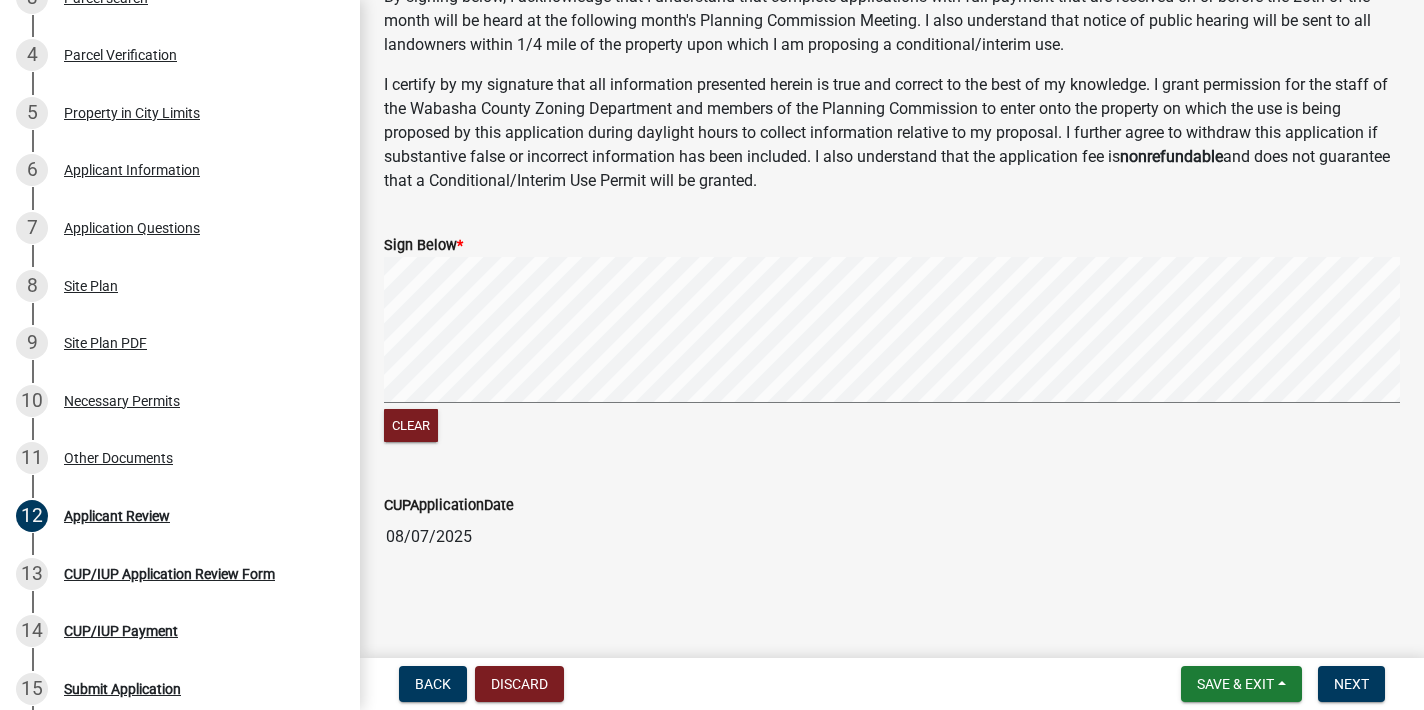 click on "Sign Below  *" 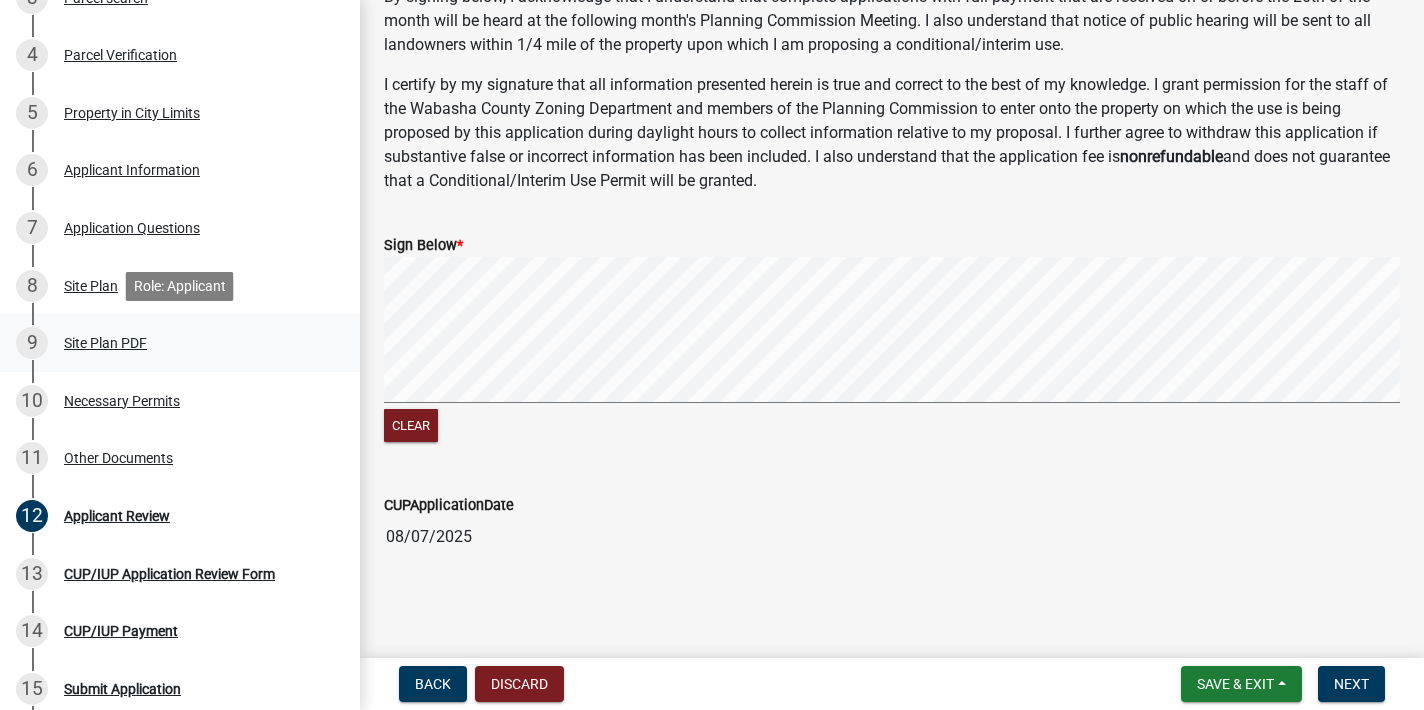 click on "9     Site Plan PDF" at bounding box center (172, 343) 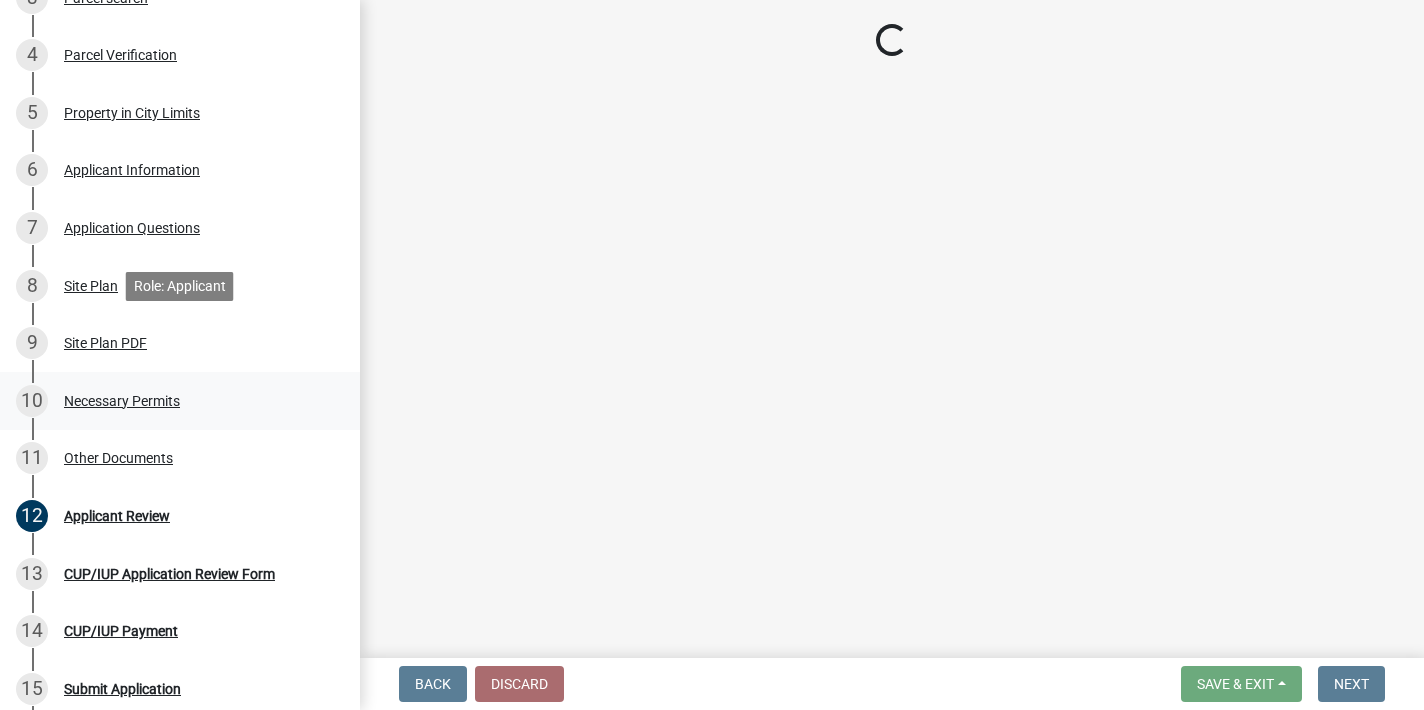 scroll, scrollTop: 0, scrollLeft: 0, axis: both 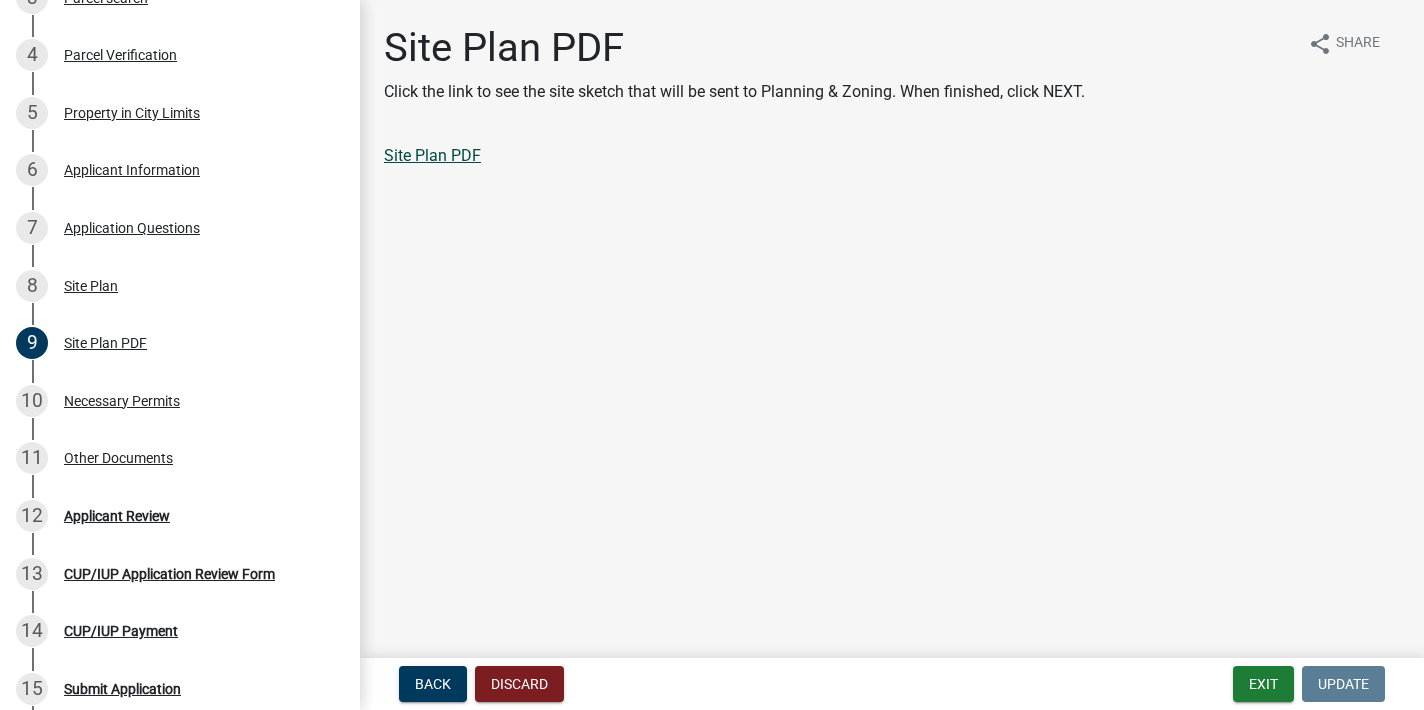 click on "Site Plan PDF" 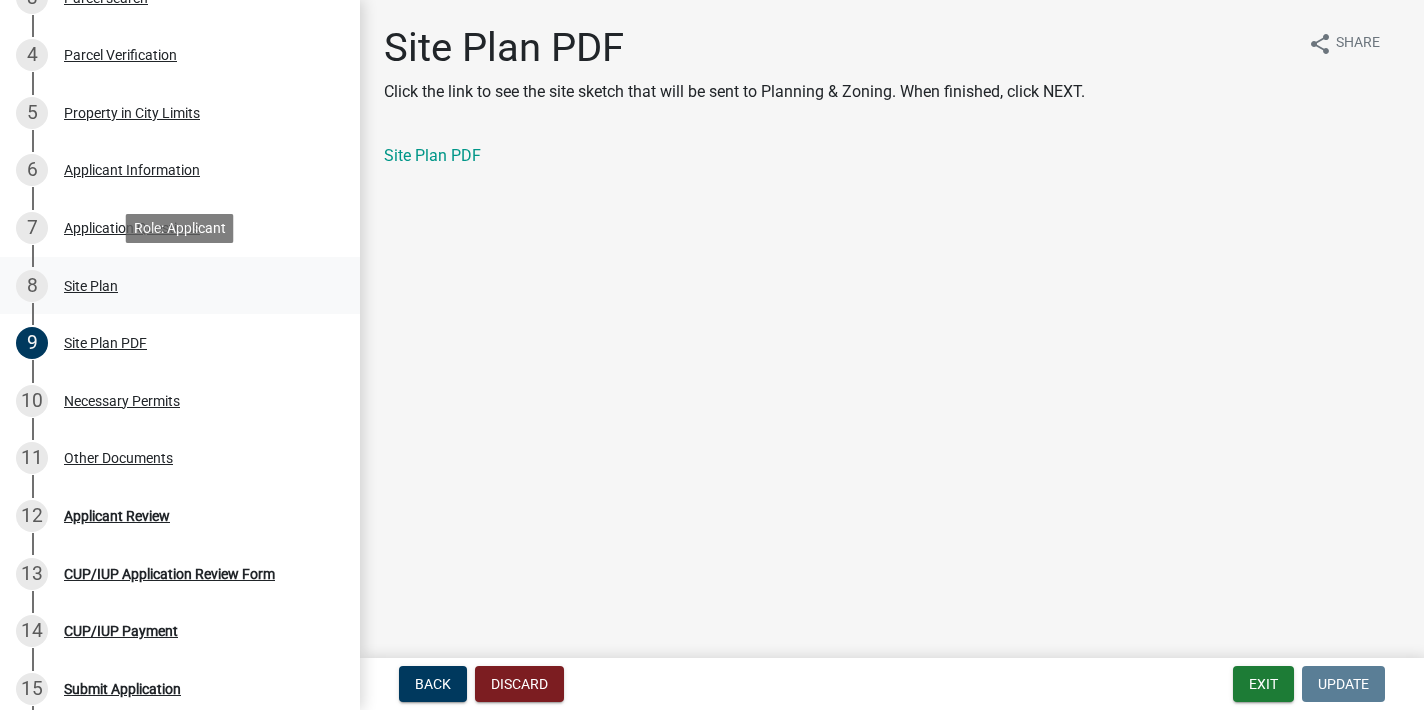 click on "8     Site Plan" at bounding box center (172, 286) 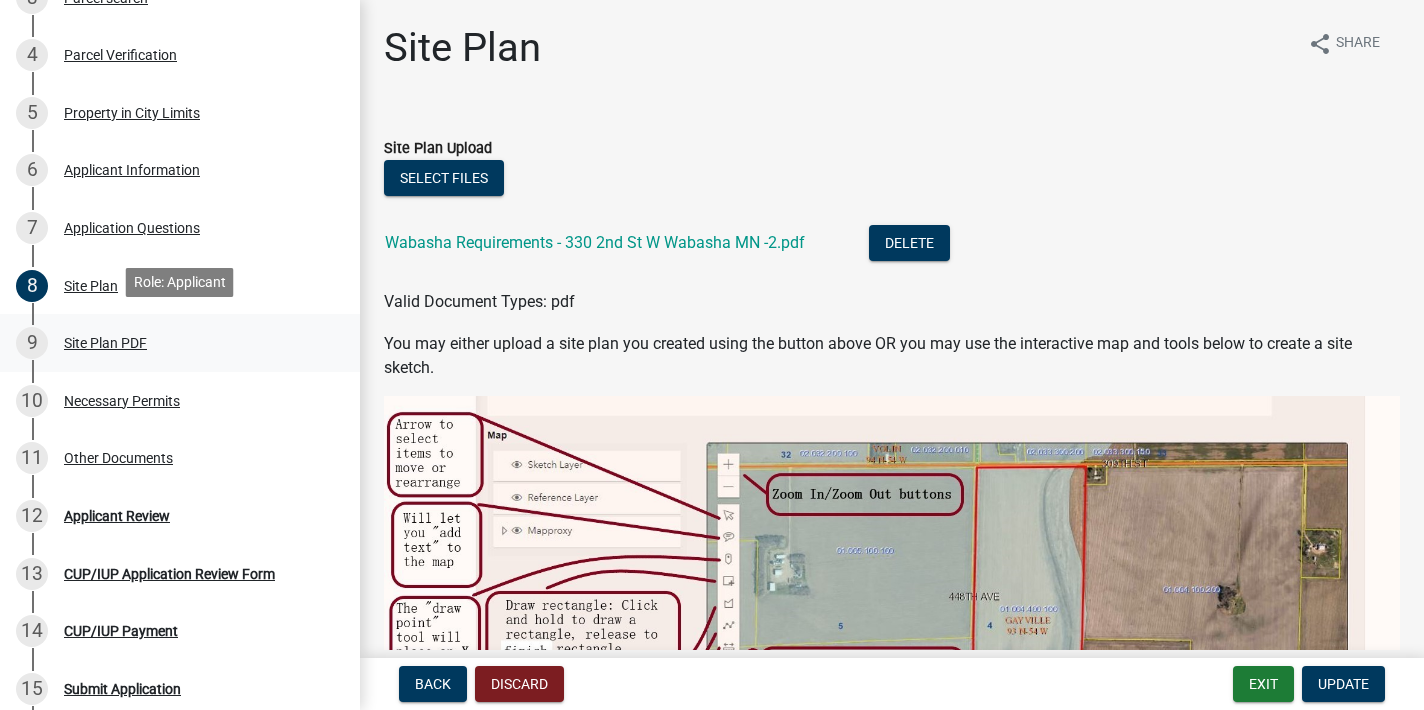 scroll, scrollTop: 504, scrollLeft: 0, axis: vertical 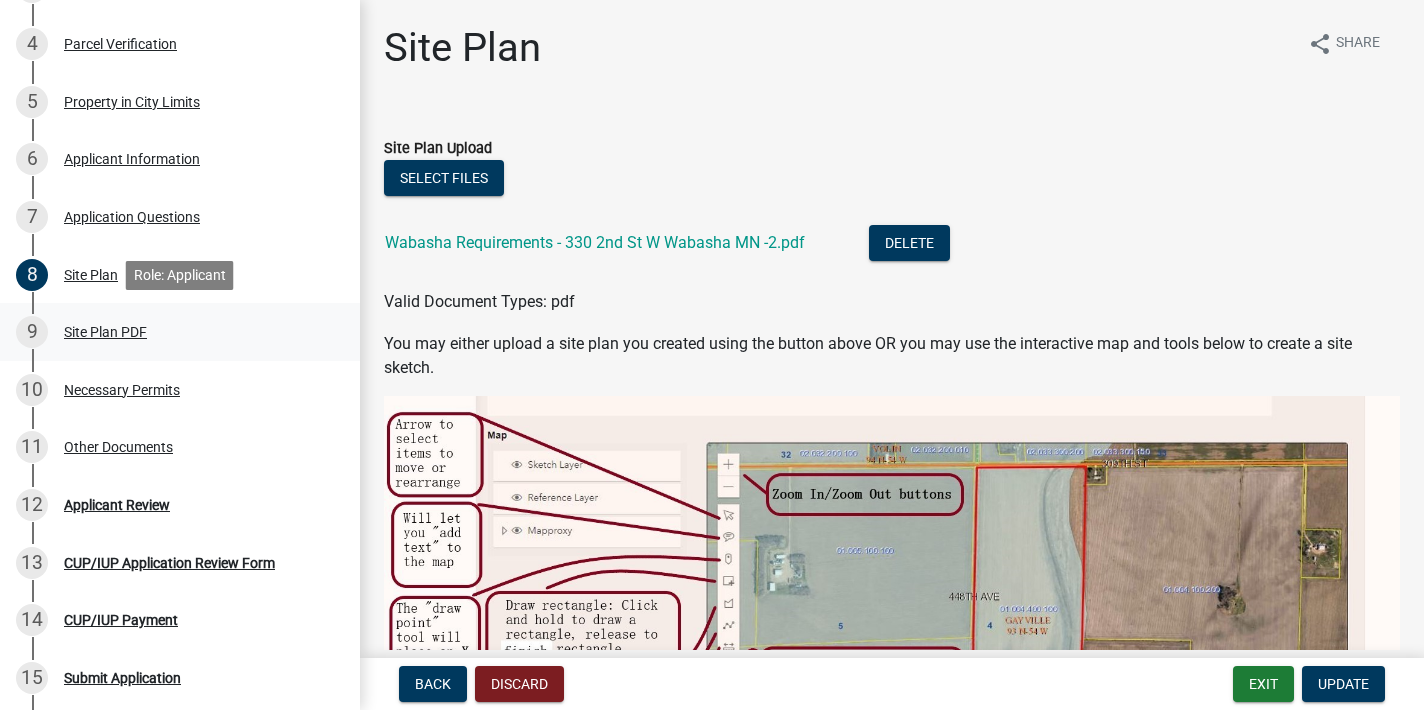 click on "9     Site Plan PDF" at bounding box center (172, 332) 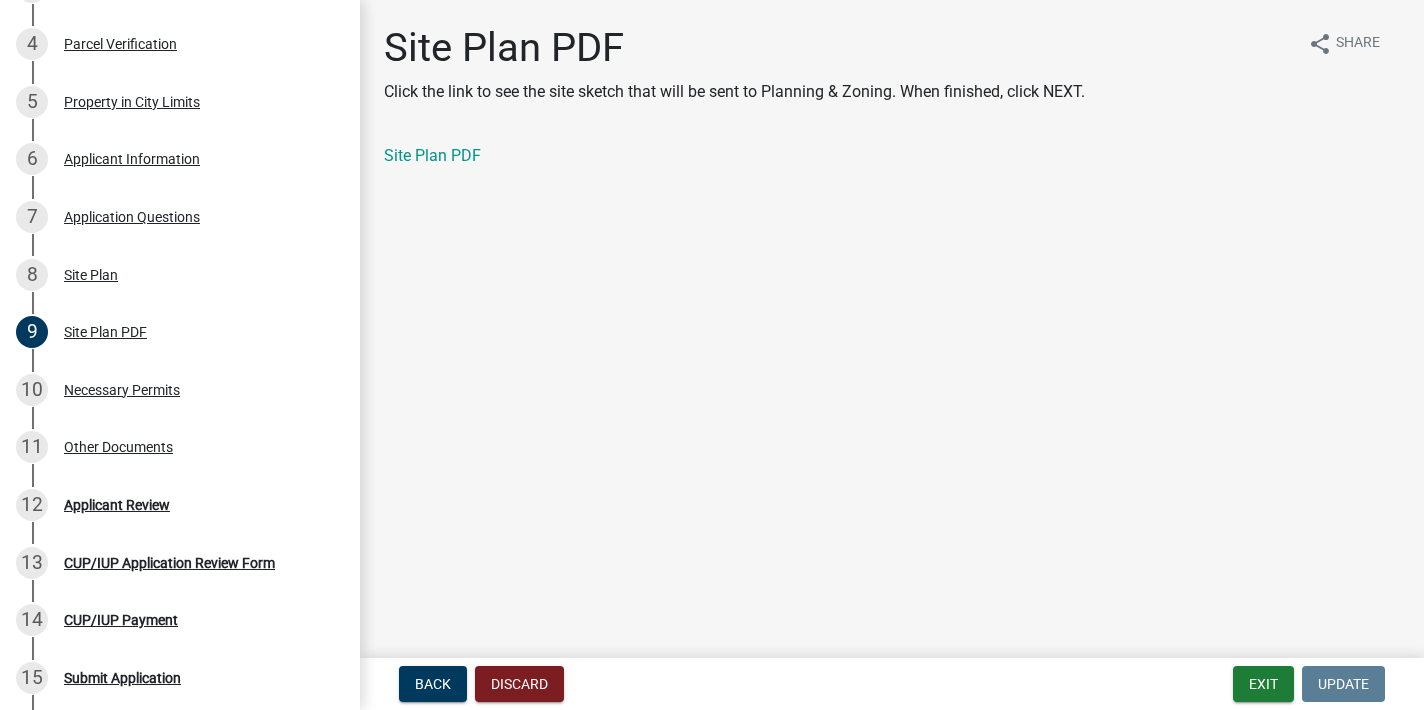 scroll, scrollTop: 0, scrollLeft: 0, axis: both 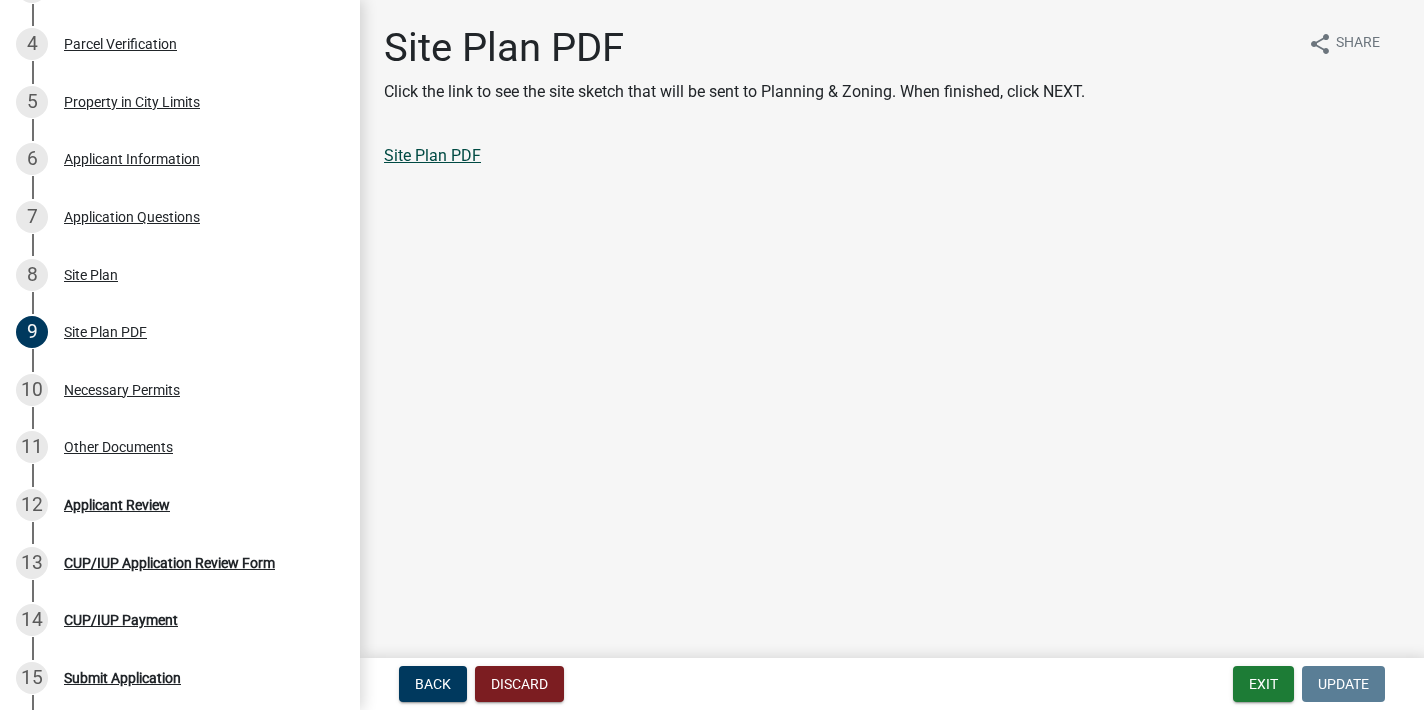 click on "Site Plan PDF" 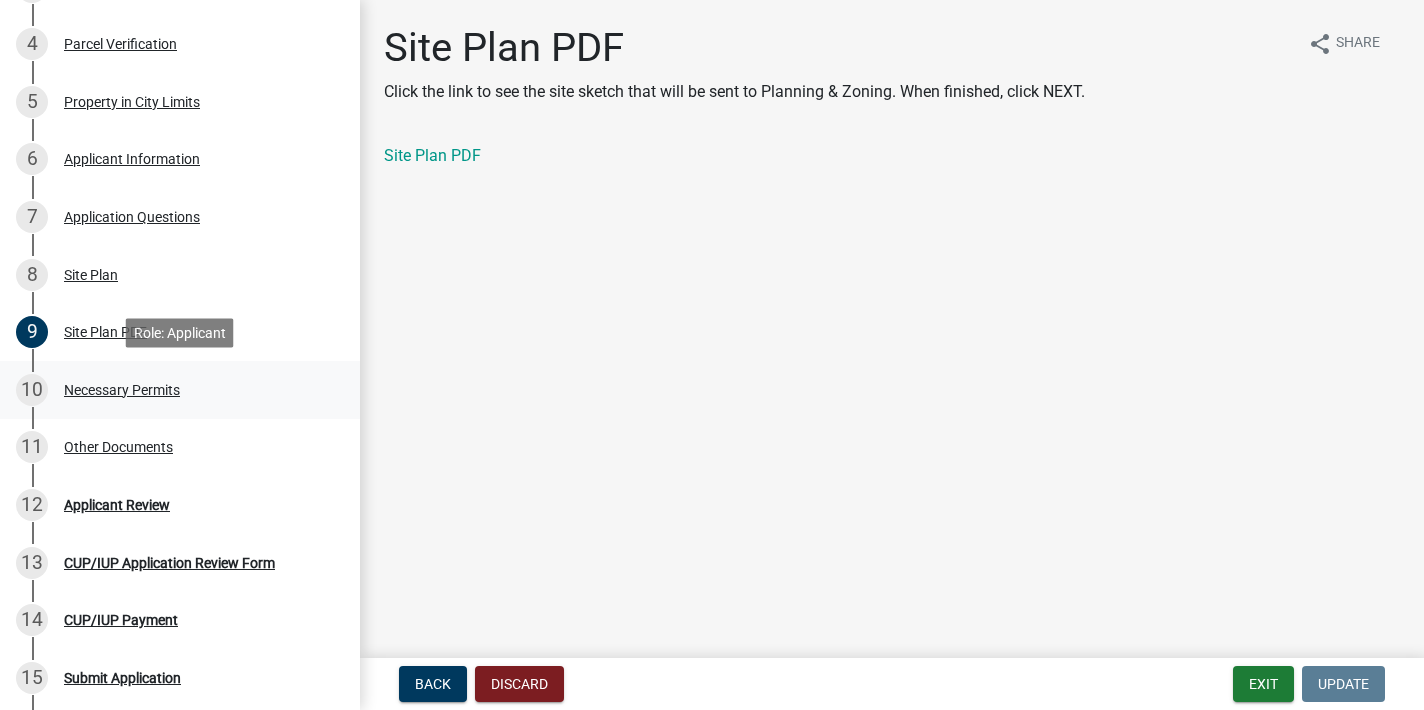click on "Necessary Permits" at bounding box center [122, 390] 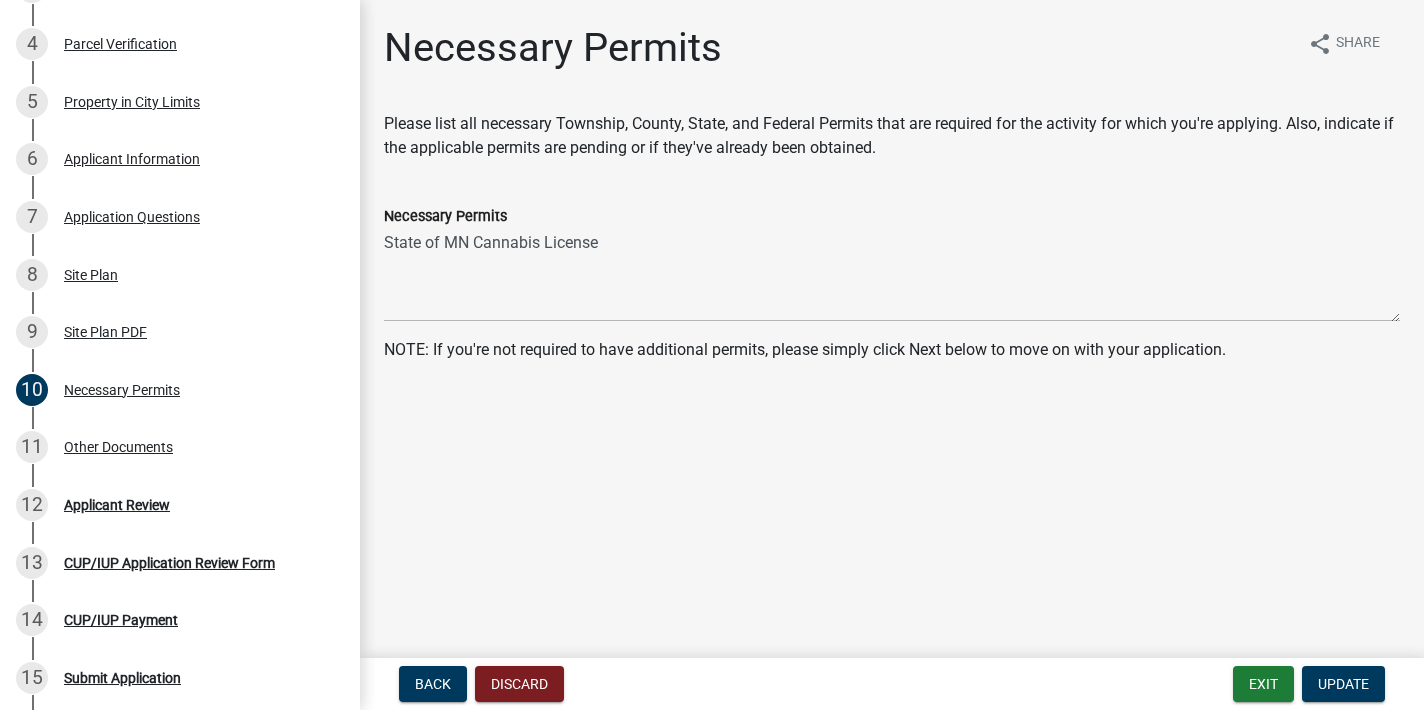 scroll, scrollTop: 0, scrollLeft: 0, axis: both 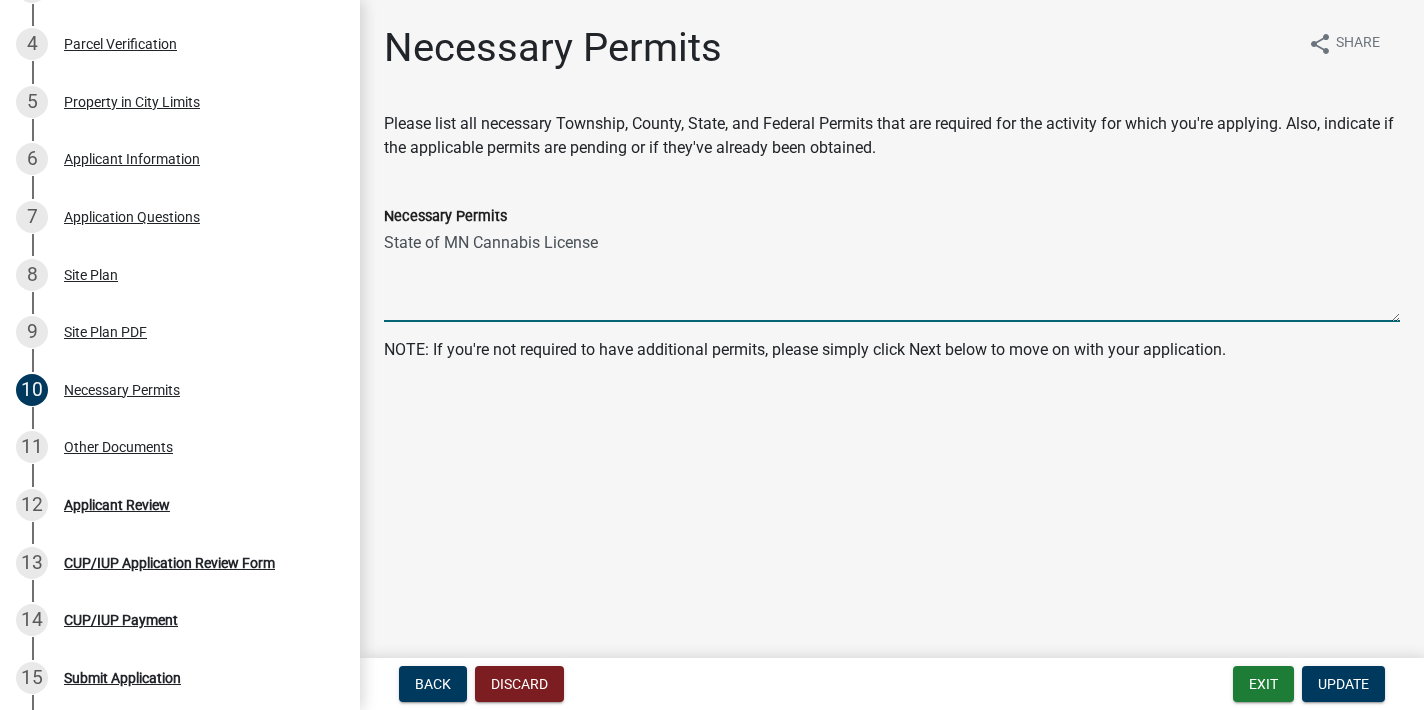 click on "State of MN Cannabis License" at bounding box center (892, 275) 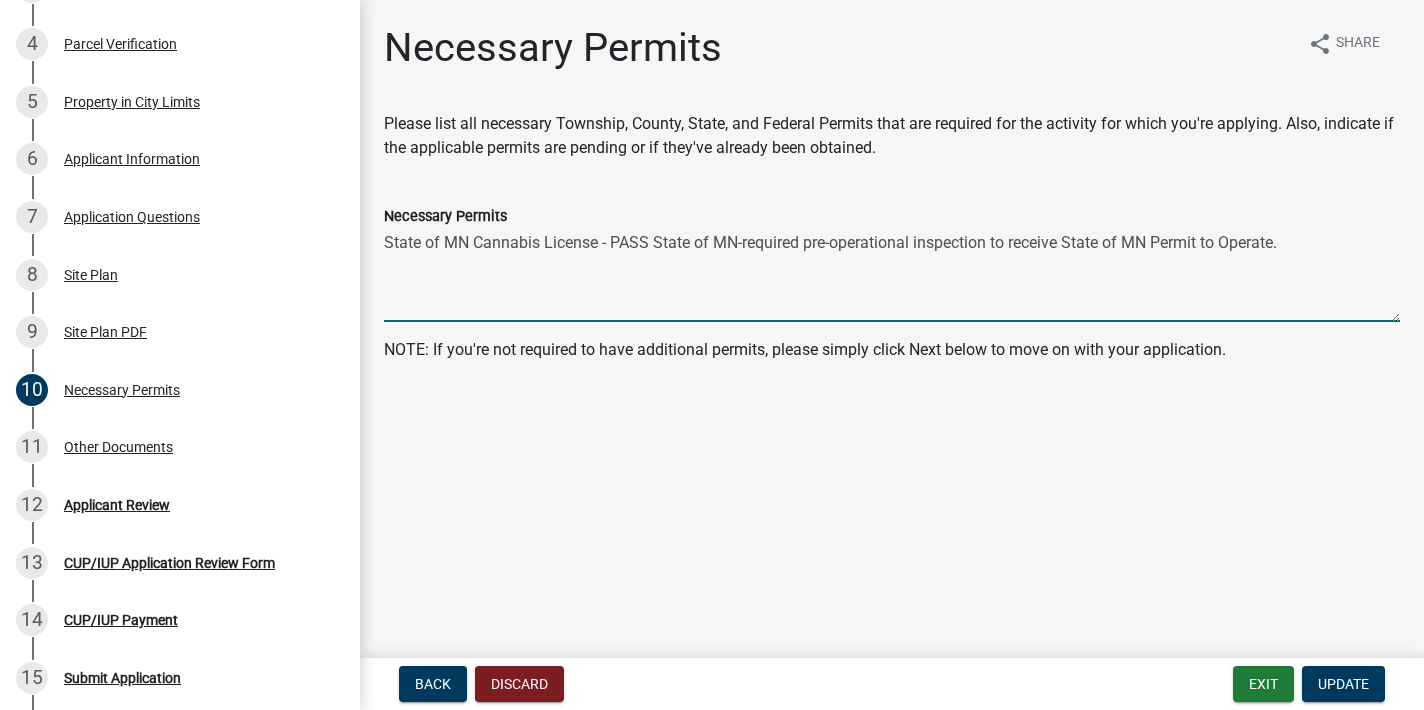 scroll, scrollTop: 0, scrollLeft: 0, axis: both 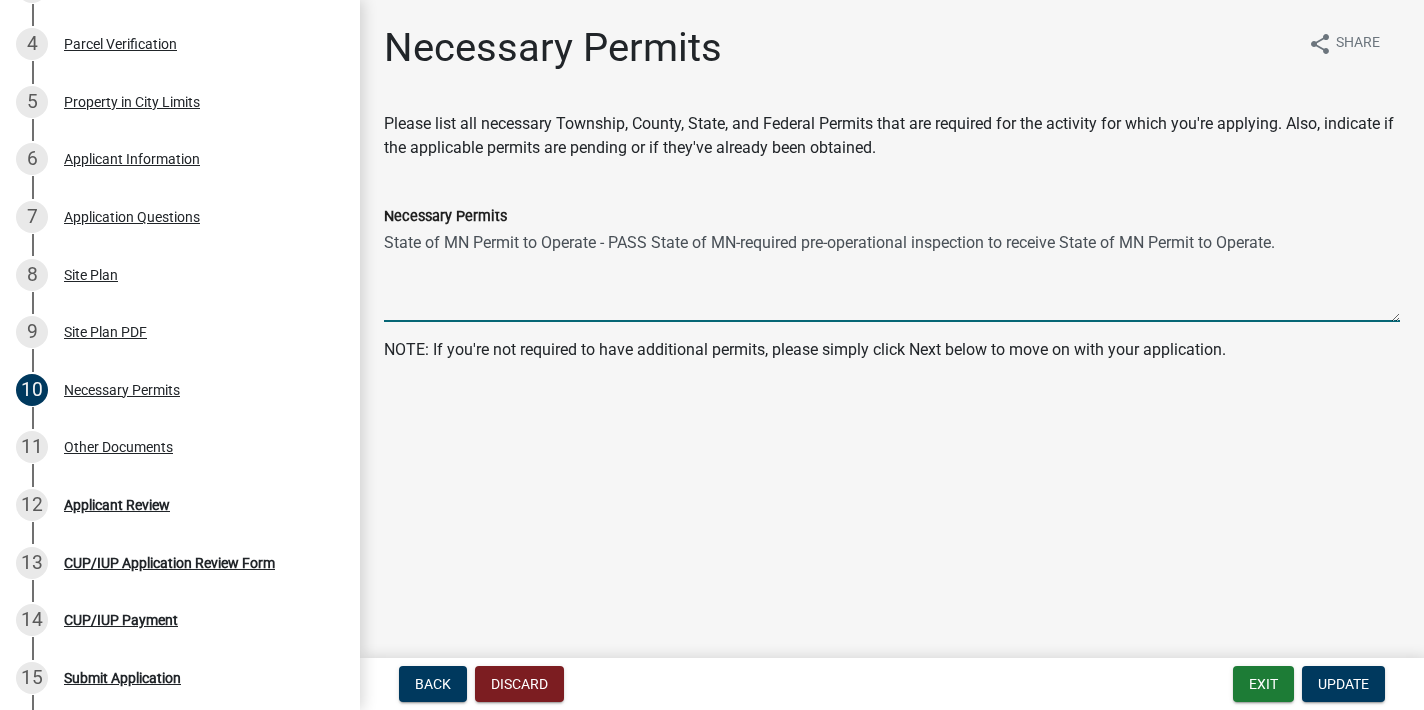 click on "State of MN Permit to Operate - PASS State of MN-required pre-operational inspection to receive State of MN Permit to Operate." at bounding box center (892, 275) 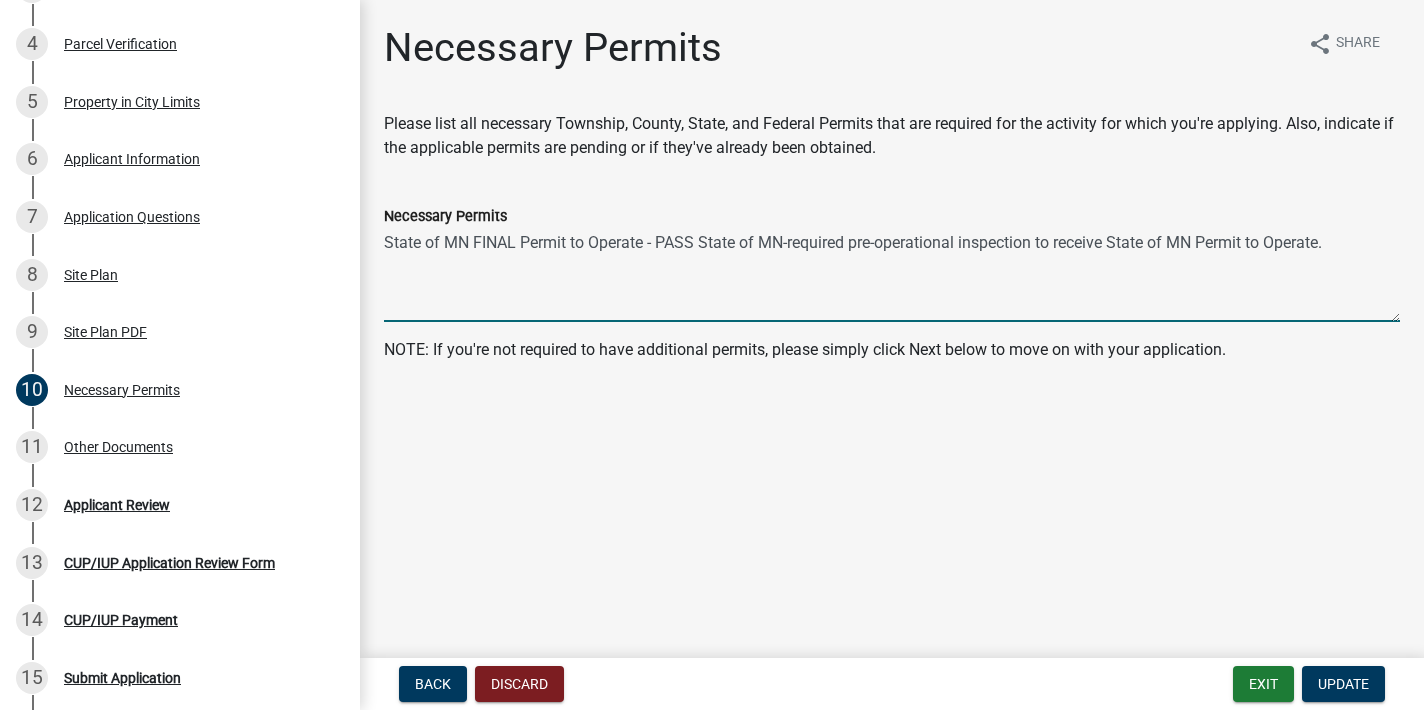click on "State of MN FINAL Permit to Operate - PASS State of MN-required pre-operational inspection to receive State of MN Permit to Operate." at bounding box center [892, 275] 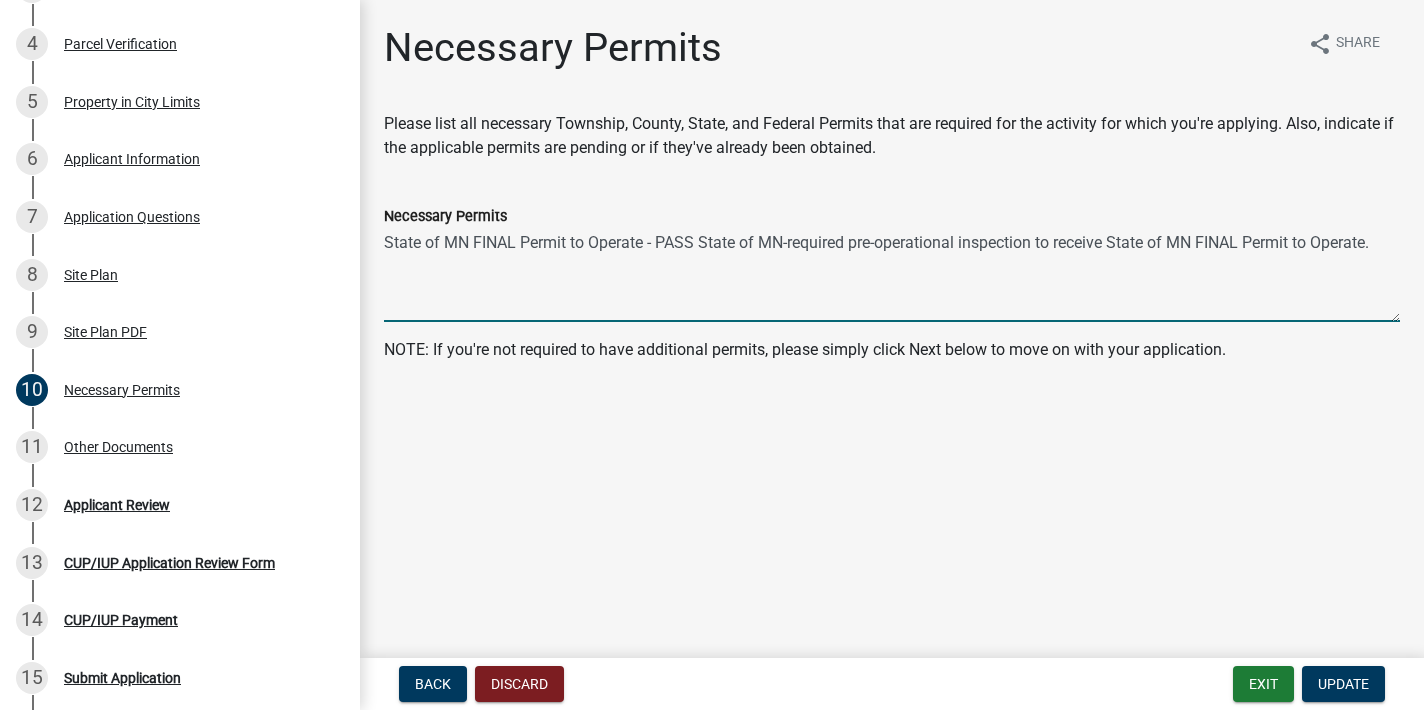click on "State of MN FINAL Permit to Operate - PASS State of MN-required pre-operational inspection to receive State of MN FINAL Permit to Operate." at bounding box center (892, 275) 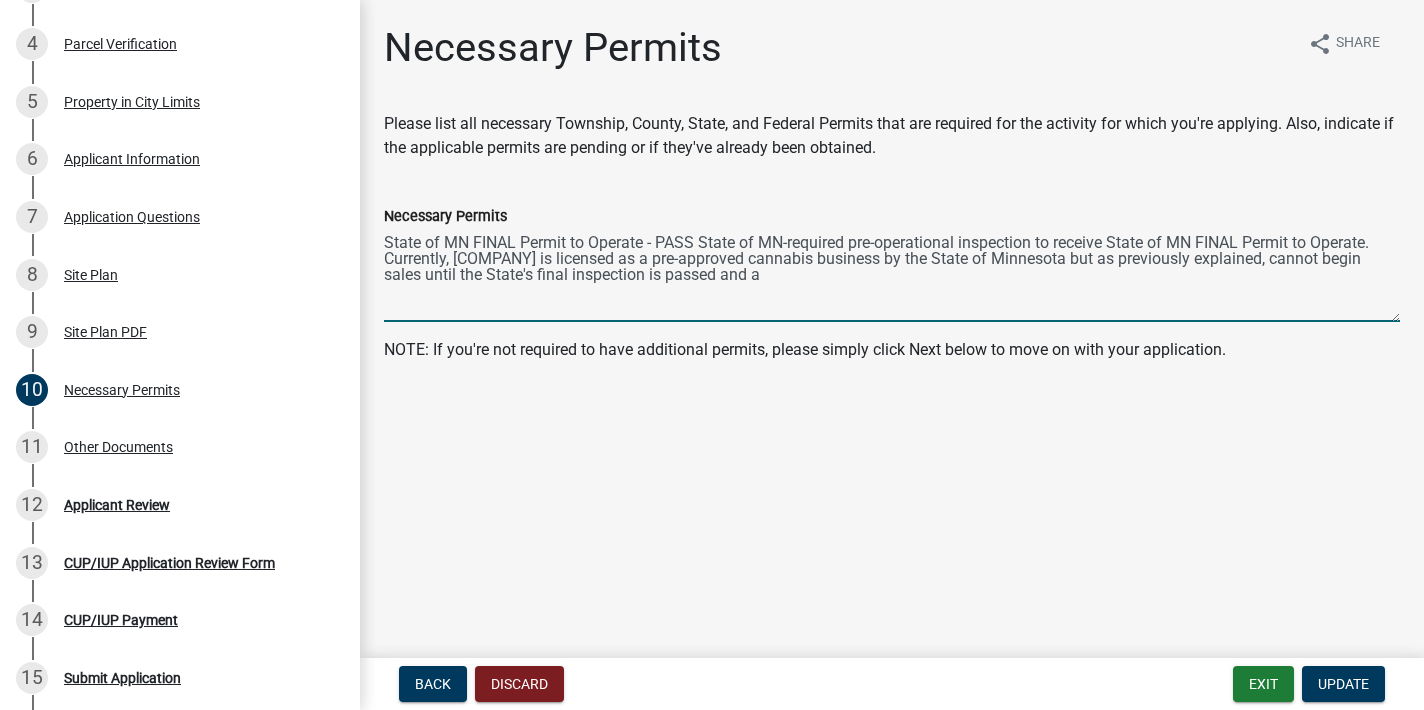 drag, startPoint x: 477, startPoint y: 243, endPoint x: 645, endPoint y: 242, distance: 168.00298 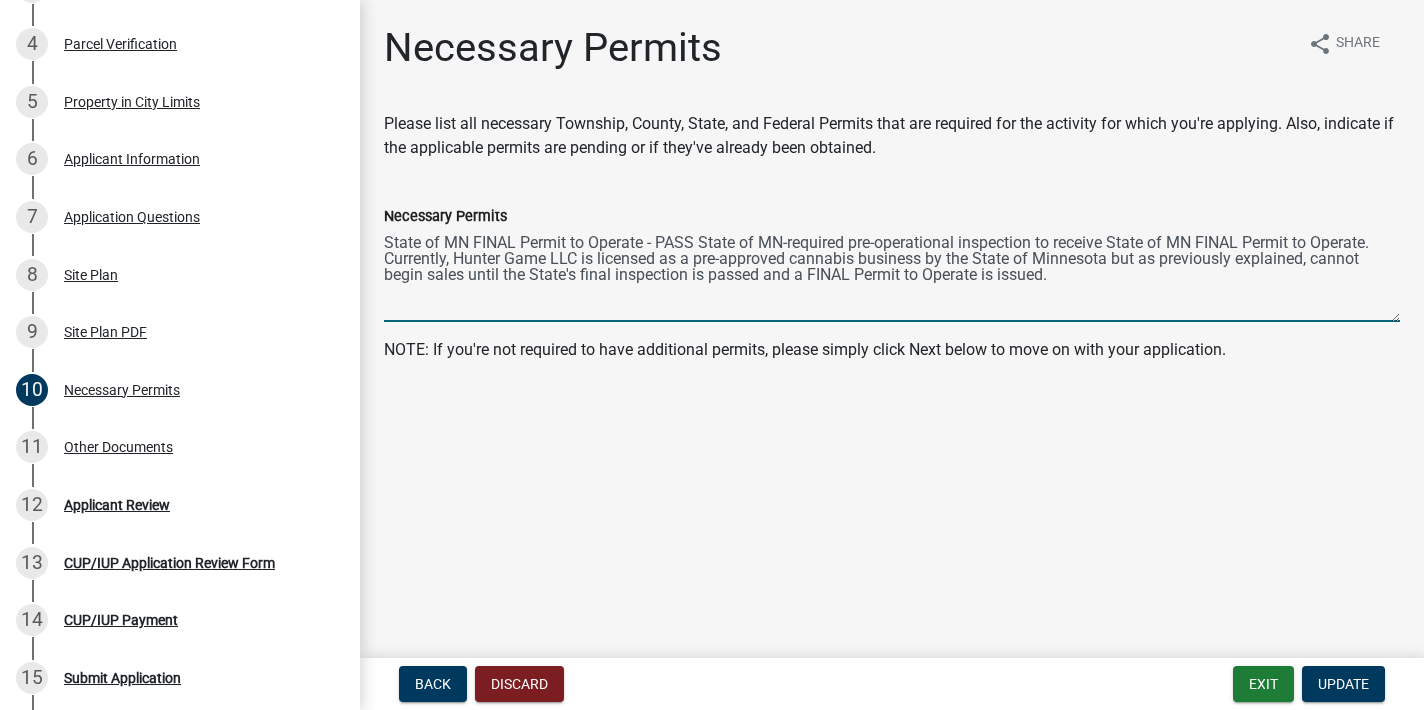 type on "State of MN FINAL Permit to Operate - PASS State of MN-required pre-operational inspection to receive State of MN FINAL Permit to Operate. Currently, Hunter Game LLC is licensed as a pre-approved cannabis business by the State of Minnesota but as previously explained, cannot begin sales until the State's final inspection is passed and a FINAL Permit to Operate is issued." 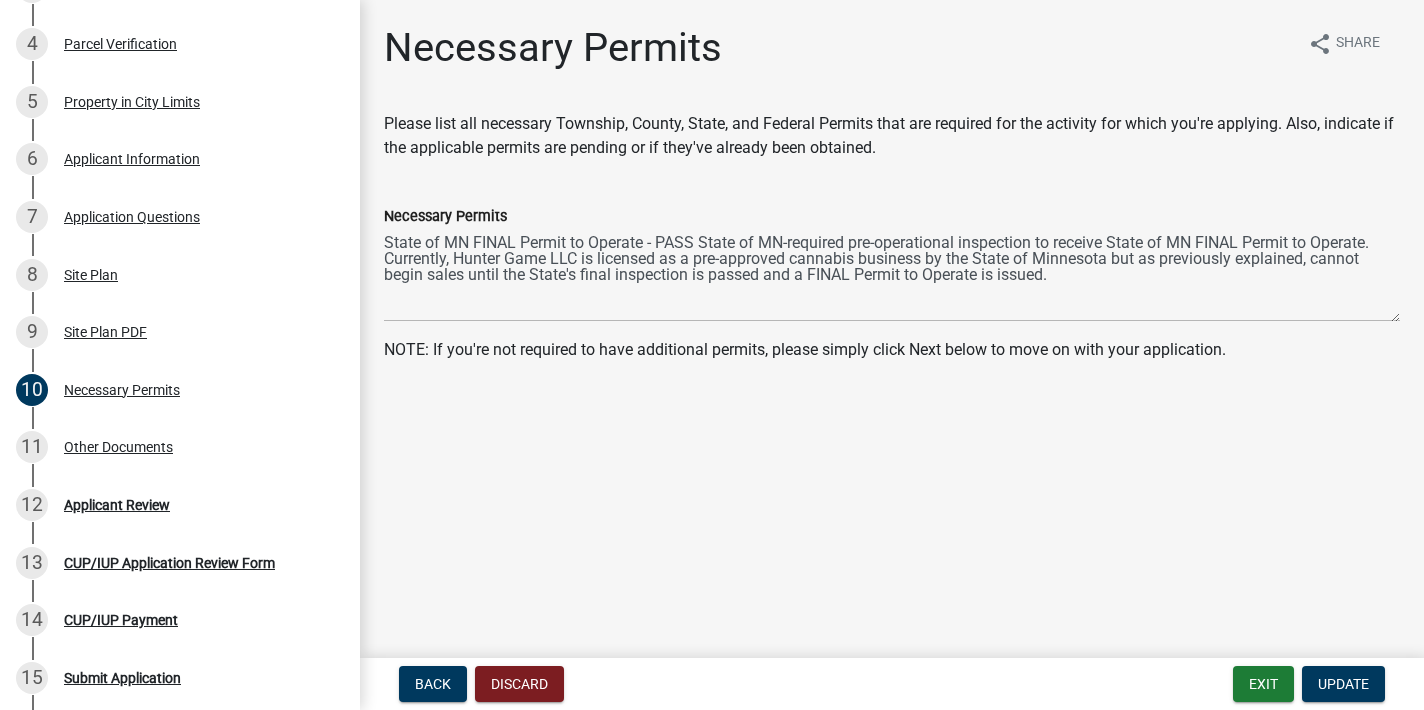 click on "NOTE: If you're not required to have additional permits, please simply click Next below to move on with your application." 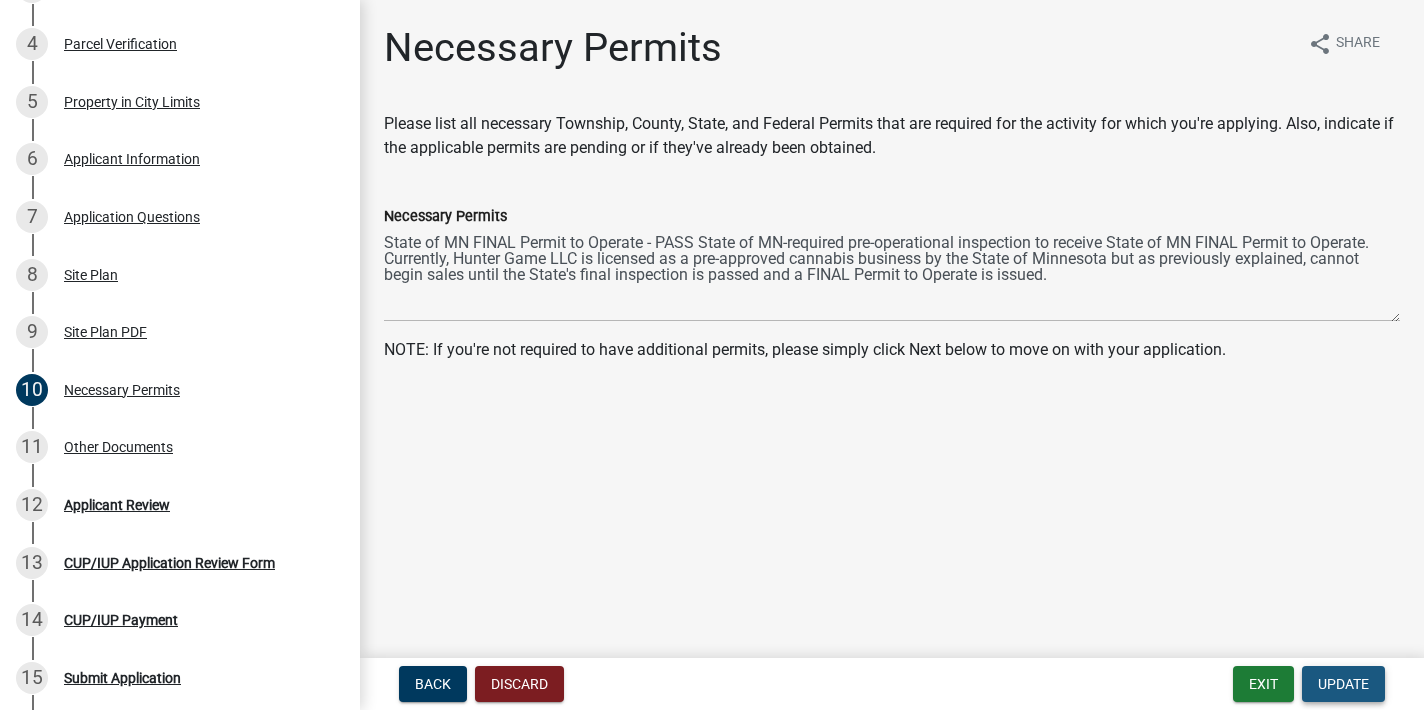 click on "Update" at bounding box center [1343, 684] 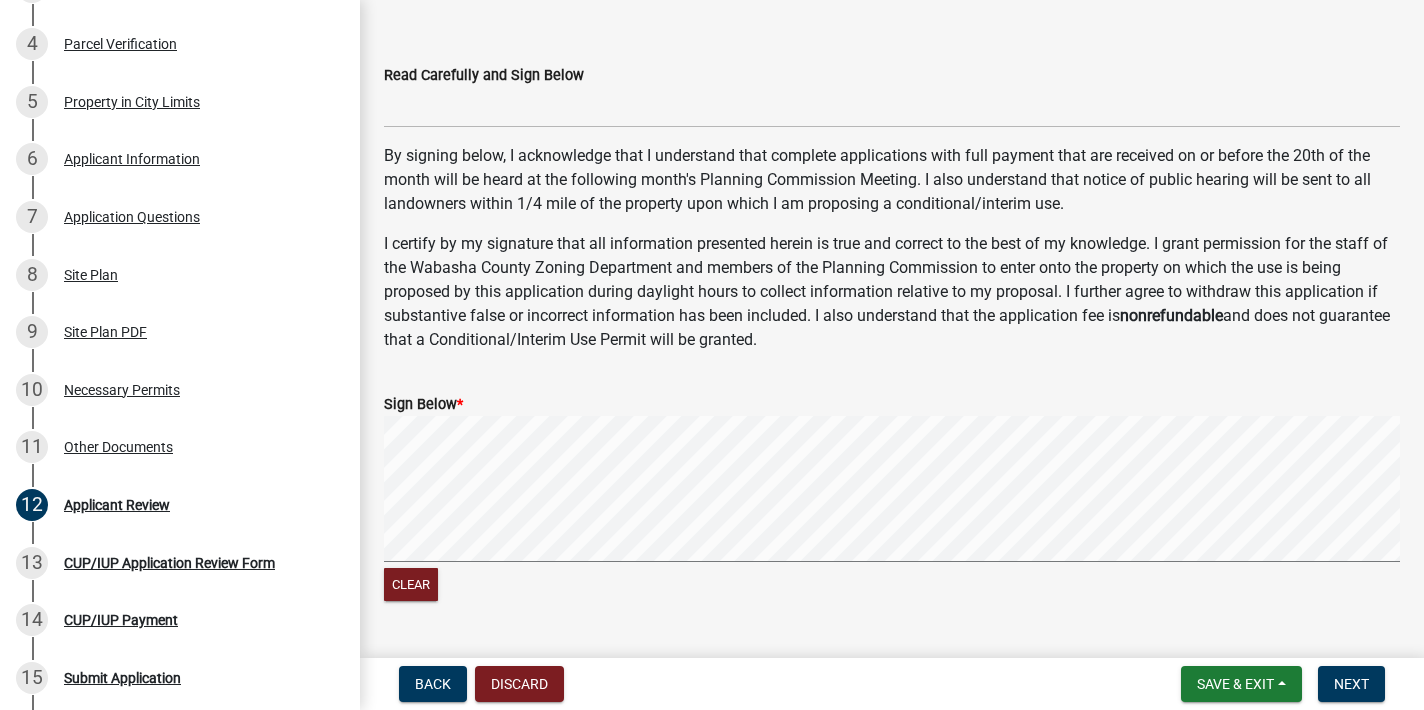 scroll, scrollTop: 33, scrollLeft: 0, axis: vertical 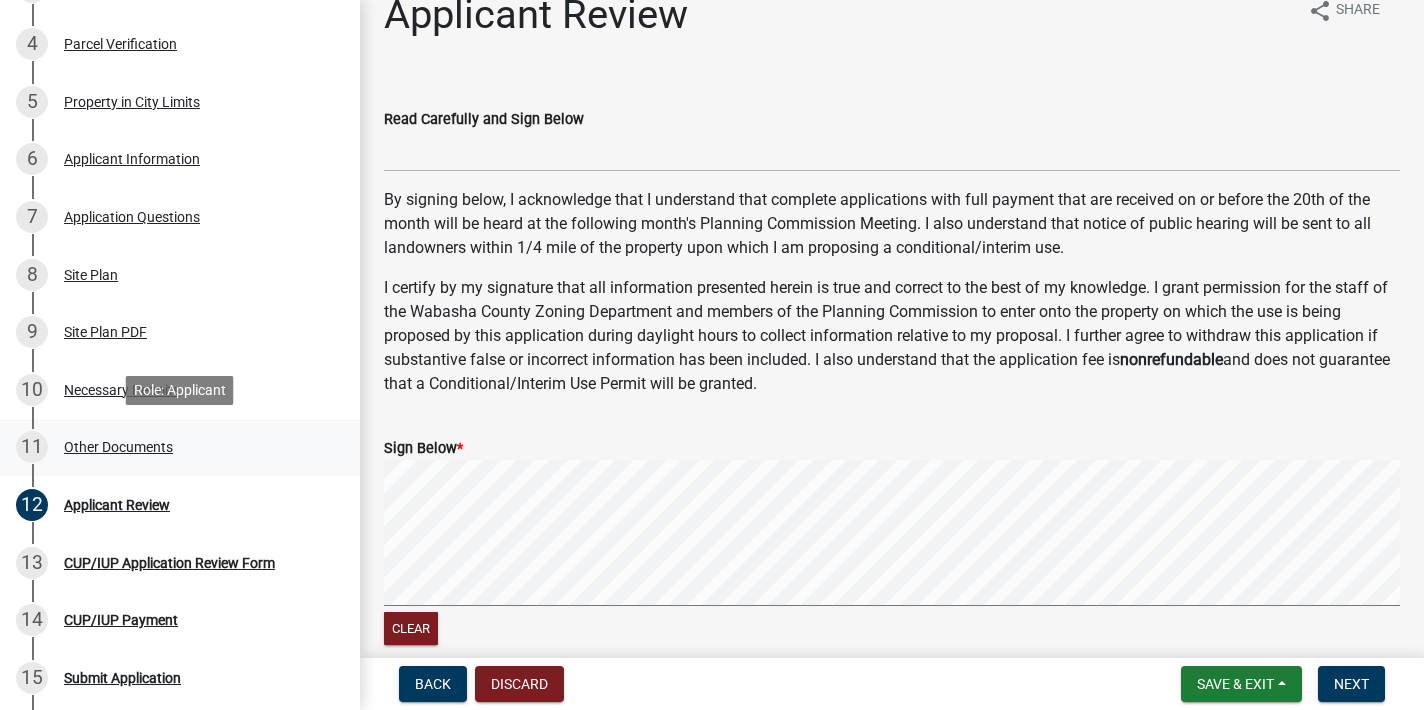 click on "Other Documents" at bounding box center [118, 447] 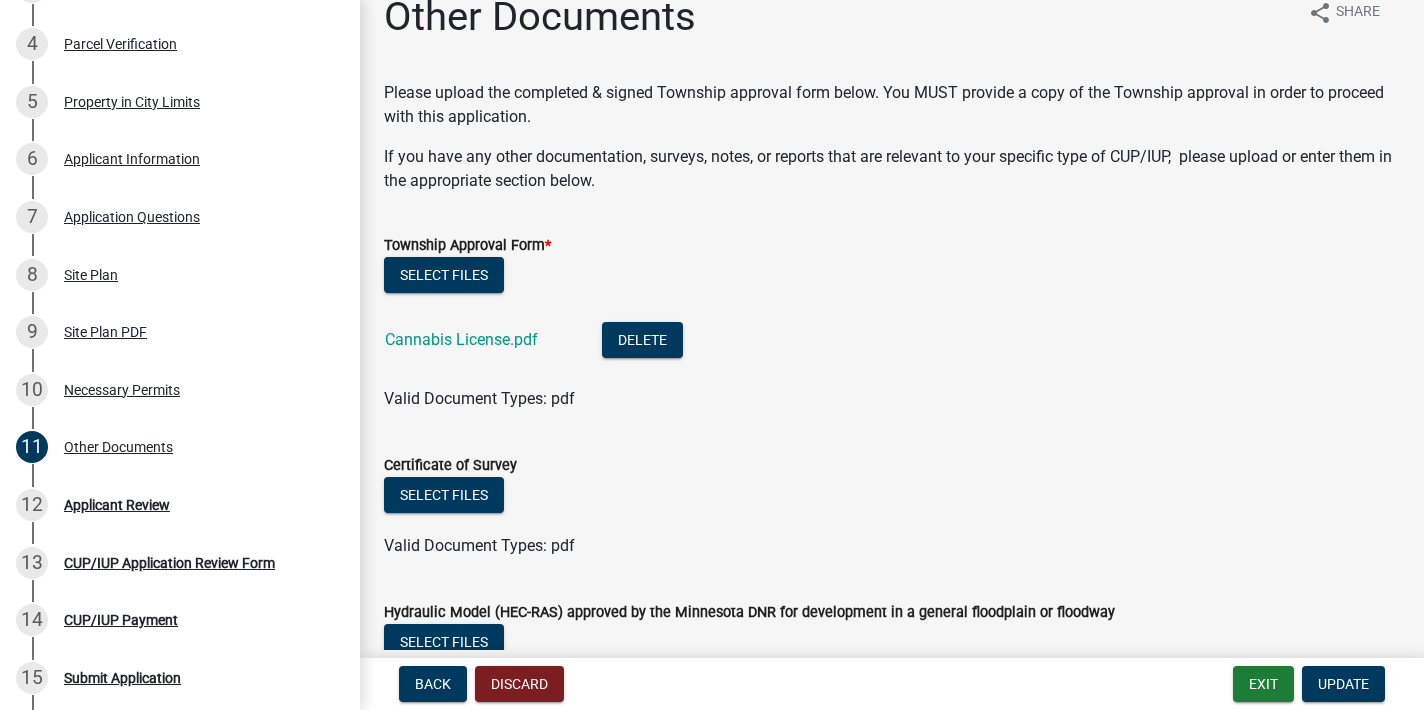 scroll, scrollTop: 24, scrollLeft: 0, axis: vertical 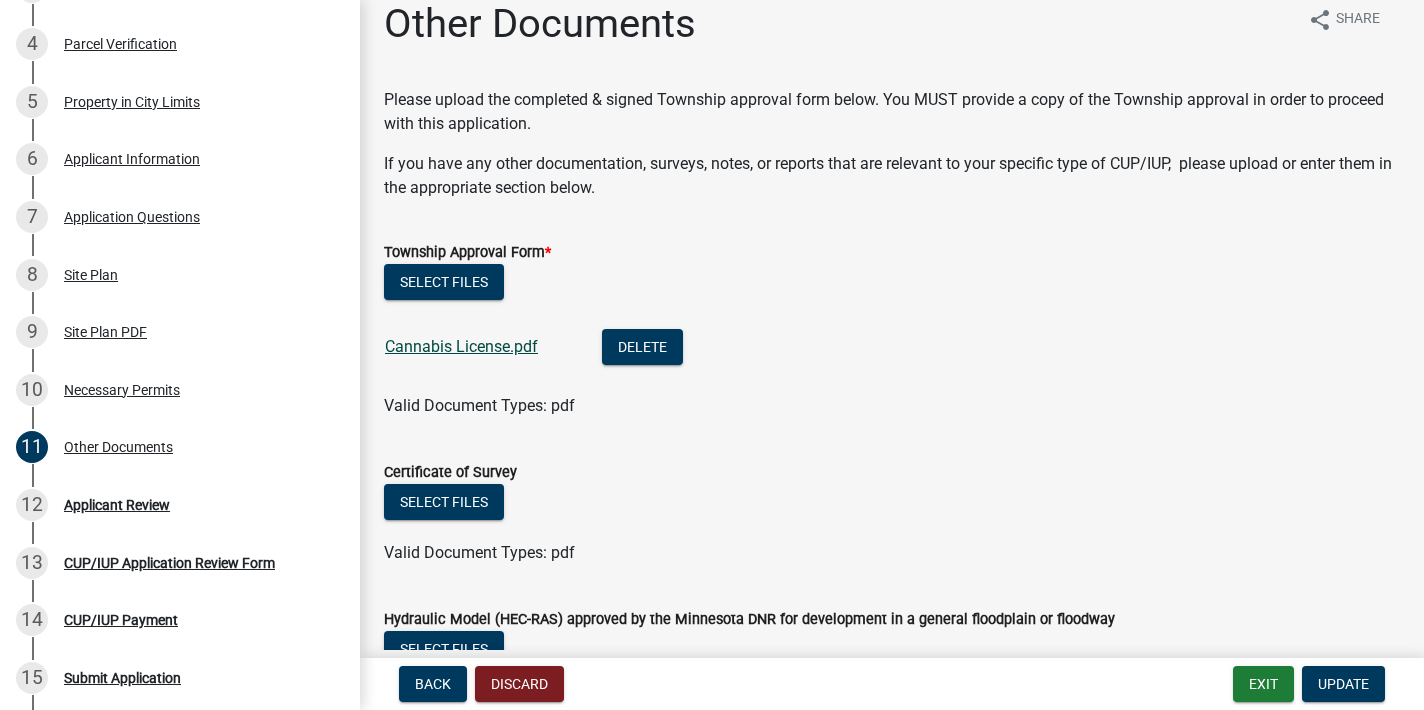 click on "Cannabis License.pdf" 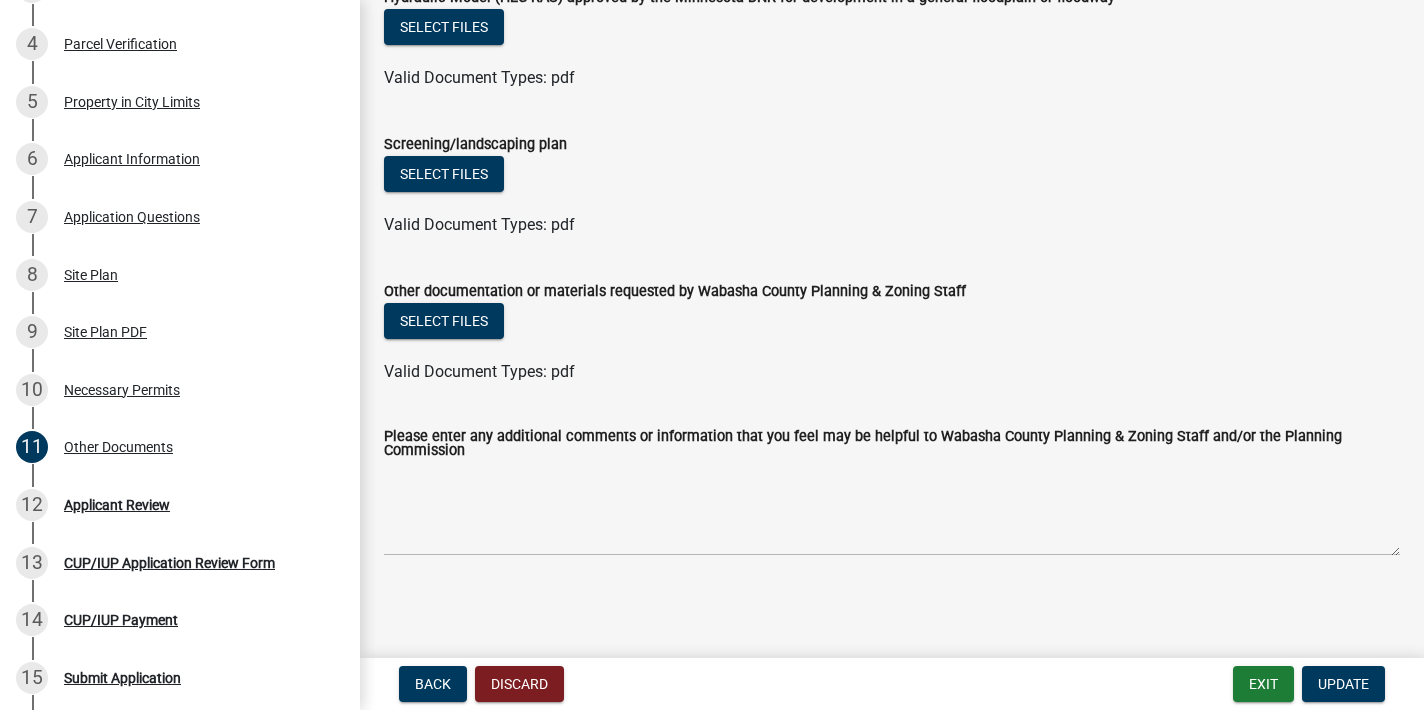 scroll, scrollTop: 646, scrollLeft: 0, axis: vertical 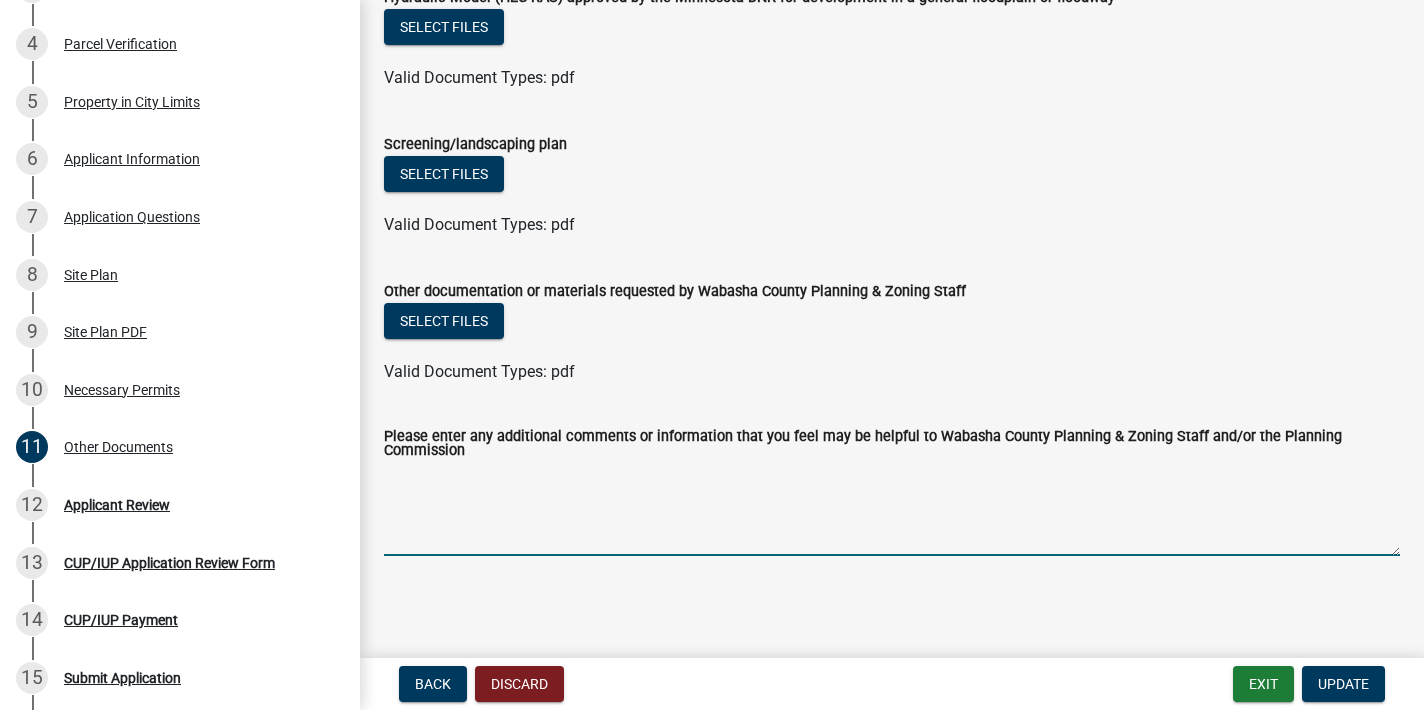 click on "Please enter any additional comments or information that you feel may be helpful to Wabasha County Planning & Zoning Staff and/or the Planning Commission" at bounding box center [892, 509] 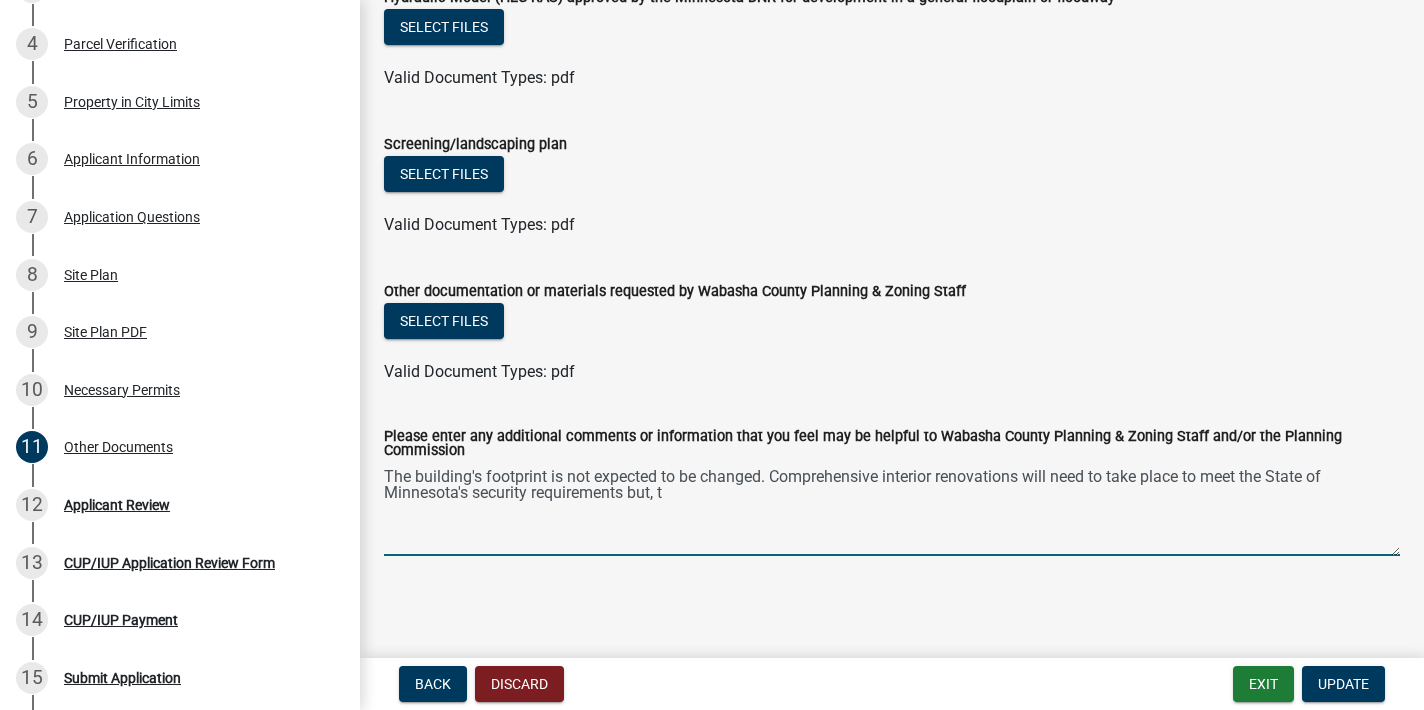 scroll, scrollTop: 646, scrollLeft: 0, axis: vertical 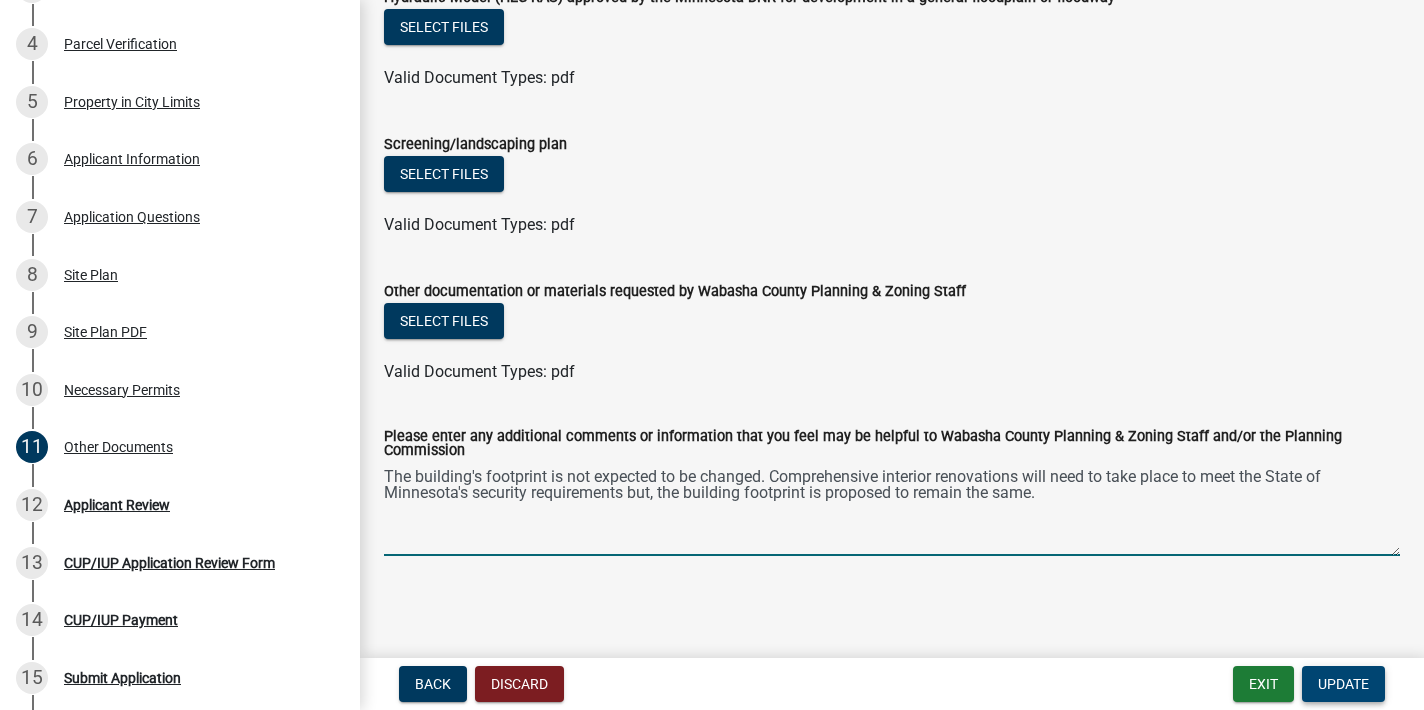 type on "The building's footprint is not expected to be changed. Comprehensive interior renovations will need to take place to meet the State of Minnesota's security requirements but, the building footprint is proposed to remain the same." 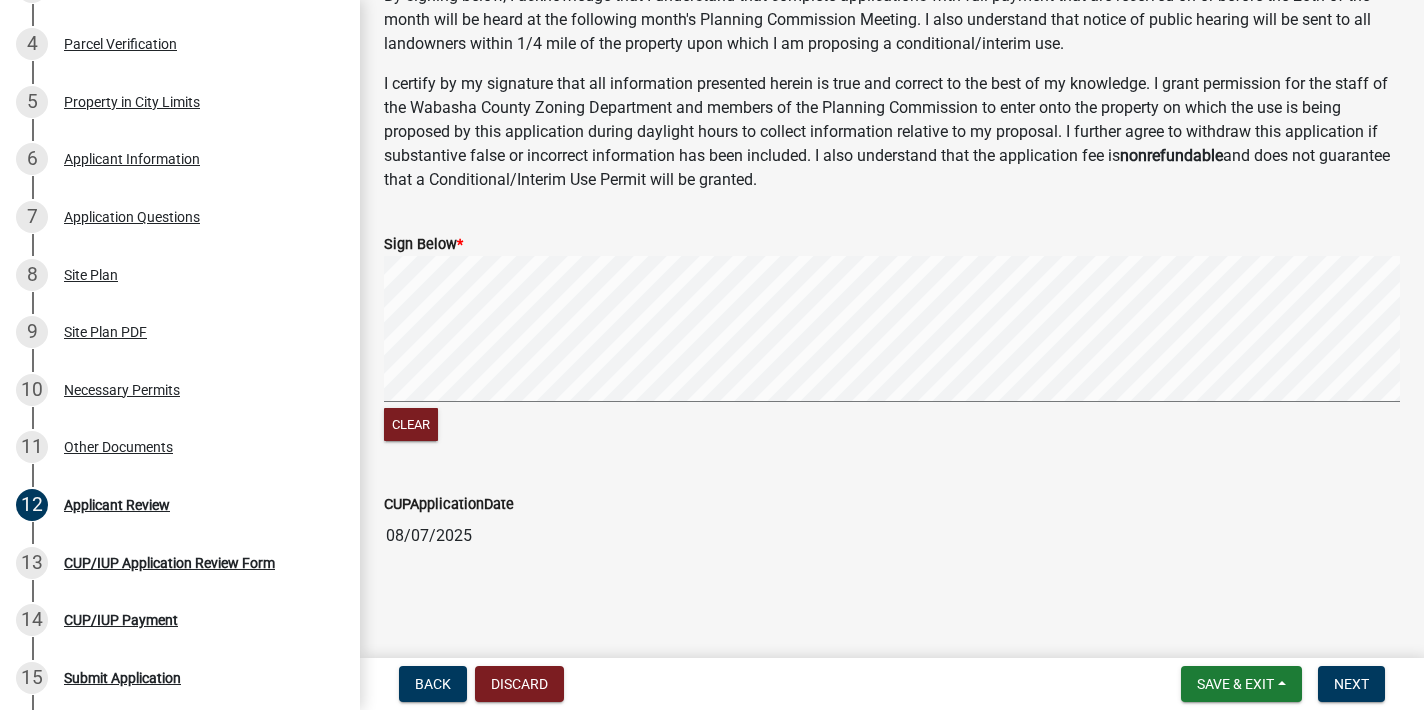 scroll, scrollTop: 236, scrollLeft: 0, axis: vertical 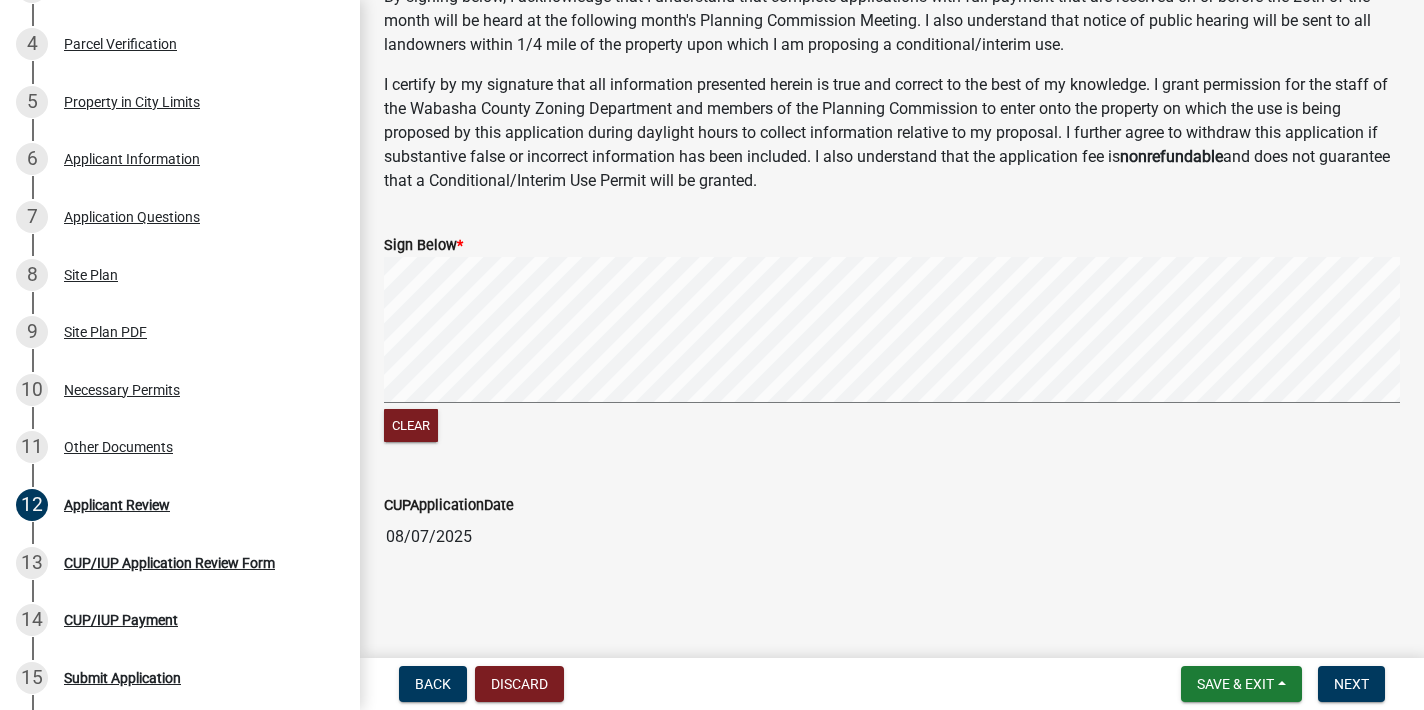 click at bounding box center (892, 333) 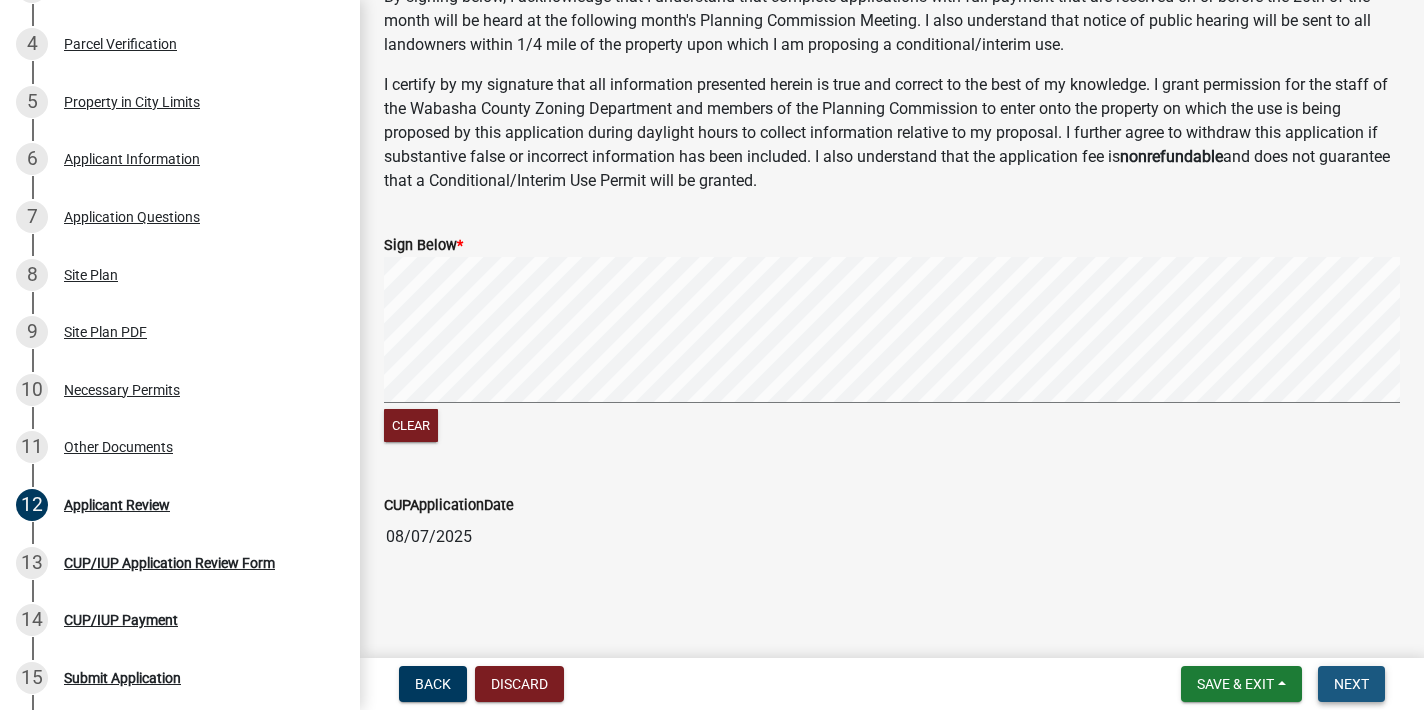 click on "Next" at bounding box center [1351, 684] 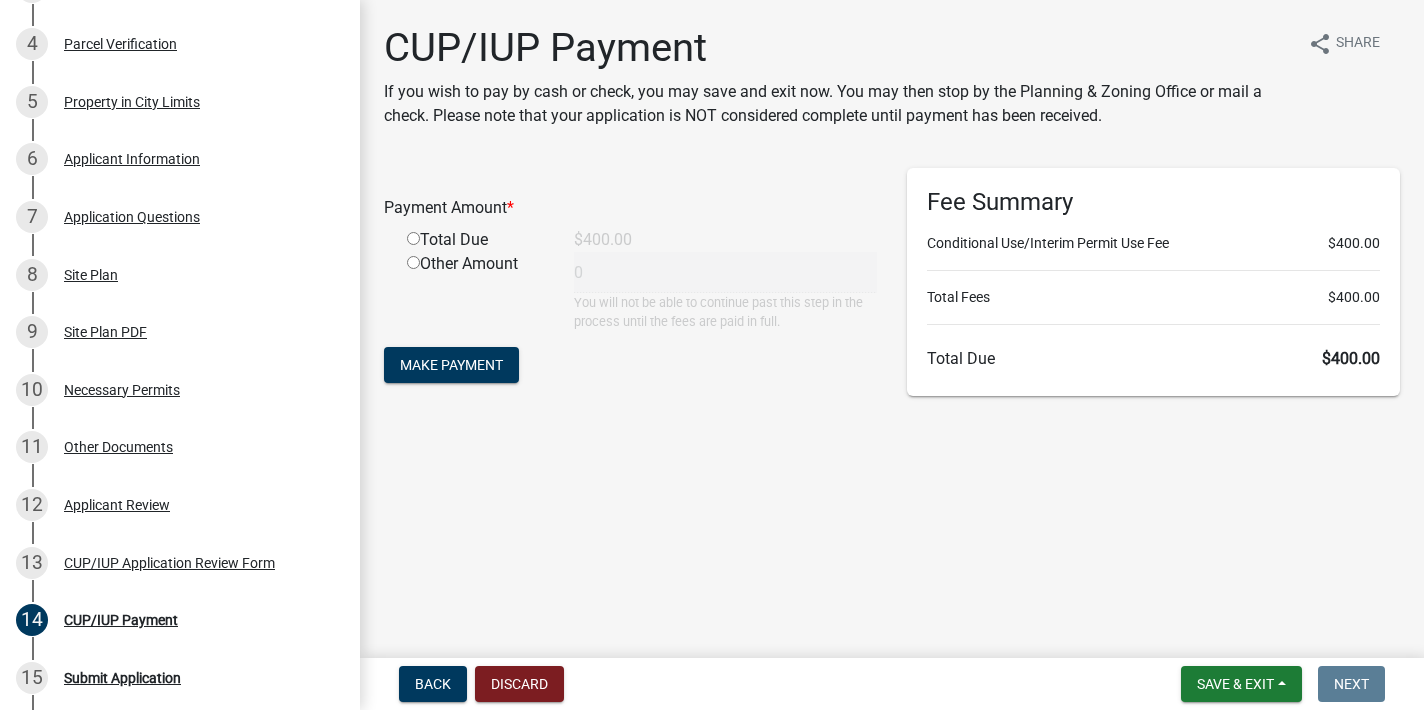 scroll, scrollTop: 0, scrollLeft: 0, axis: both 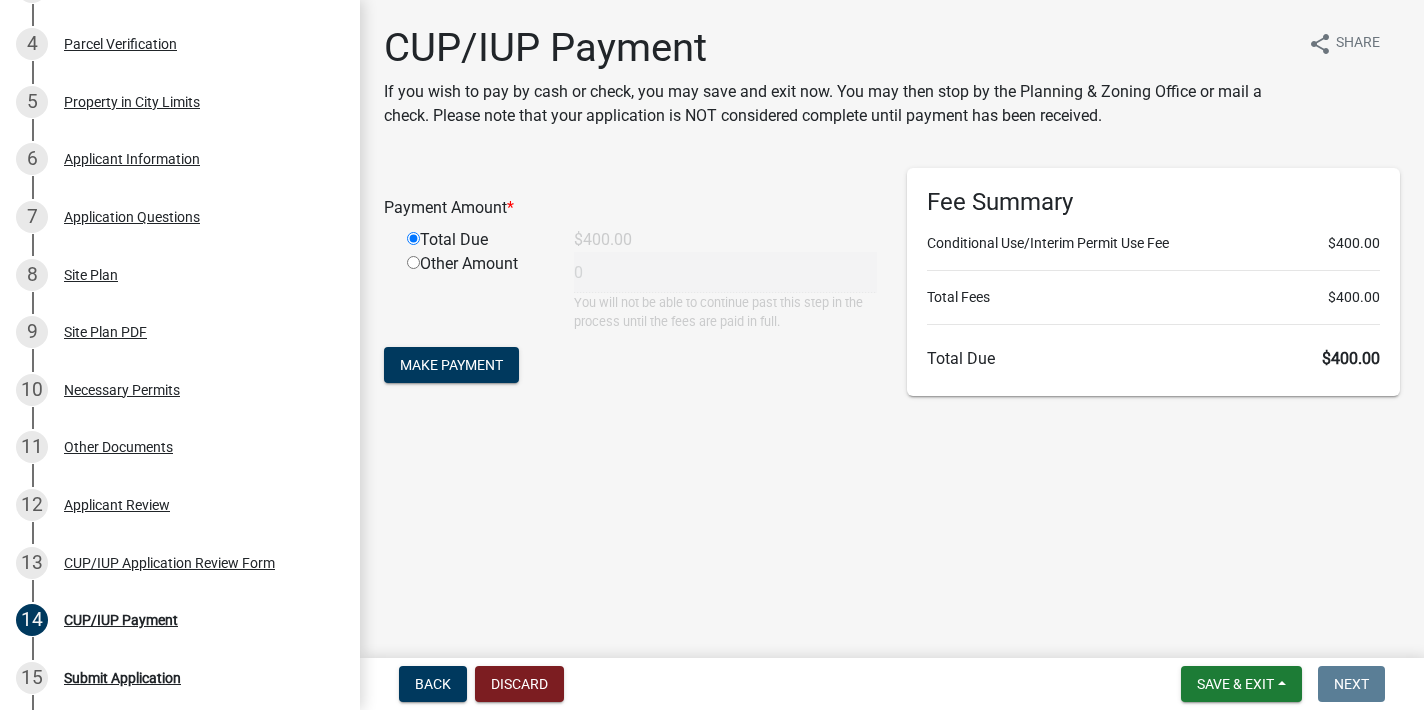 type on "400" 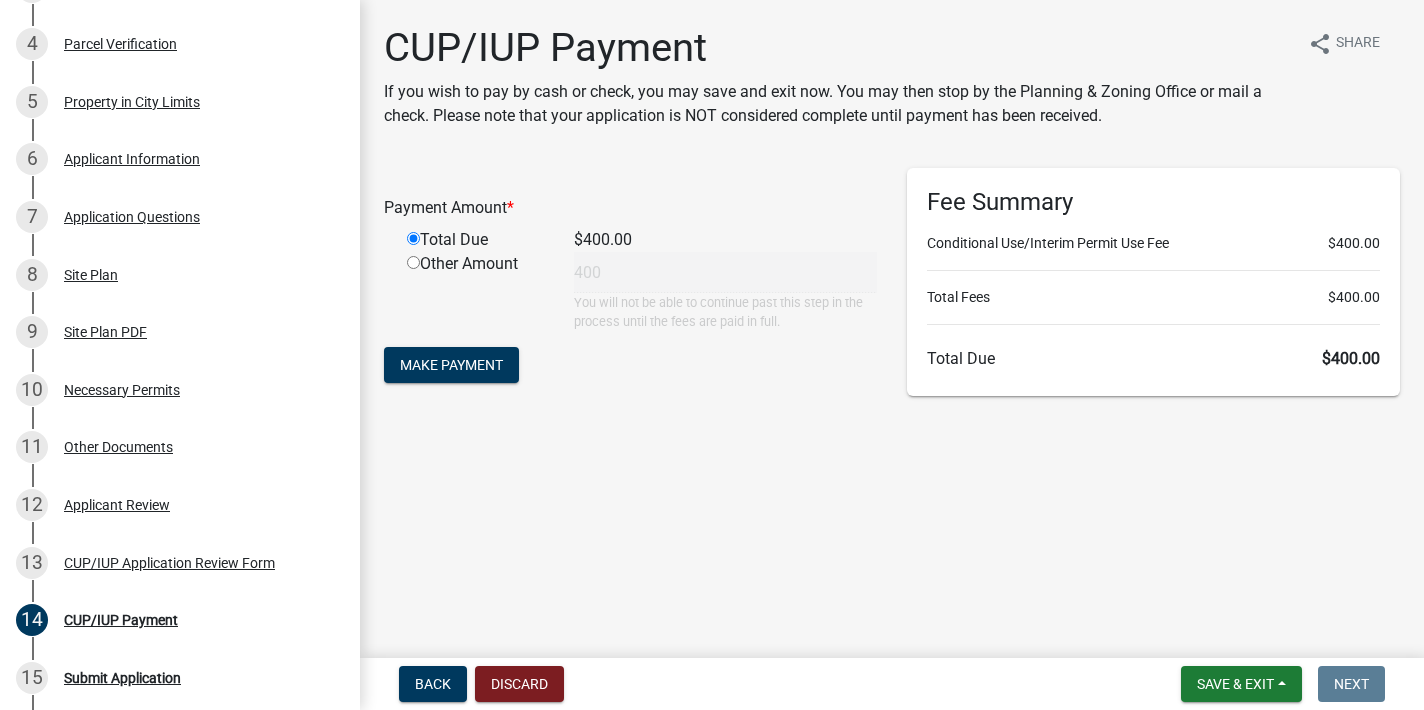 scroll, scrollTop: 0, scrollLeft: 0, axis: both 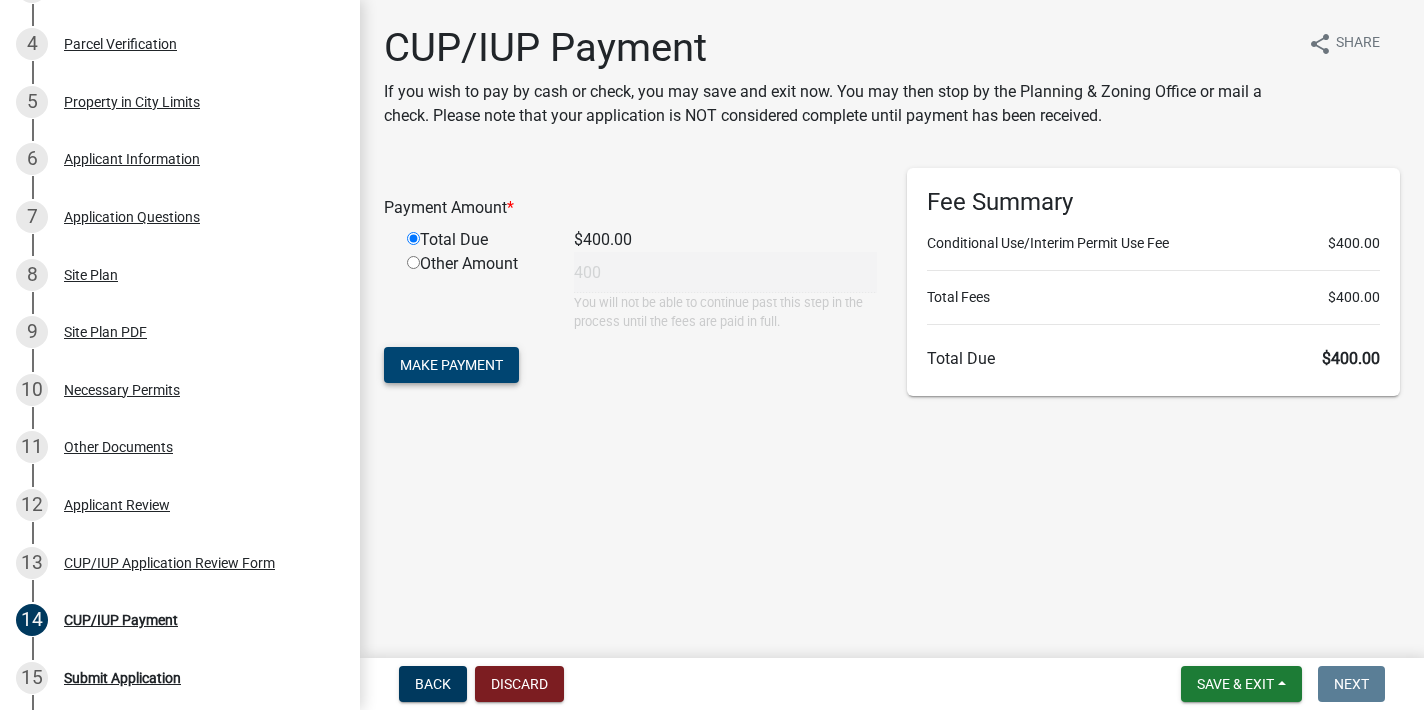 click on "Make Payment" 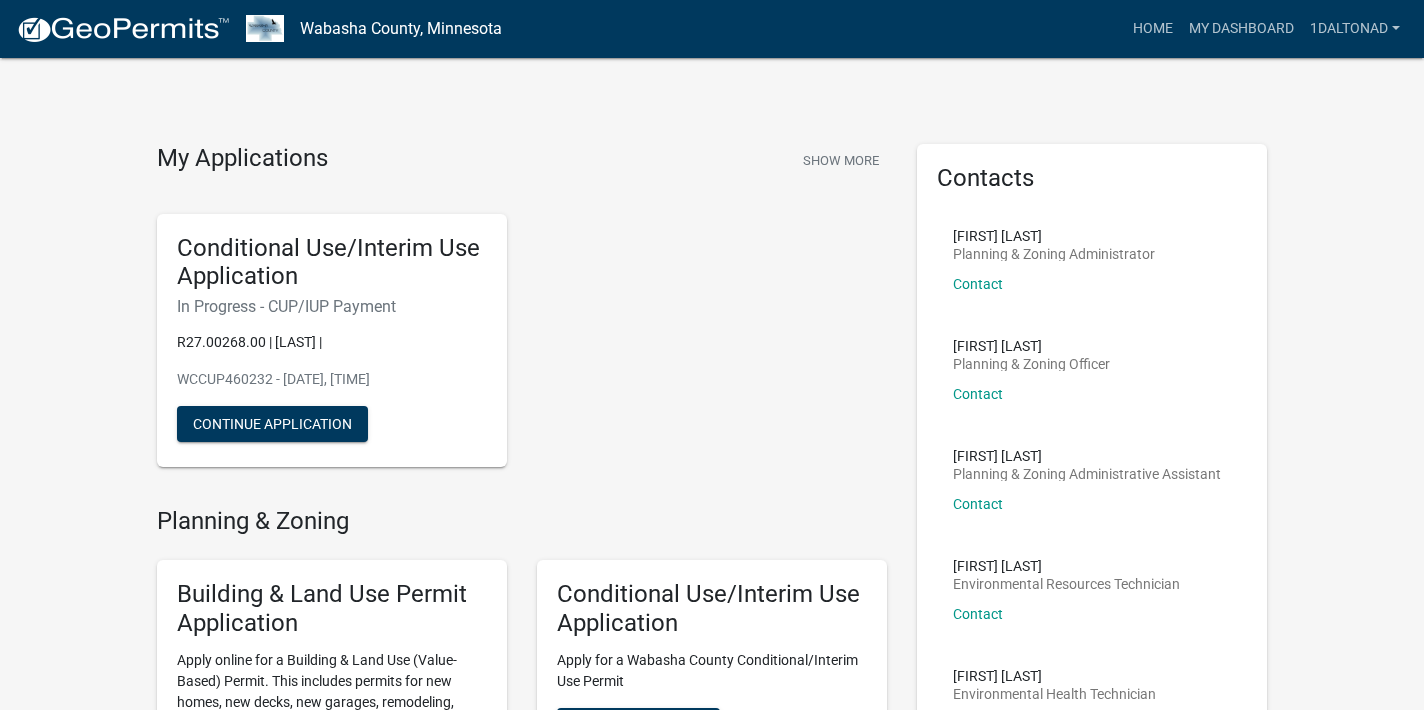 scroll, scrollTop: 0, scrollLeft: 0, axis: both 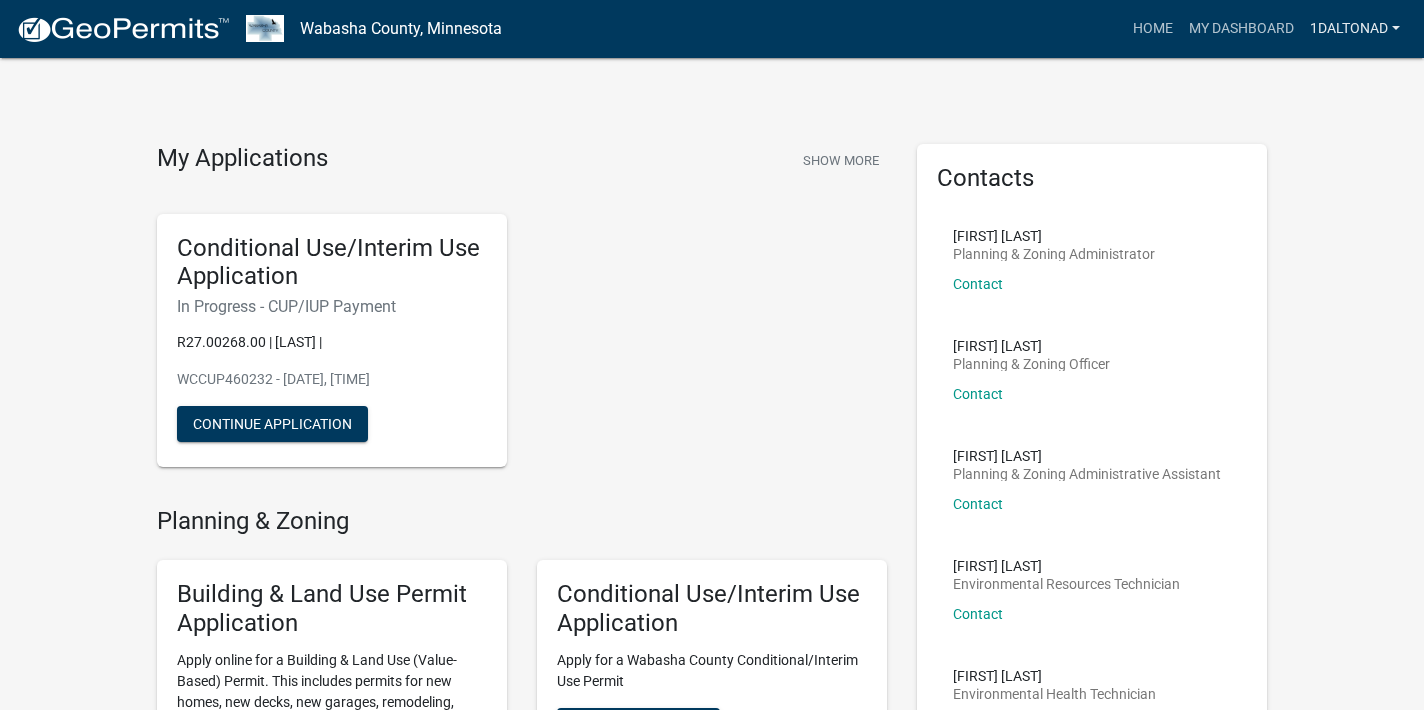 click on "1daltonad" at bounding box center (1355, 29) 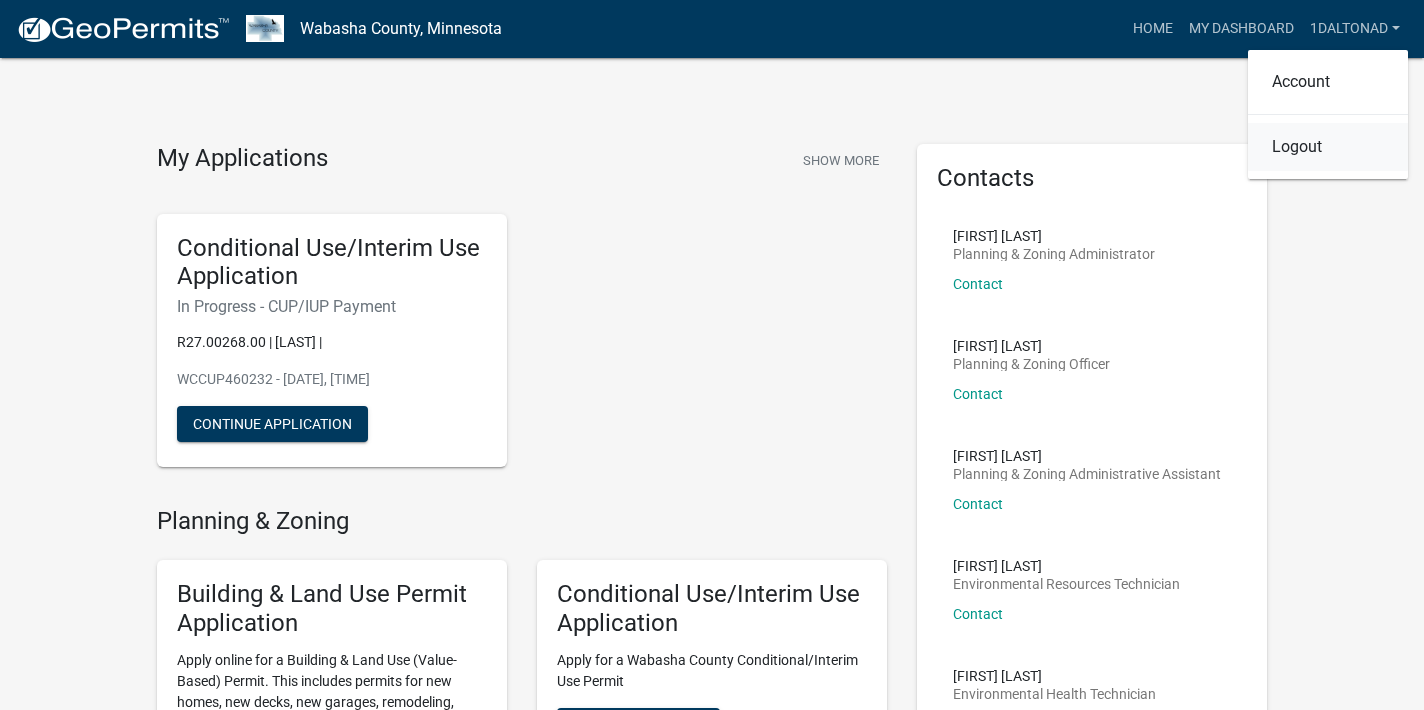 click on "Logout" at bounding box center [1328, 147] 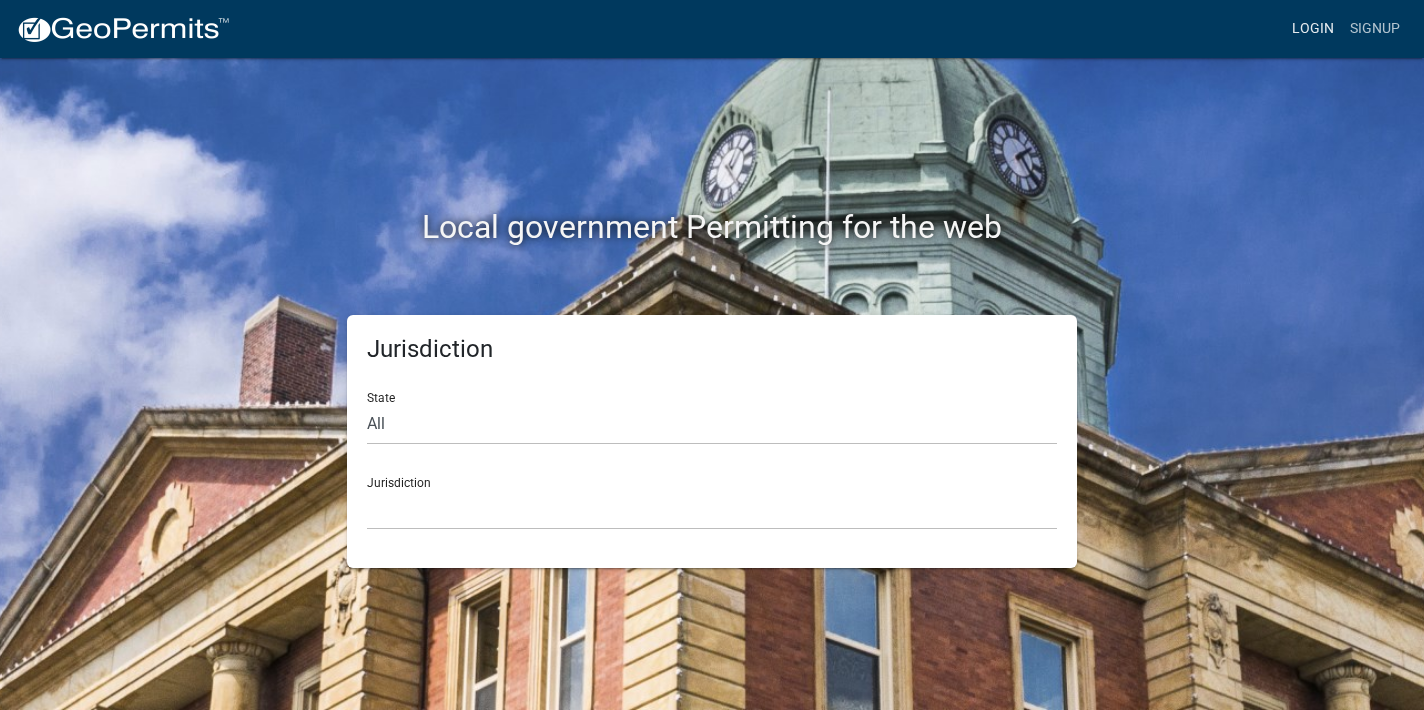 click on "Login" at bounding box center [1313, 29] 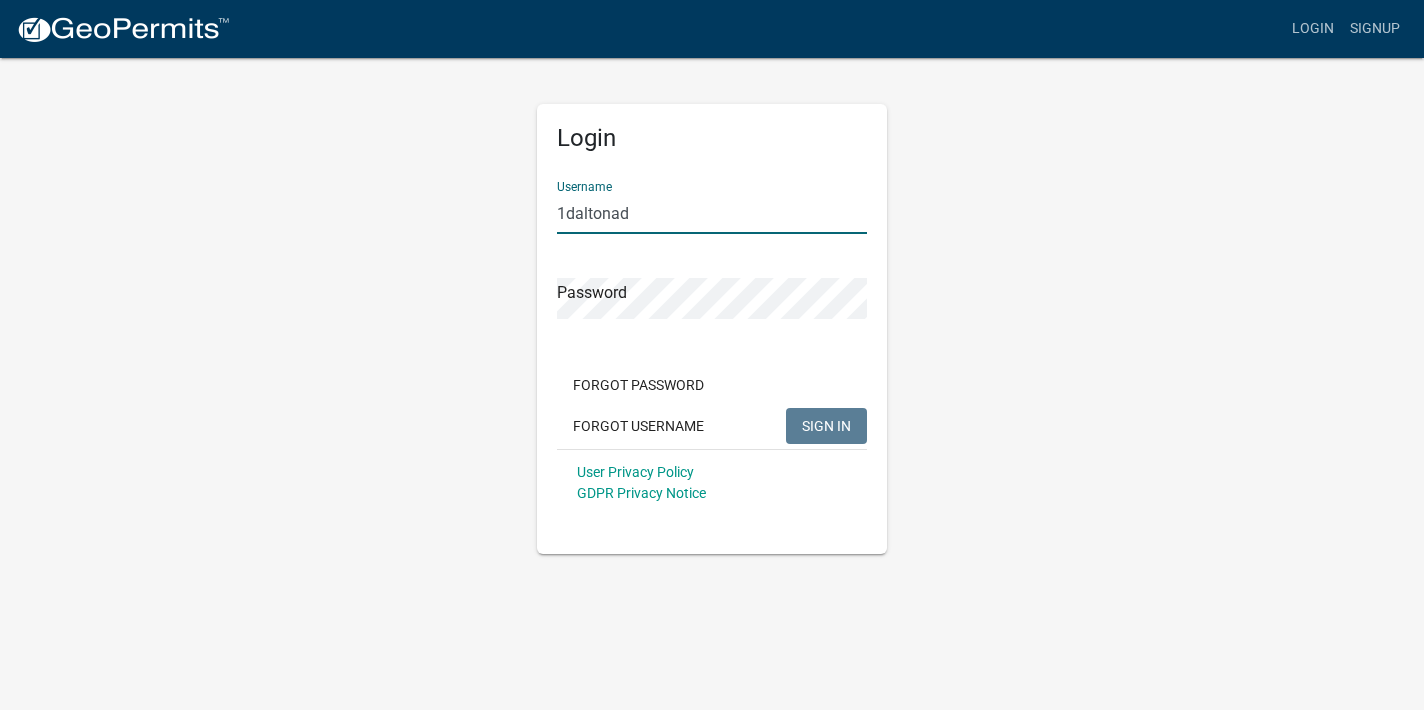 type on "1daltonad" 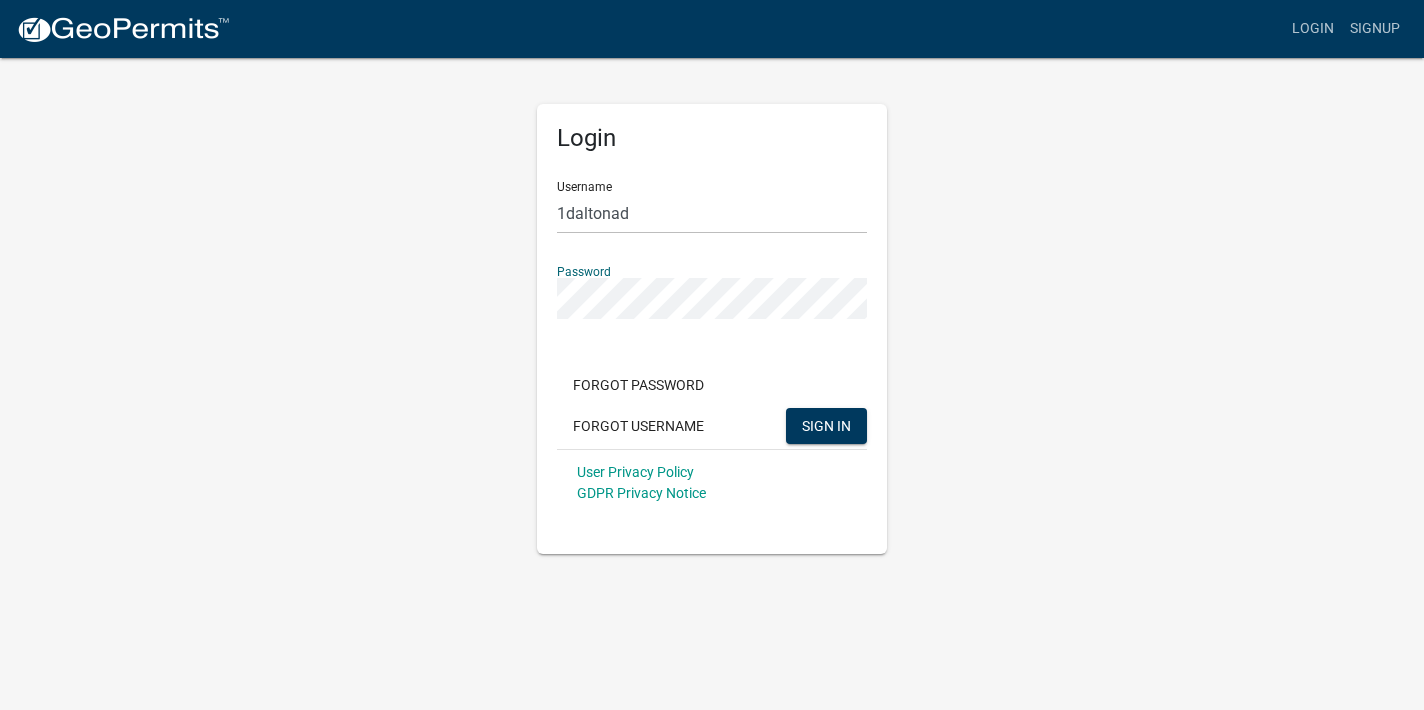 click on "SIGN IN" 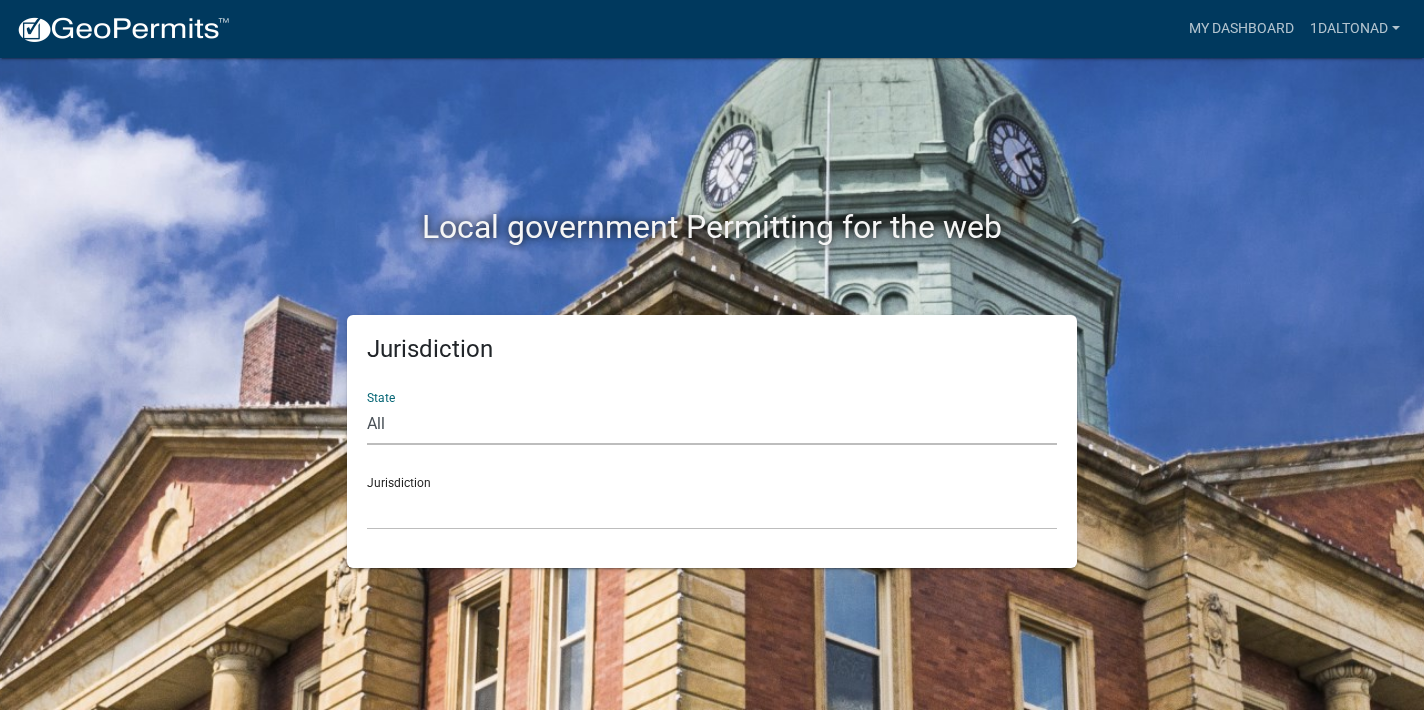 select on "Minnesota" 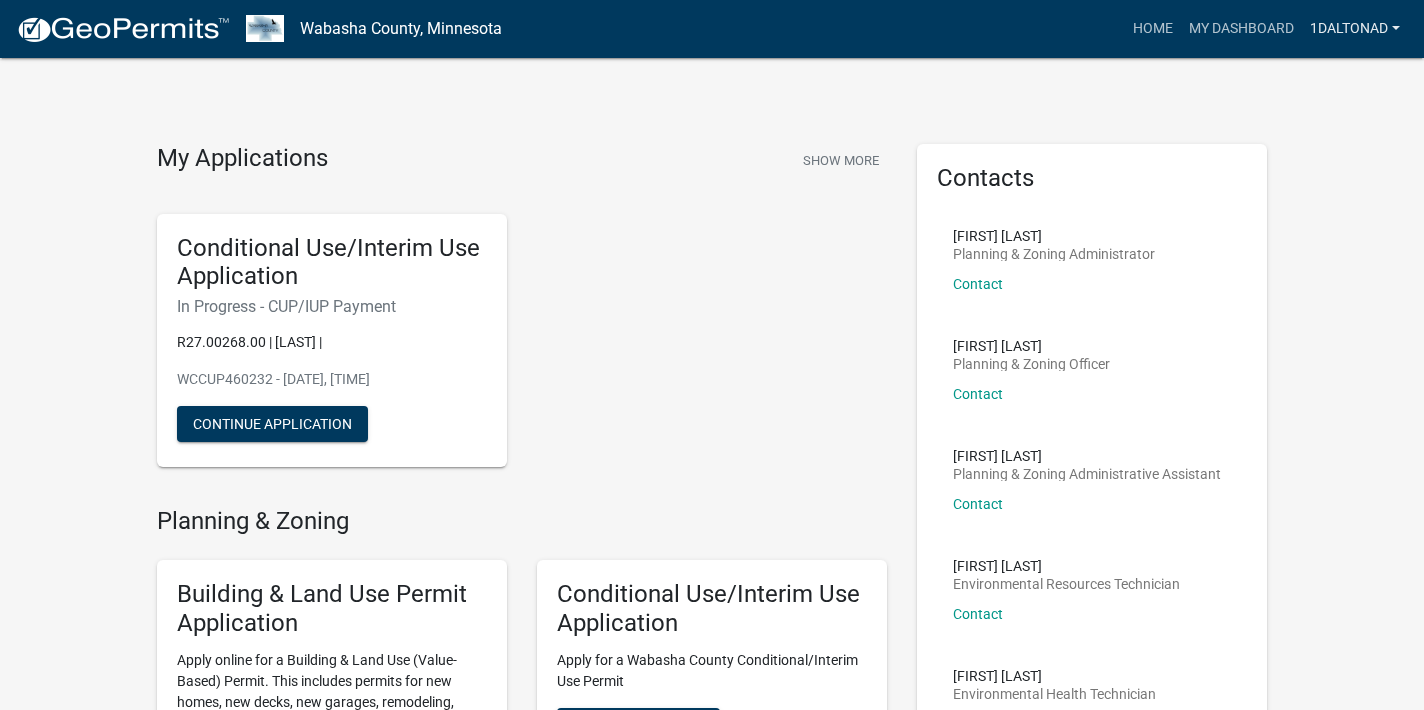 click on "1daltonad" at bounding box center (1355, 29) 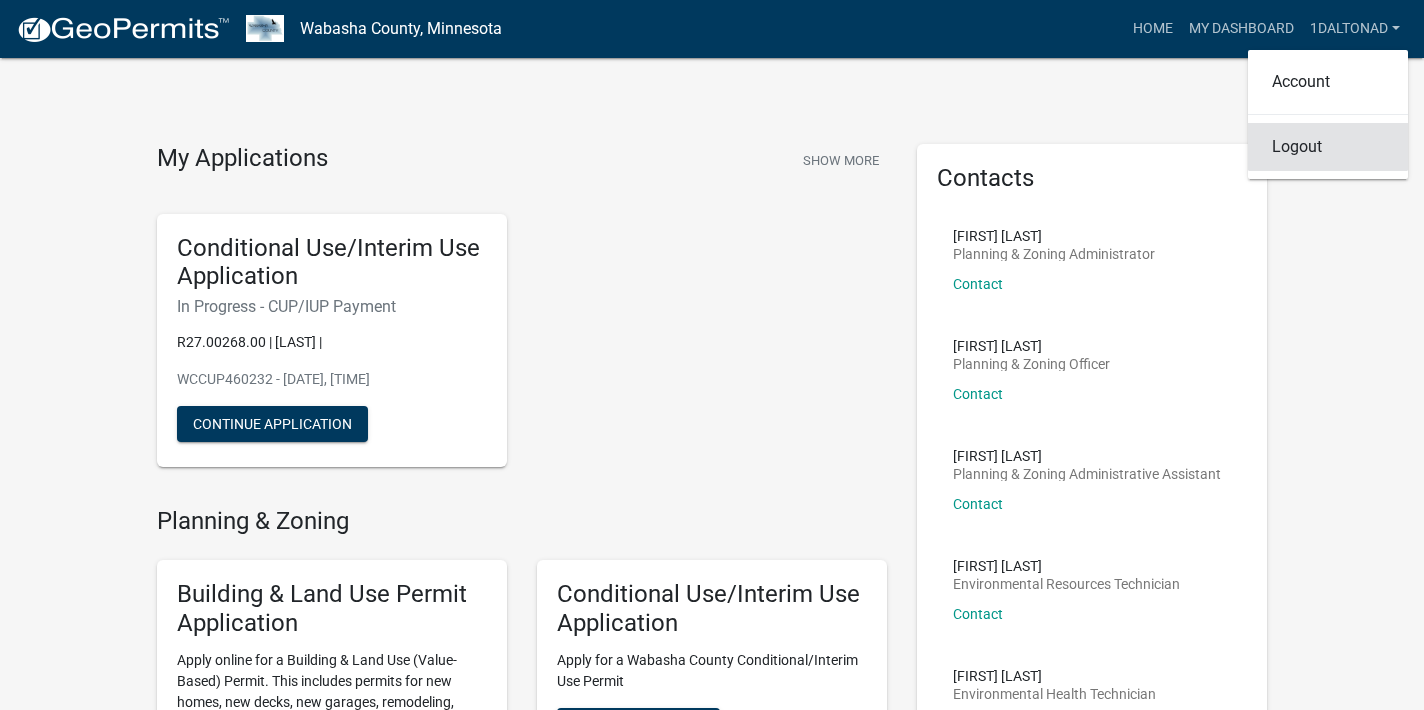 click on "Logout" at bounding box center [1328, 147] 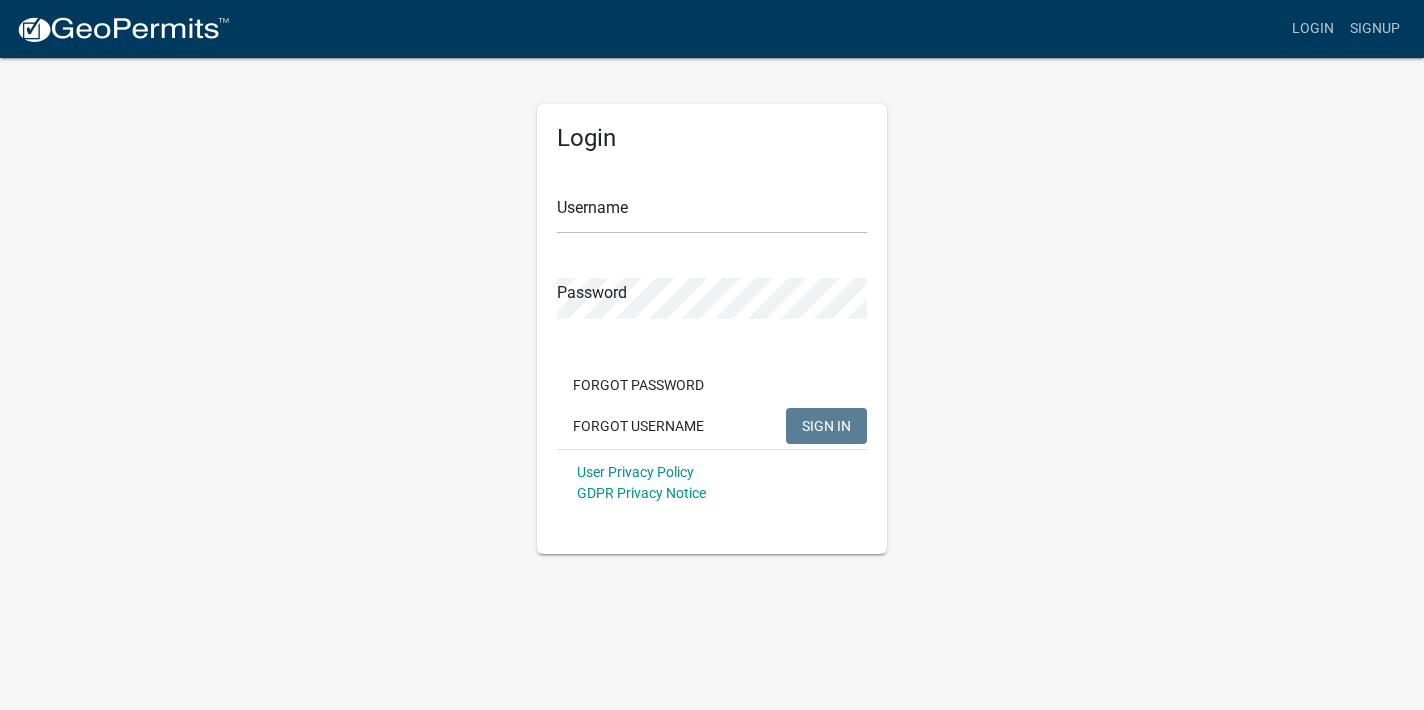 scroll, scrollTop: 0, scrollLeft: 0, axis: both 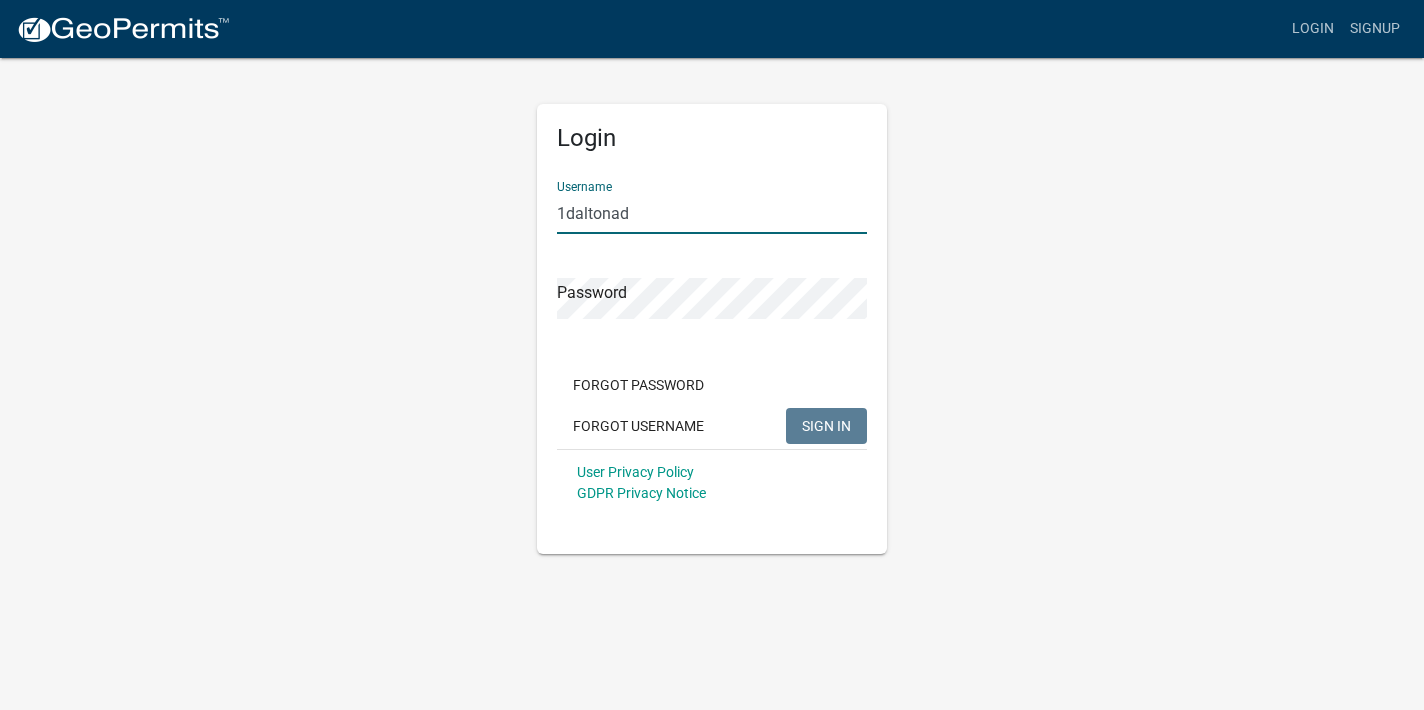 type on "1daltonad" 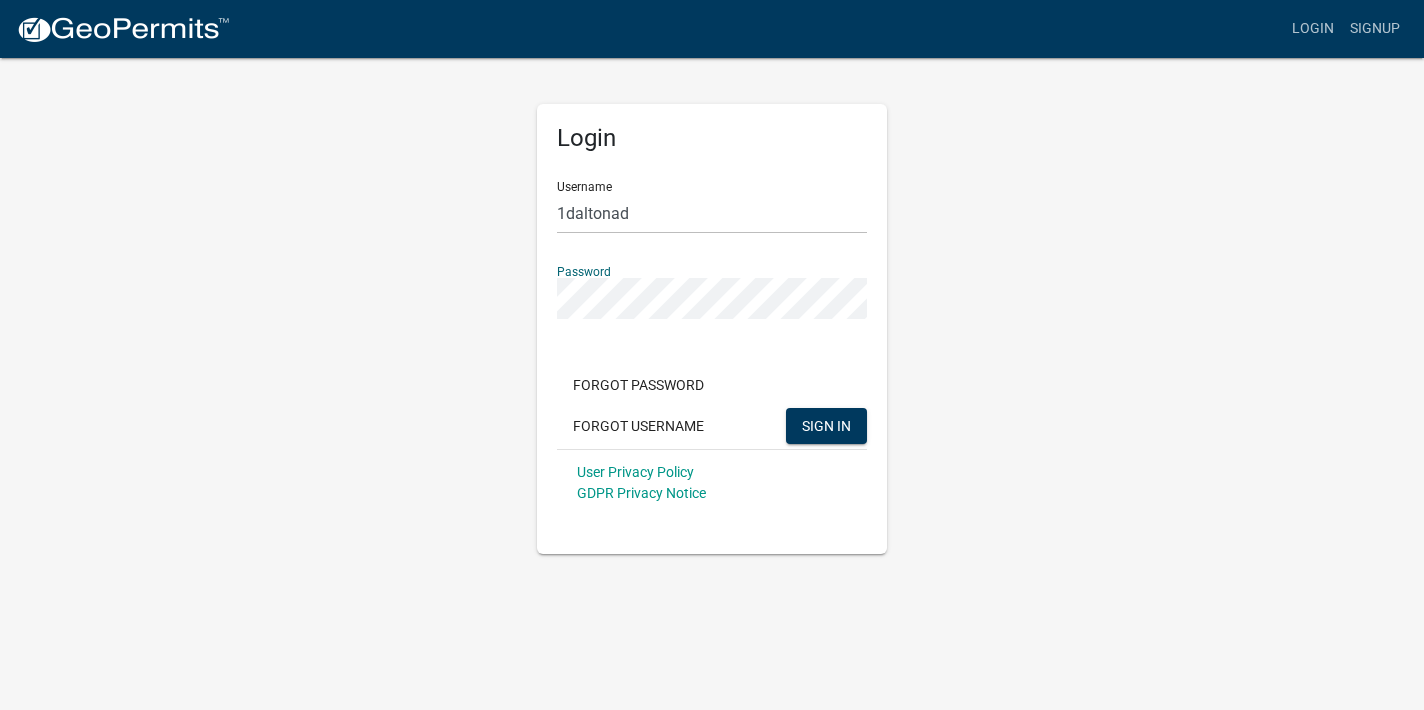 click on "SIGN IN" 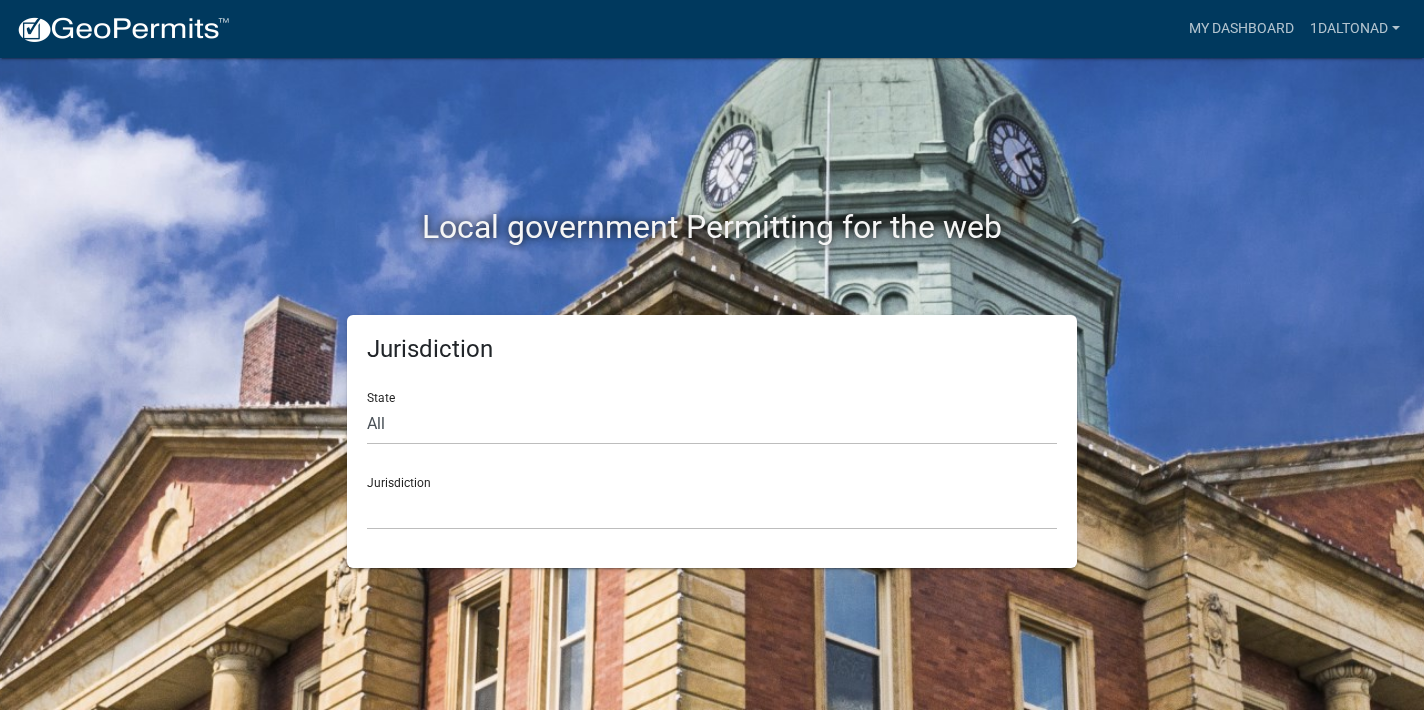 click on "State All  Colorado   Georgia   Indiana   Iowa   Kansas   Minnesota   Ohio   South Carolina   Wisconsin  Jurisdiction  Custer County, Colorado   City of Bainbridge, Georgia   Cook County, Georgia   Crawford County, Georgia   Gilmer County, Georgia   Haralson County, Georgia   Jasper County, Georgia   Madison County, Georgia   Putnam County, Georgia   Talbot County, Georgia   Troup County, Georgia   City of Charlestown, Indiana   City of Jeffersonville, Indiana   City of Logansport, Indiana   Decatur County, Indiana   Grant County, Indiana   Howard County, Indiana   Huntington County, Indiana   Jasper County, Indiana   Kosciusko County, Indiana   La Porte County, Indiana   Miami County, Indiana   Montgomery County, Indiana   Morgan County, Indiana   Newton County, Indiana   Porter County, Indiana   River Ridge Development Authority, Indiana   Tippecanoe County, Indiana   Vigo County, Indiana   Wells County, Indiana   Whitley County, Indiana   Boone County, Iowa   Butler County, Iowa   Cerro Gordo County, Iowa" 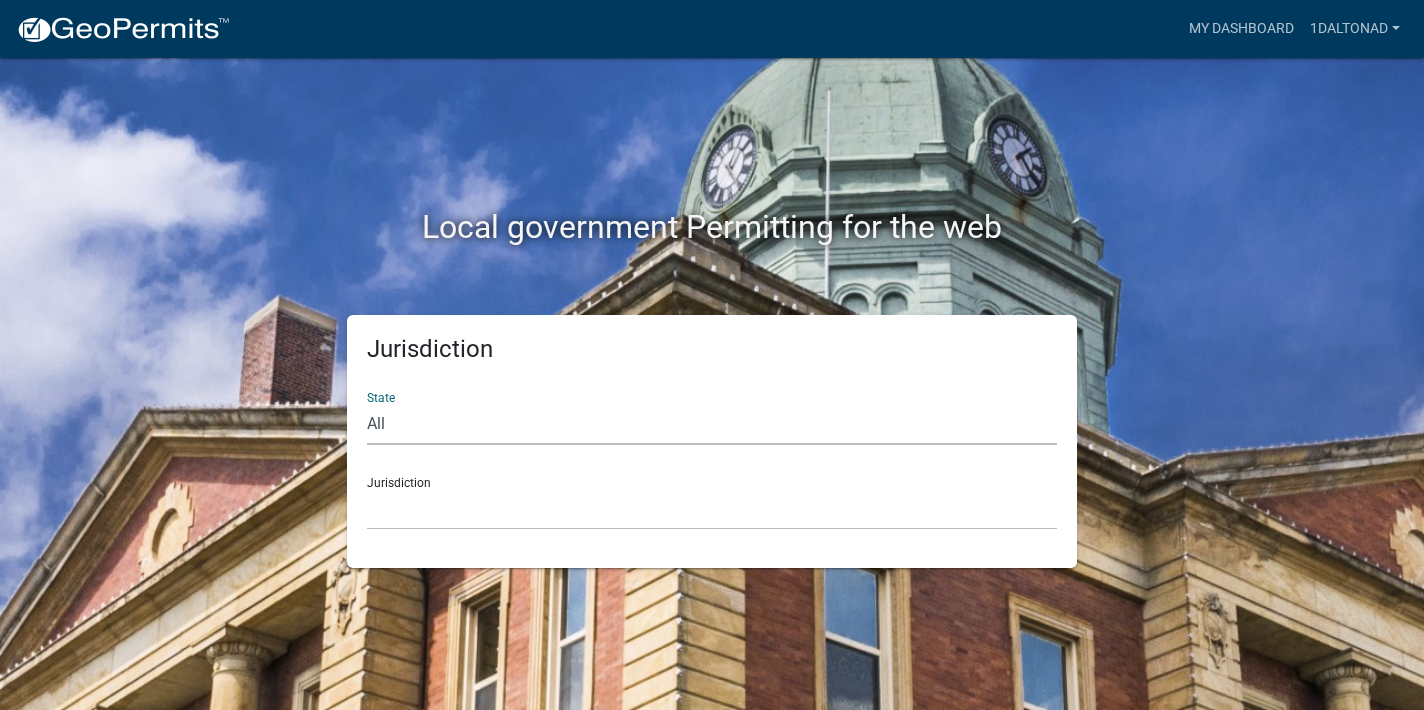 select on "Minnesota" 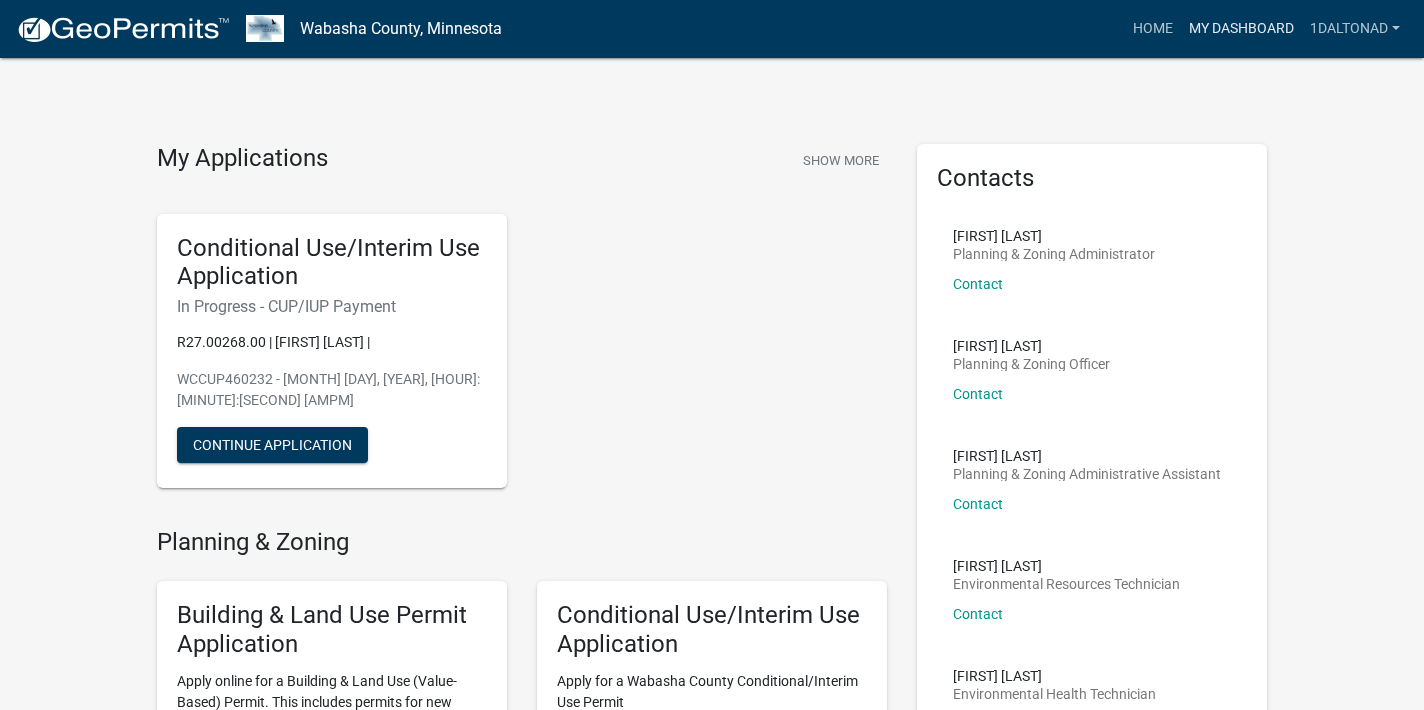 scroll, scrollTop: 0, scrollLeft: 0, axis: both 